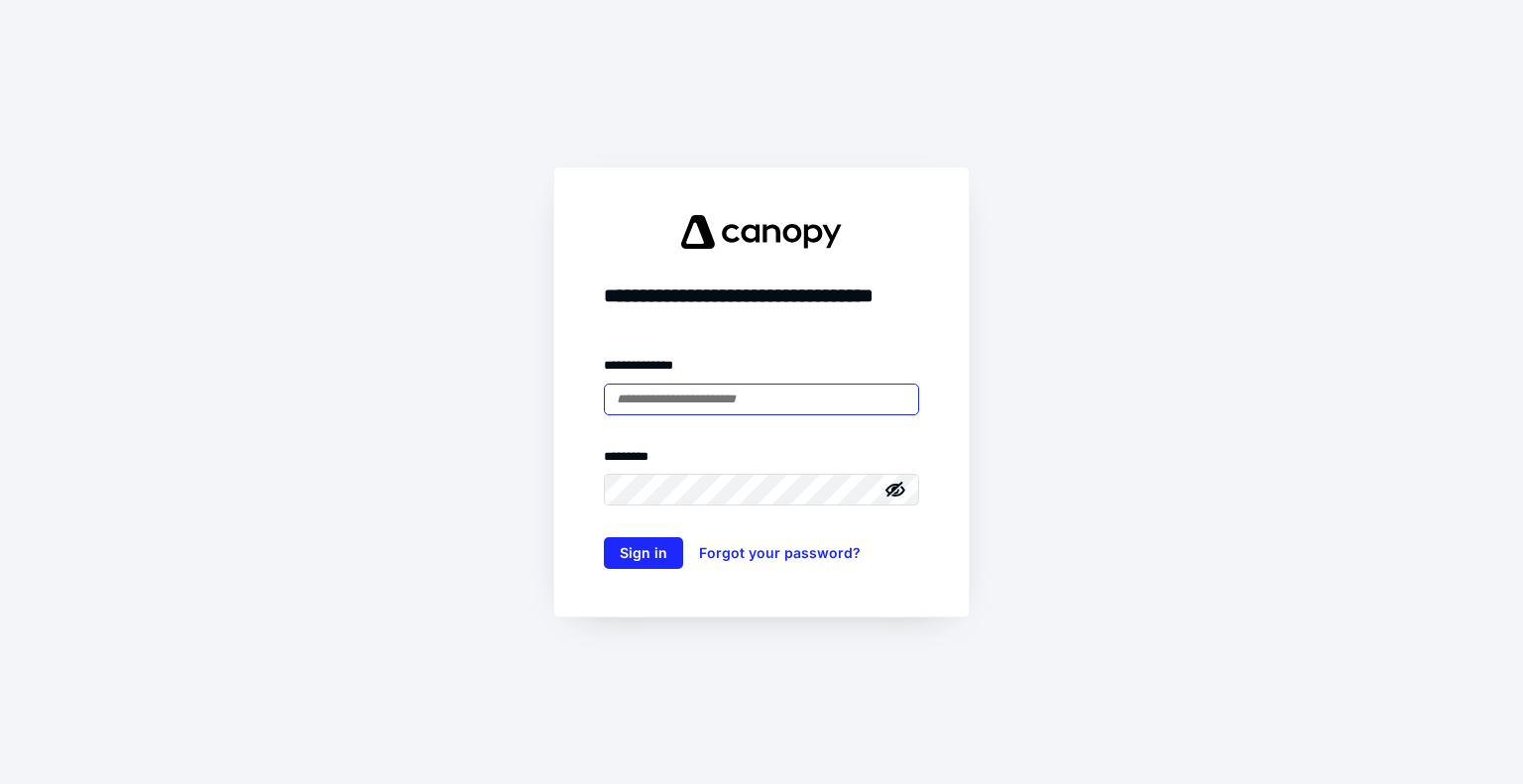 scroll, scrollTop: 0, scrollLeft: 0, axis: both 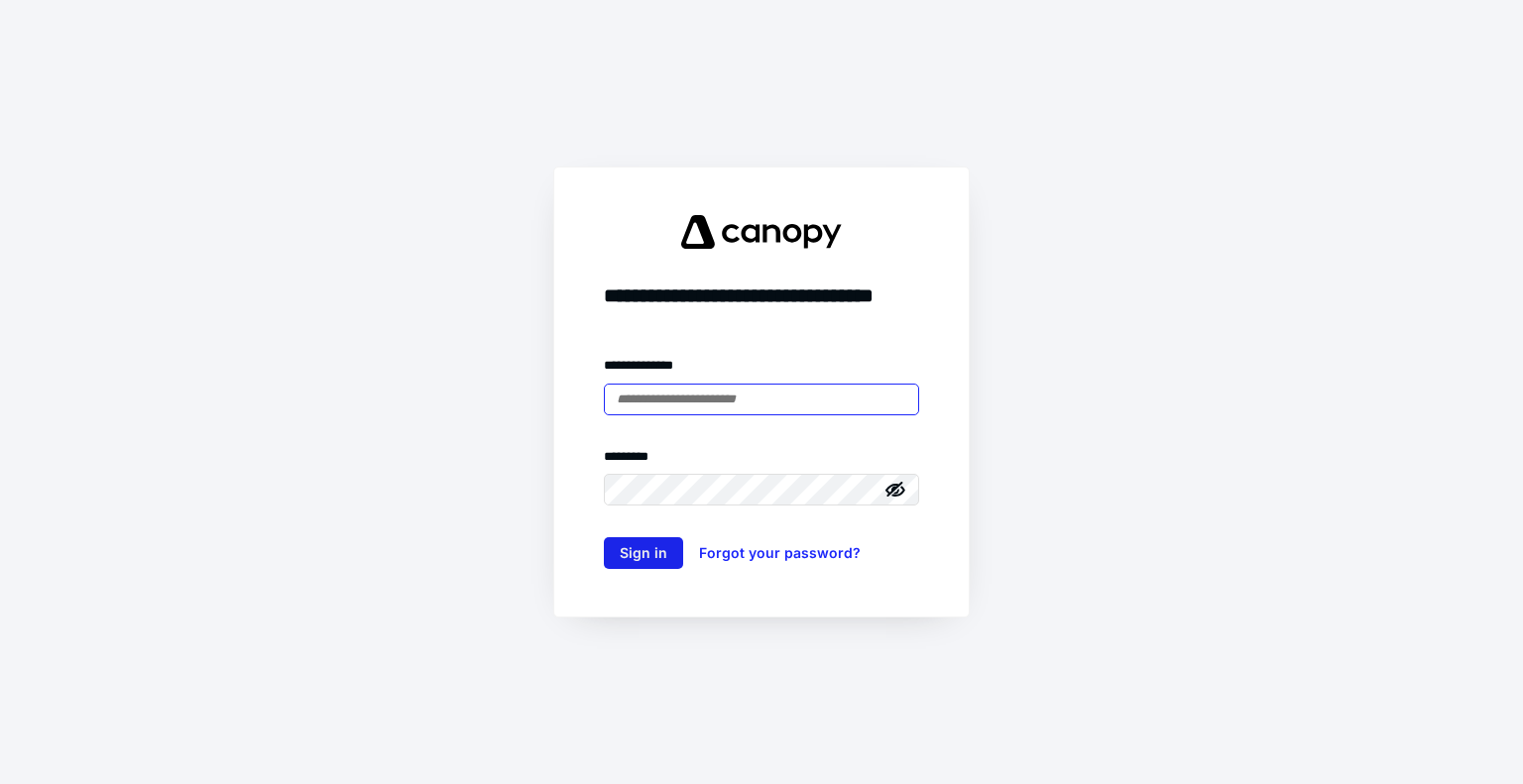 type on "**********" 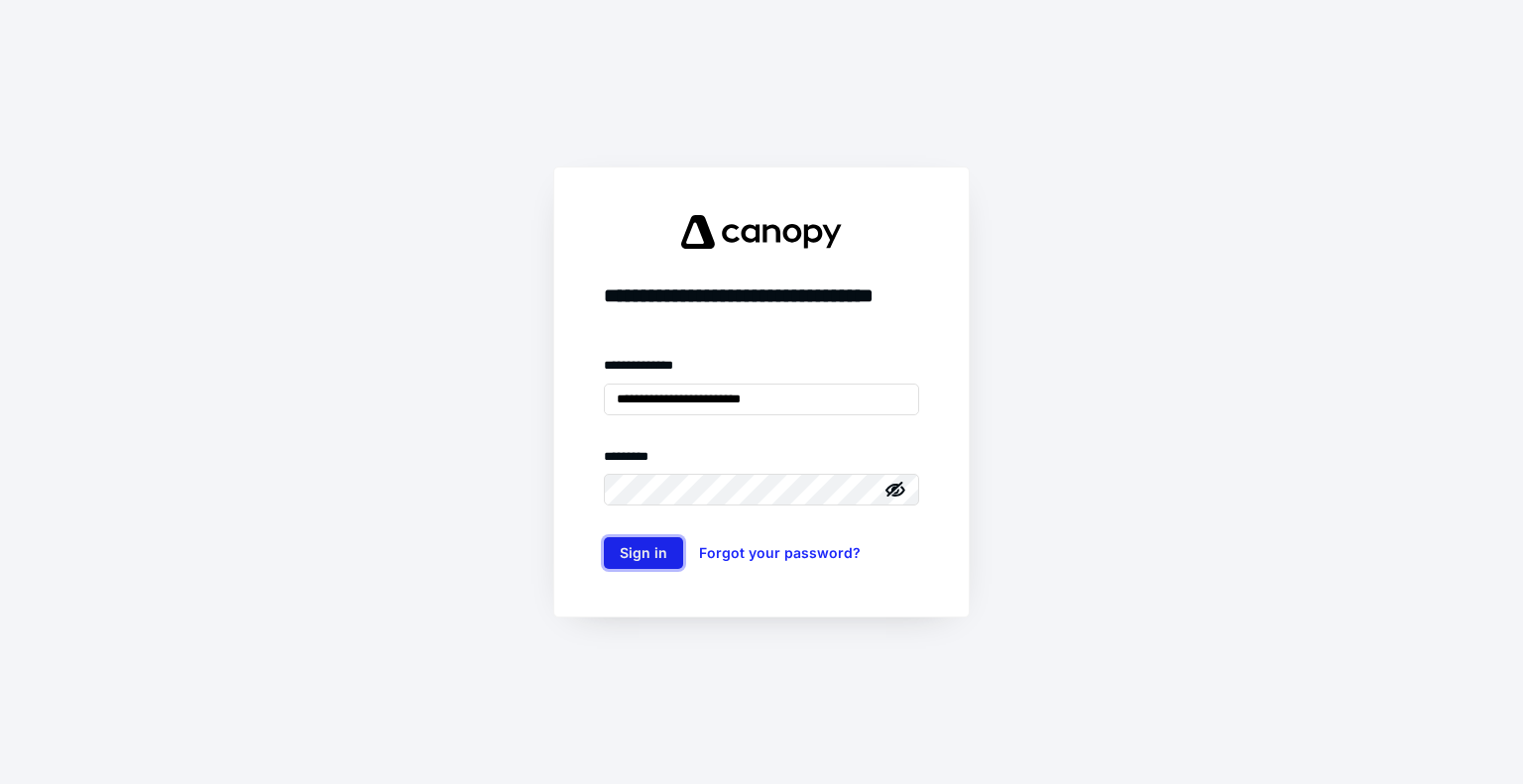 click on "Sign in" at bounding box center [644, 553] 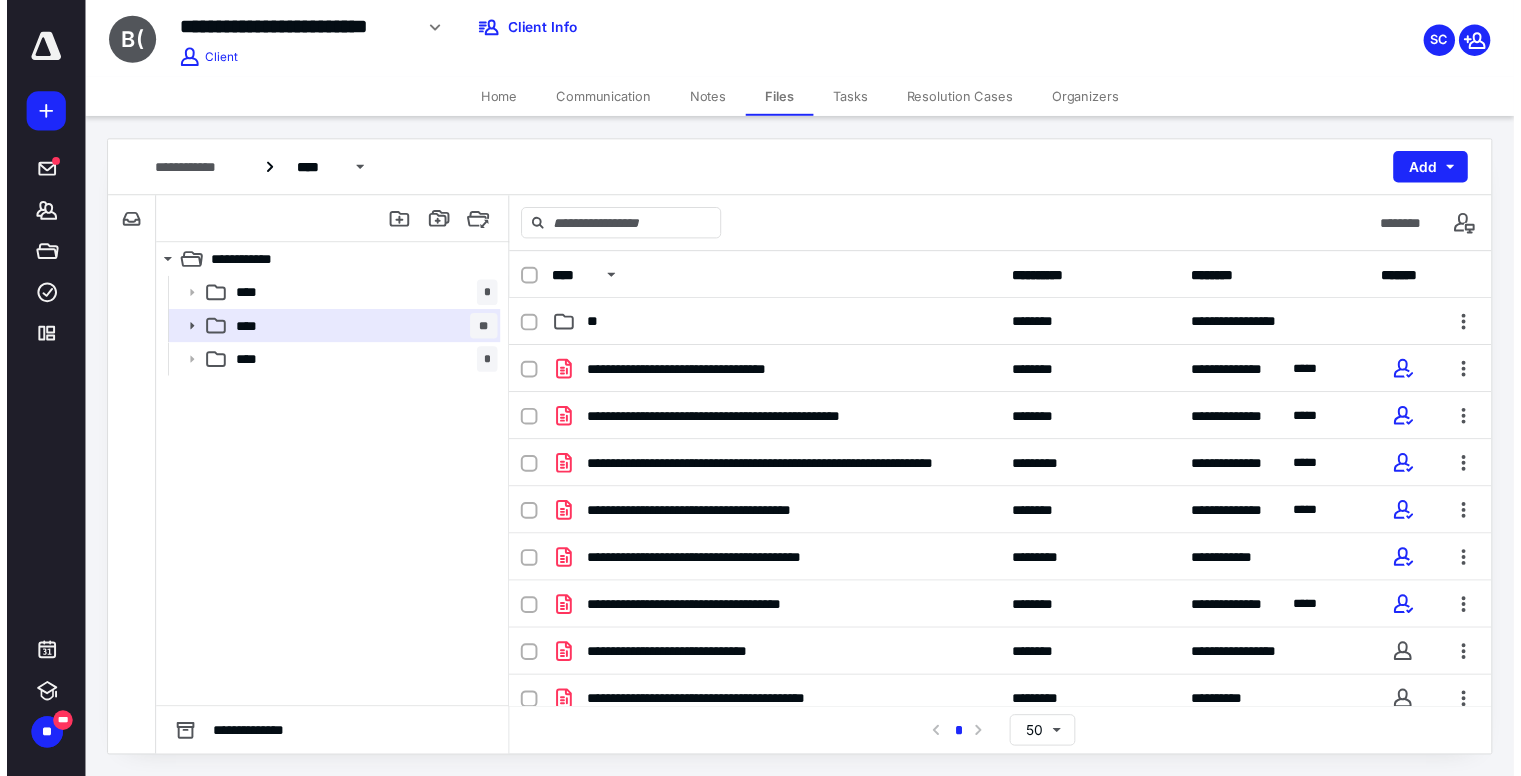 scroll, scrollTop: 0, scrollLeft: 0, axis: both 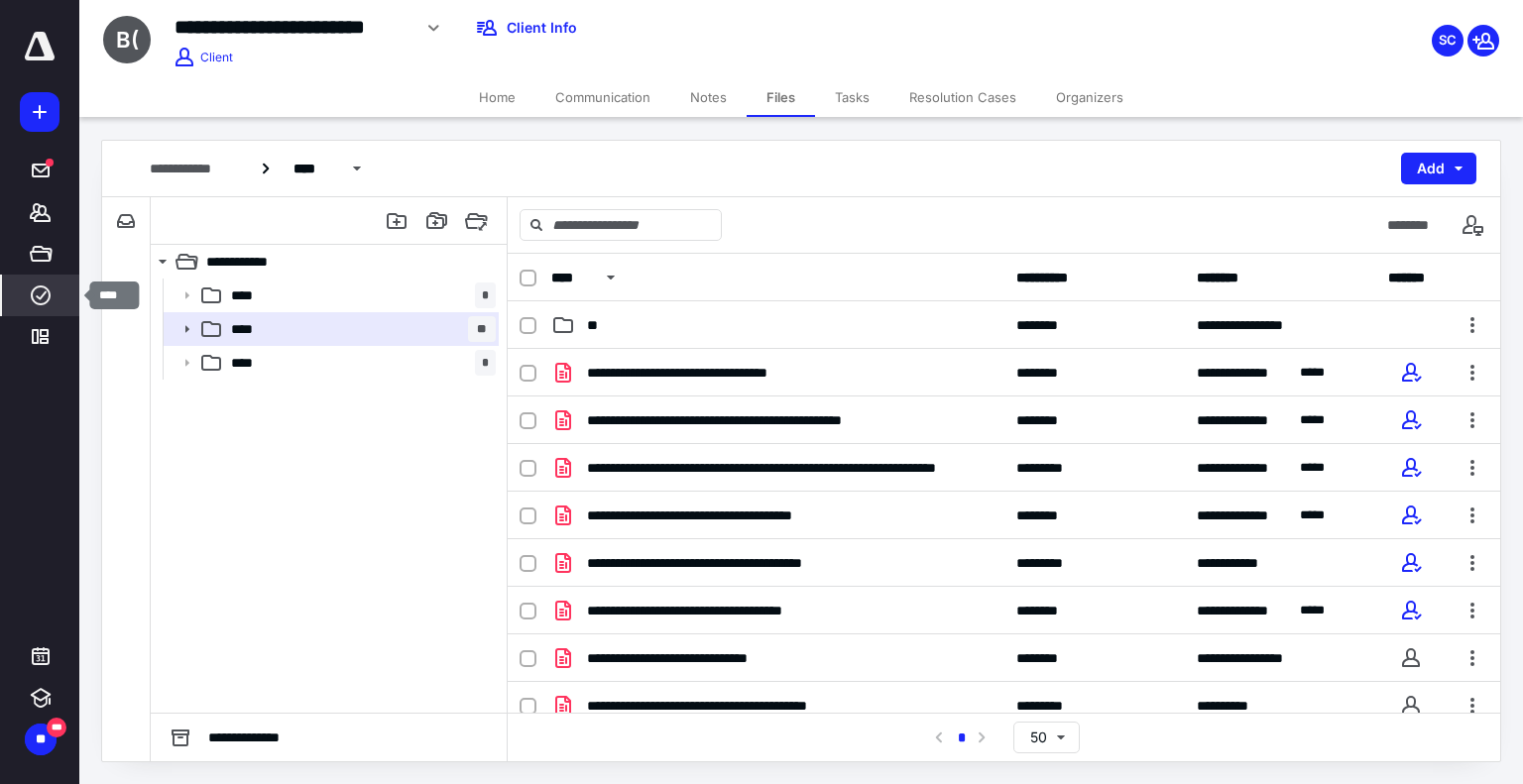 click 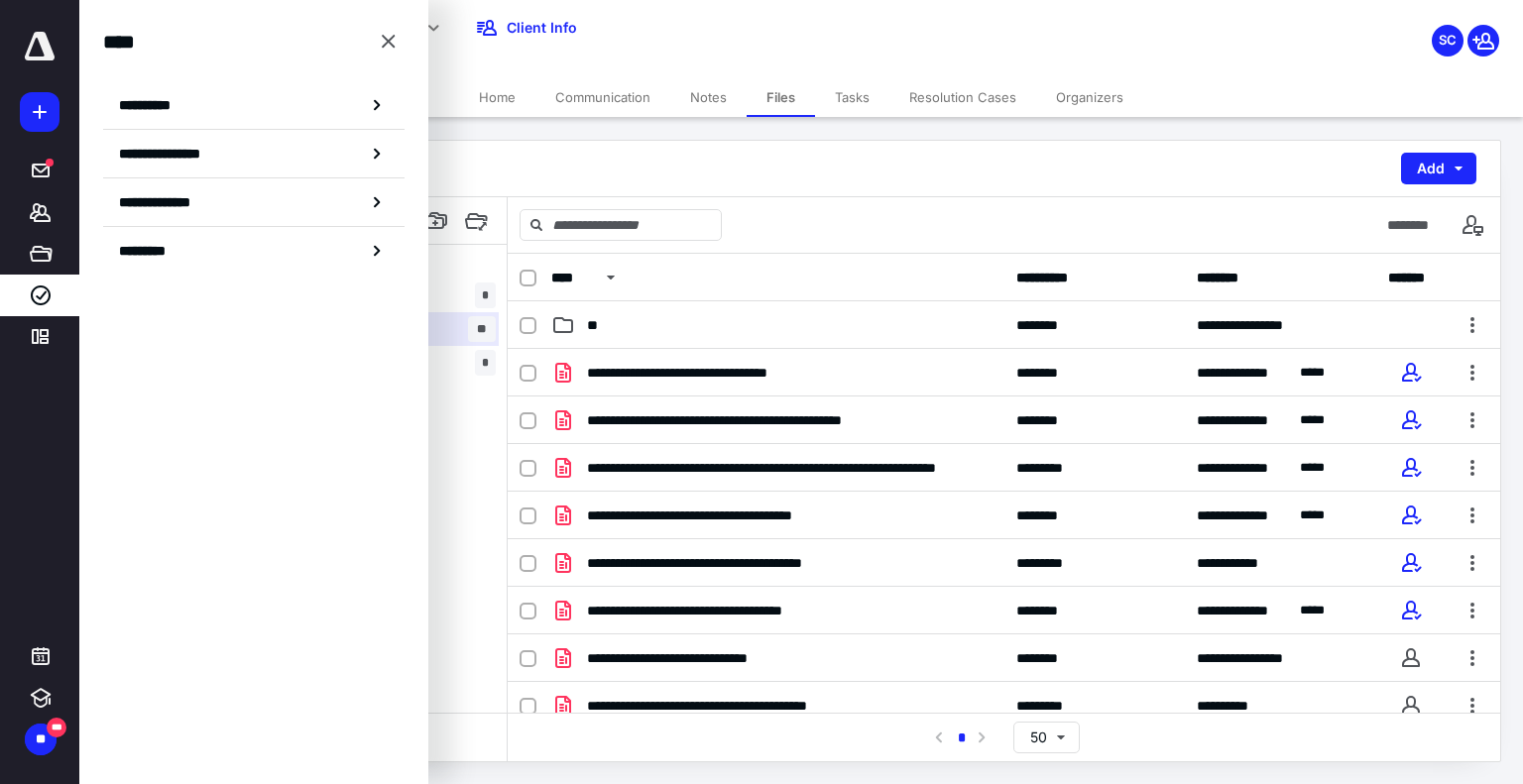 click on "**********" at bounding box center [254, 105] 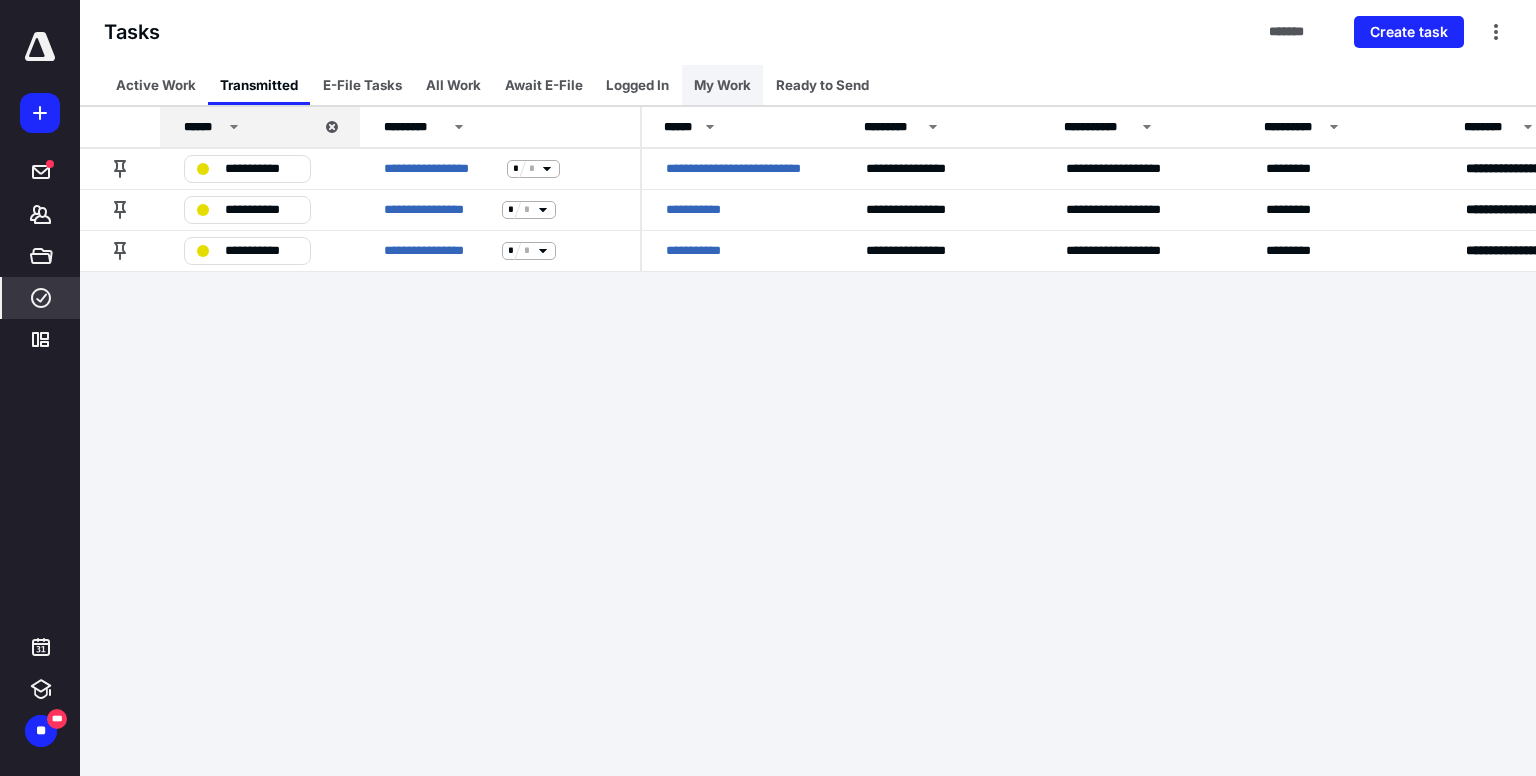 click on "My Work" at bounding box center [722, 85] 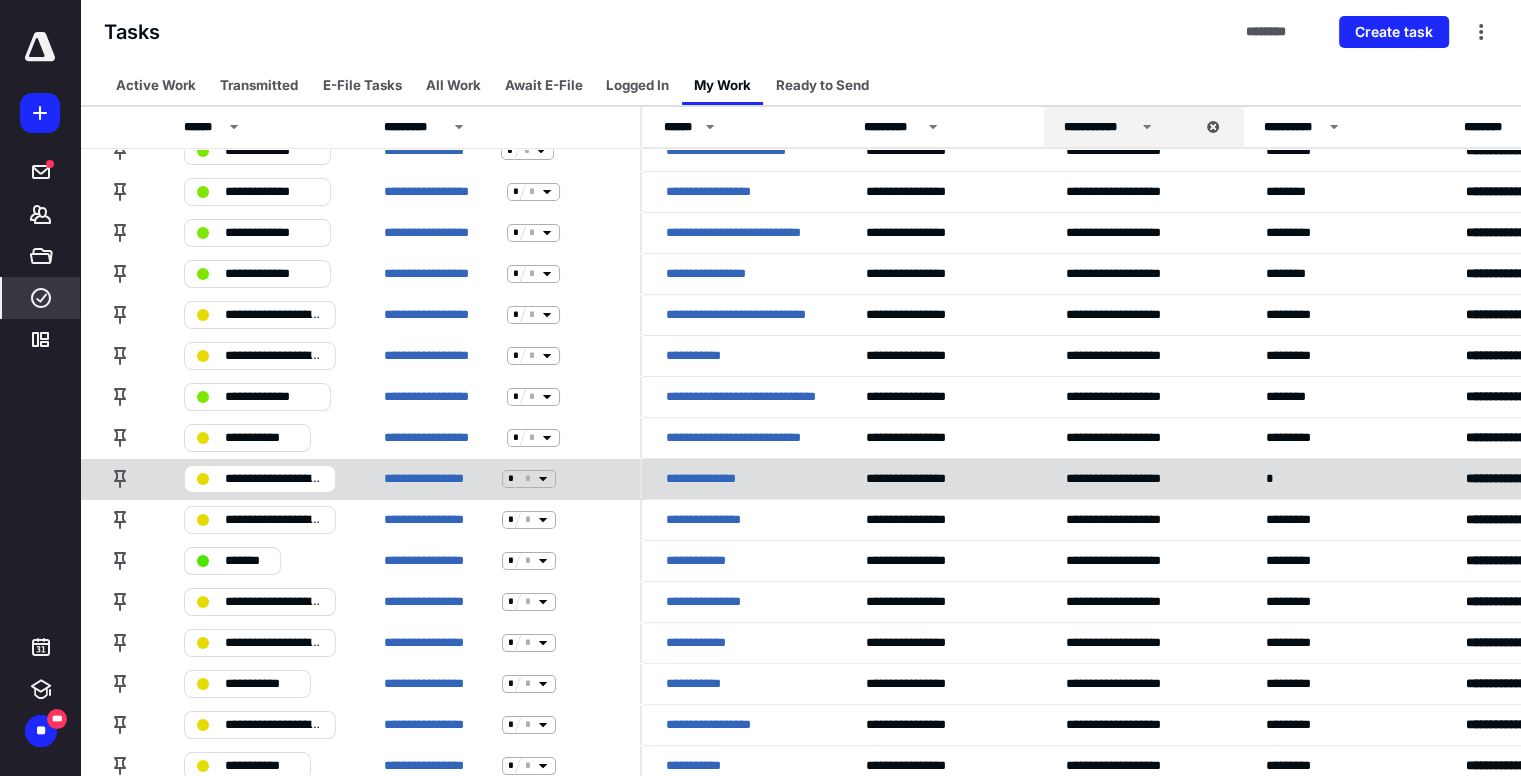 scroll, scrollTop: 294, scrollLeft: 0, axis: vertical 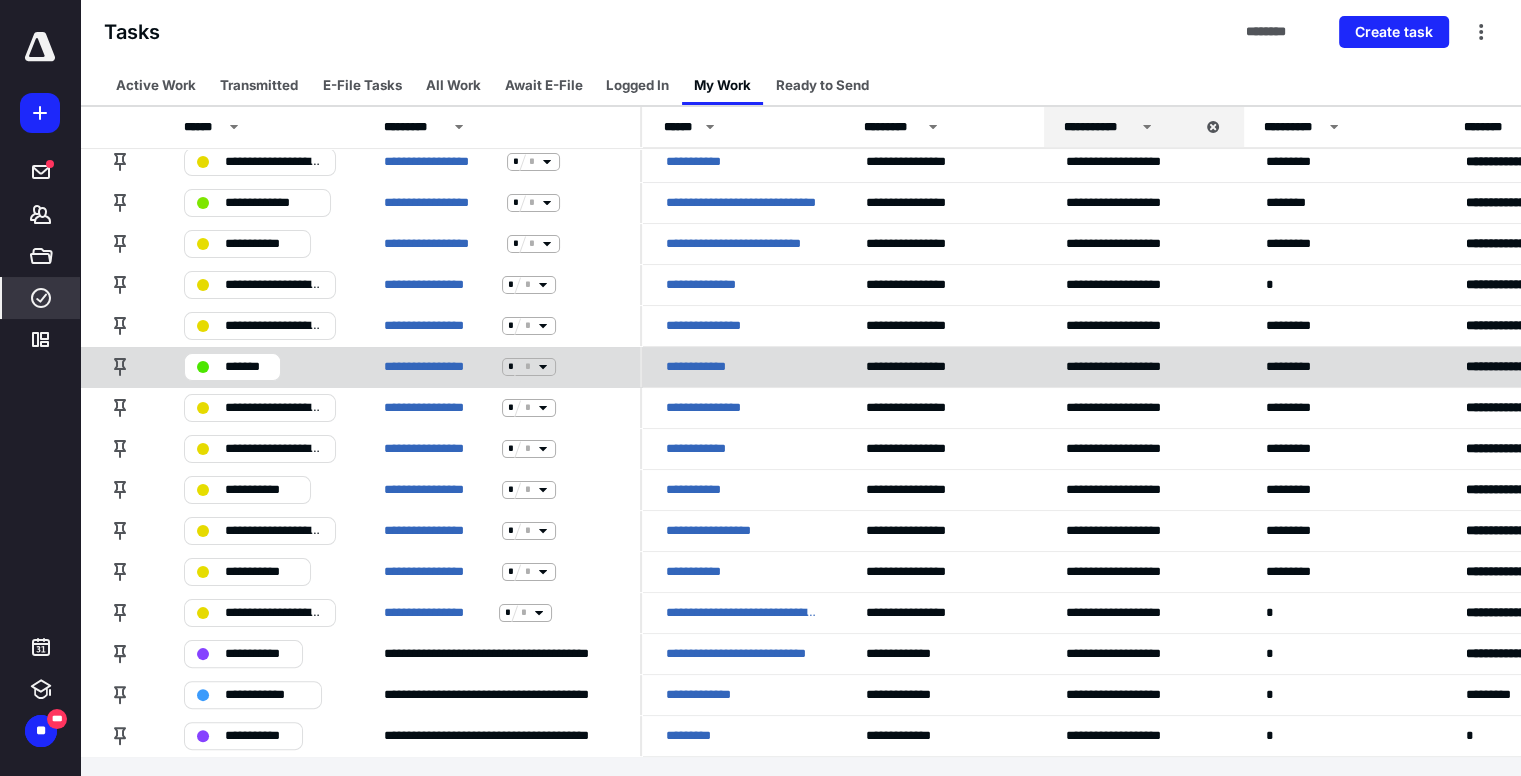click on "*******" at bounding box center [246, 367] 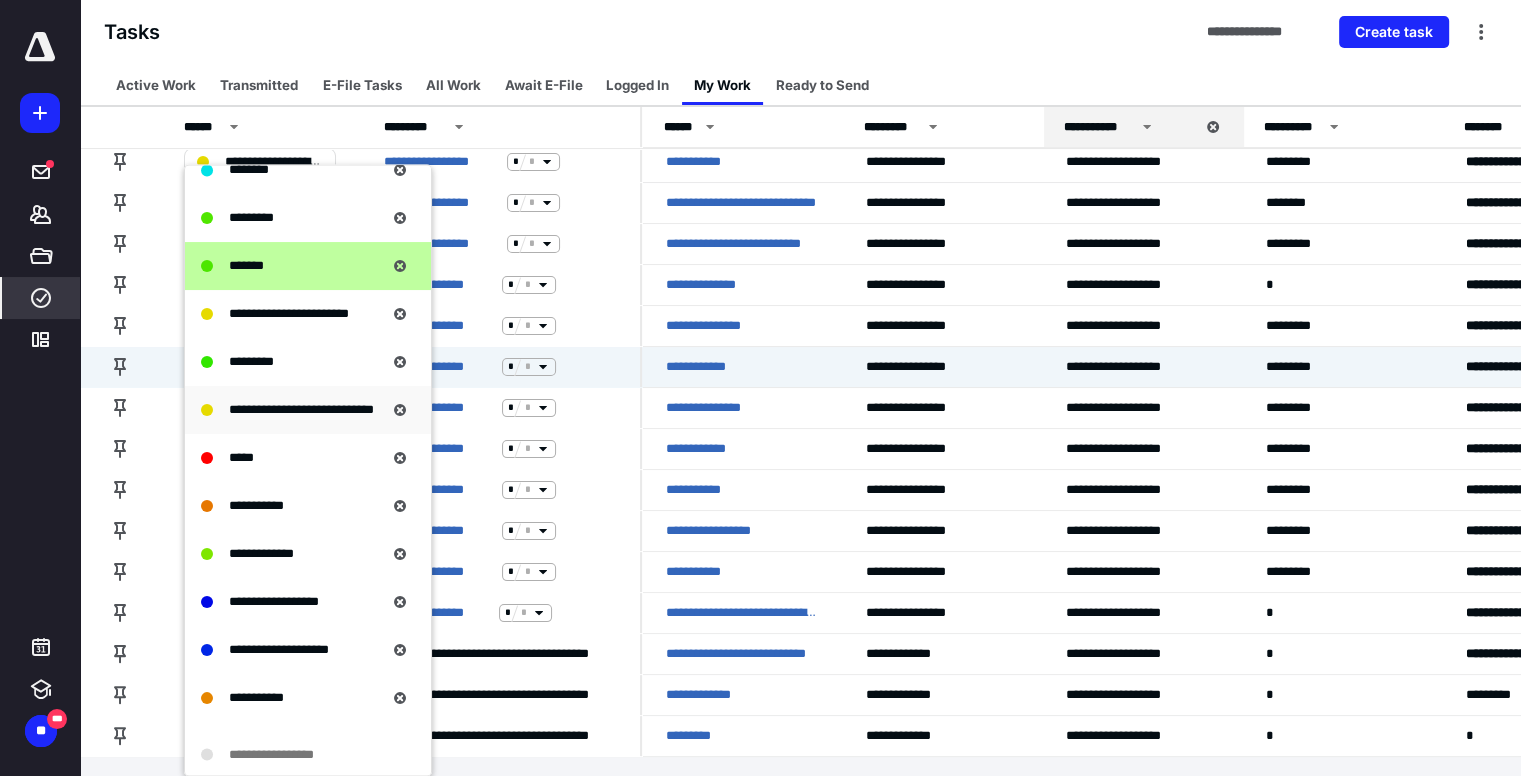 scroll, scrollTop: 400, scrollLeft: 0, axis: vertical 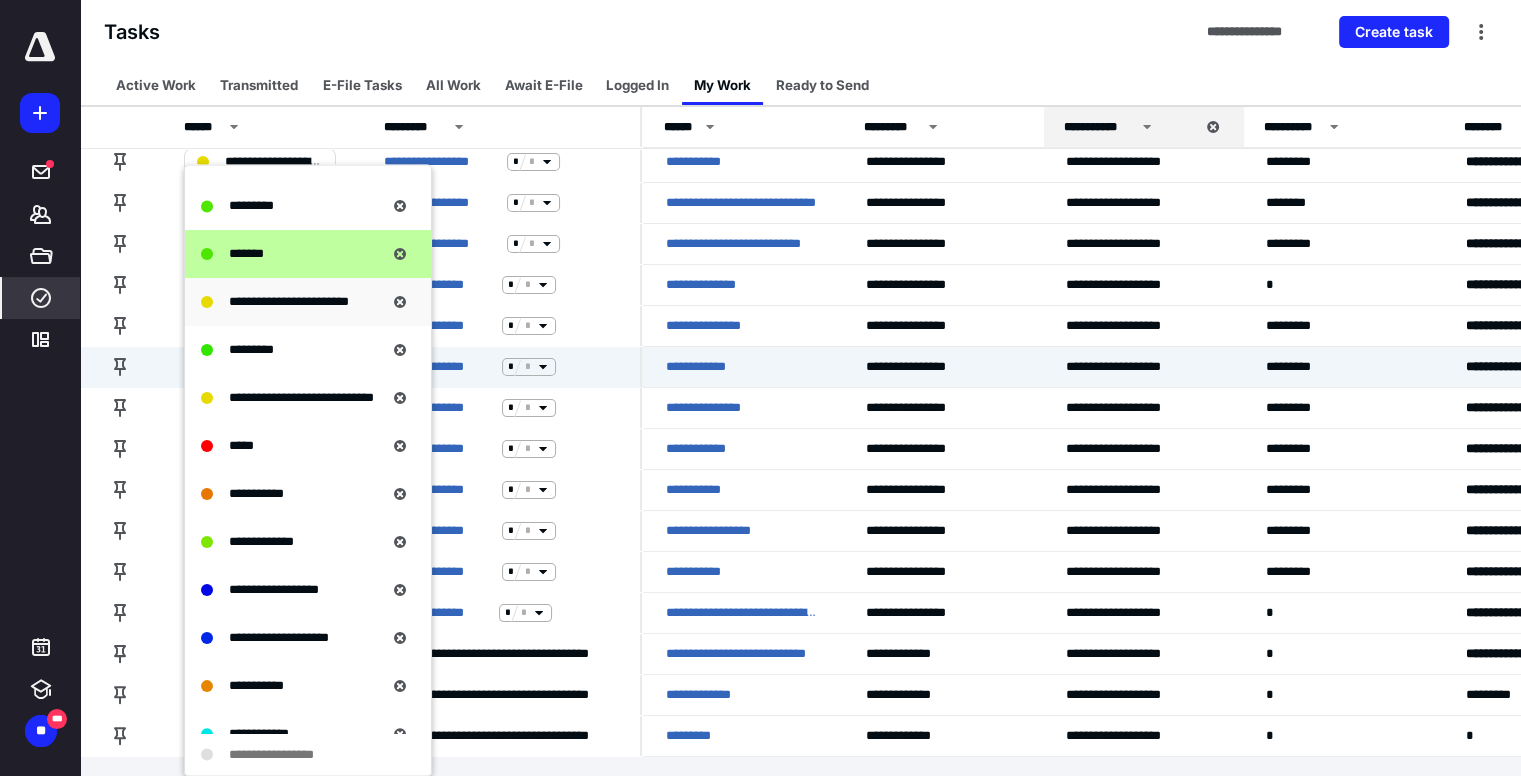 click on "**********" at bounding box center [308, 302] 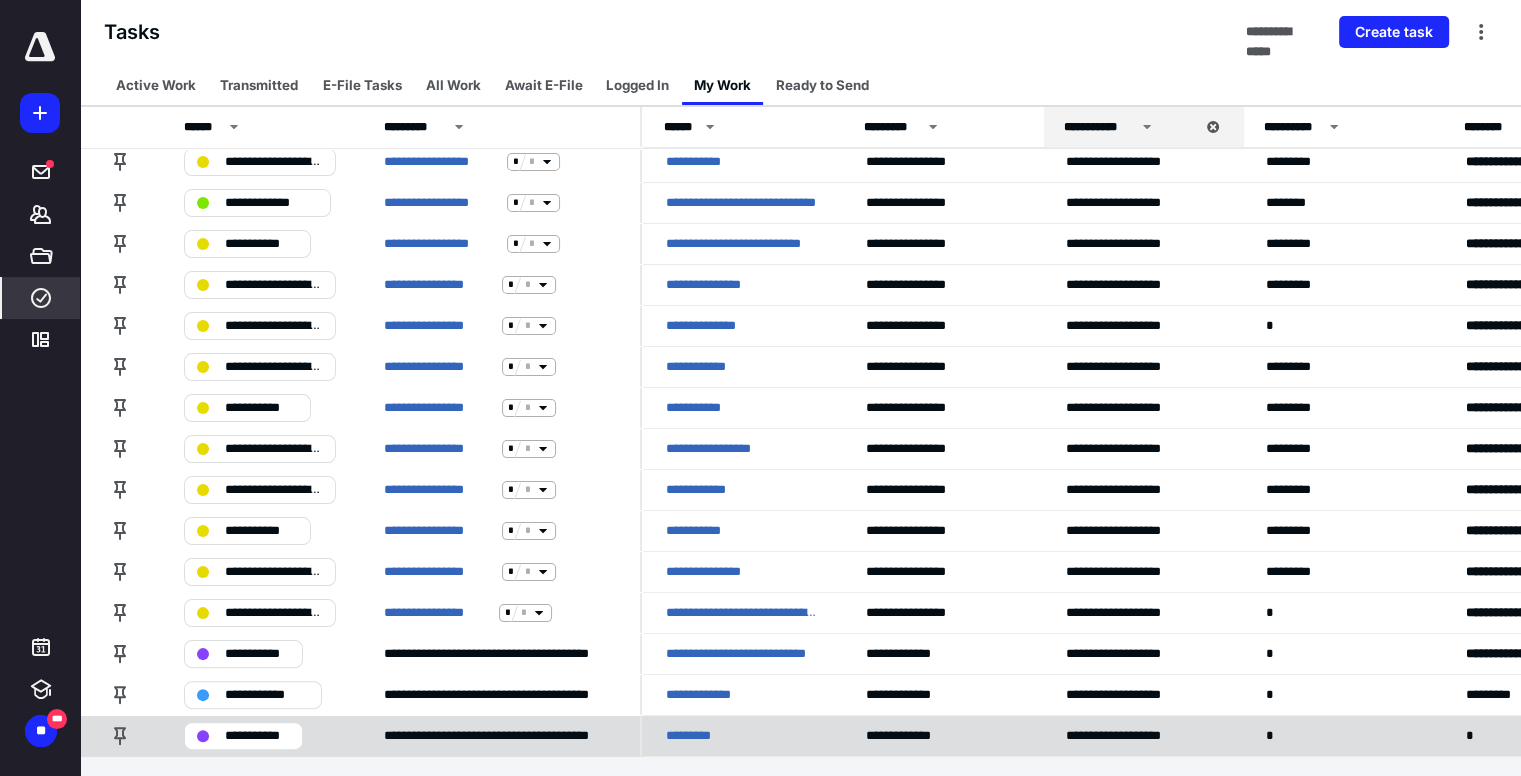 click on "*********" at bounding box center [701, 736] 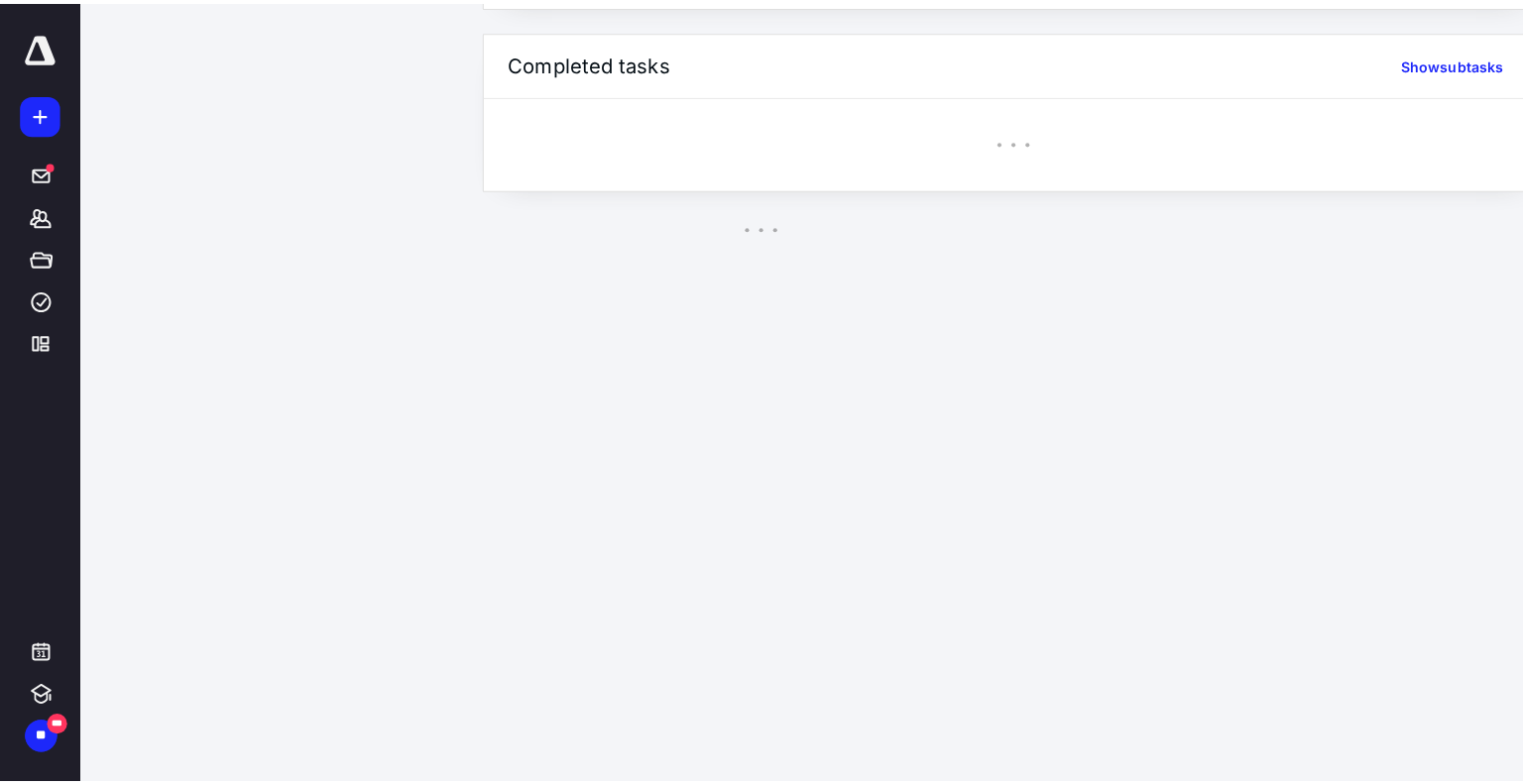 scroll, scrollTop: 0, scrollLeft: 0, axis: both 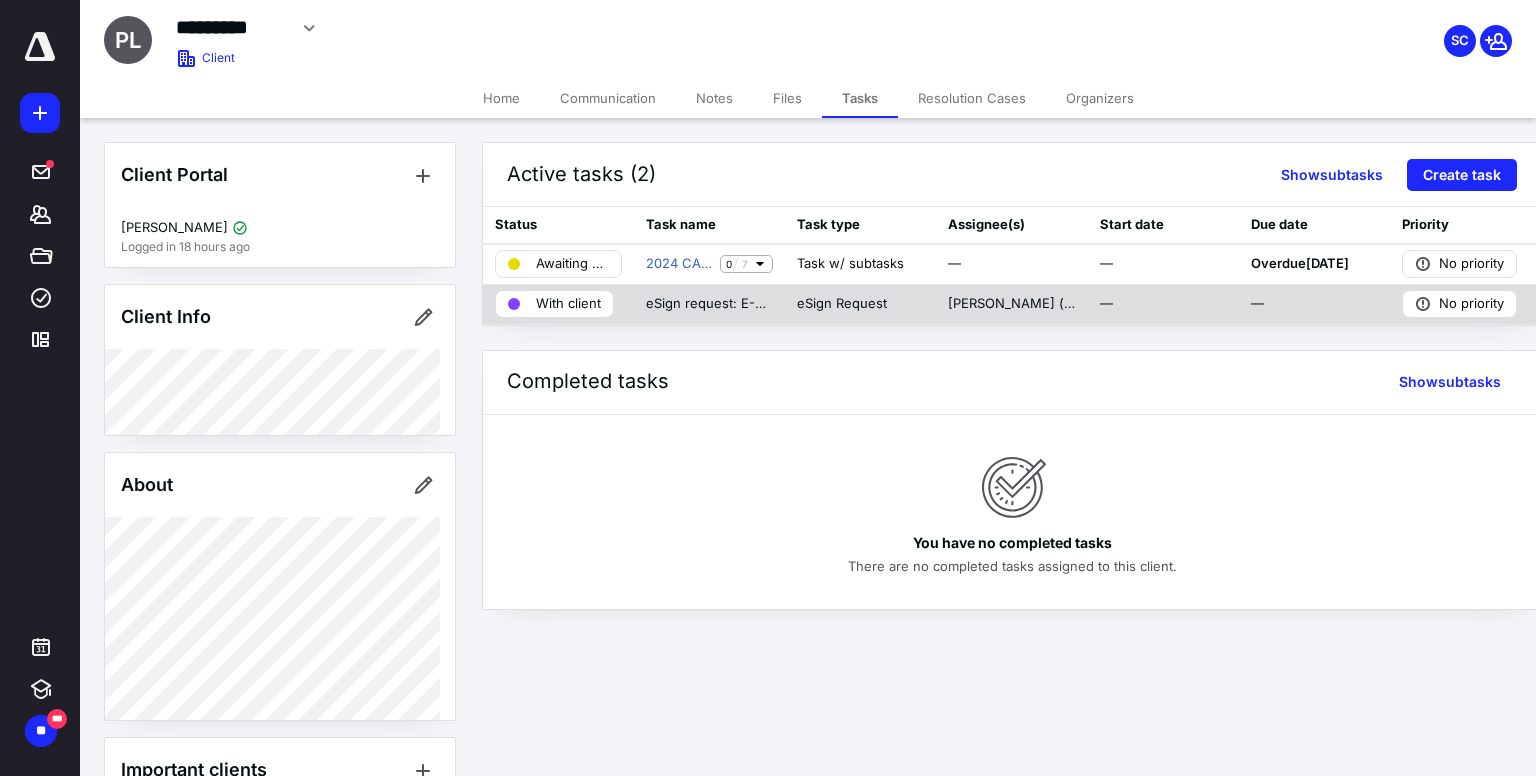 click on "eSign request: E-File Authorization Forms" at bounding box center [709, 304] 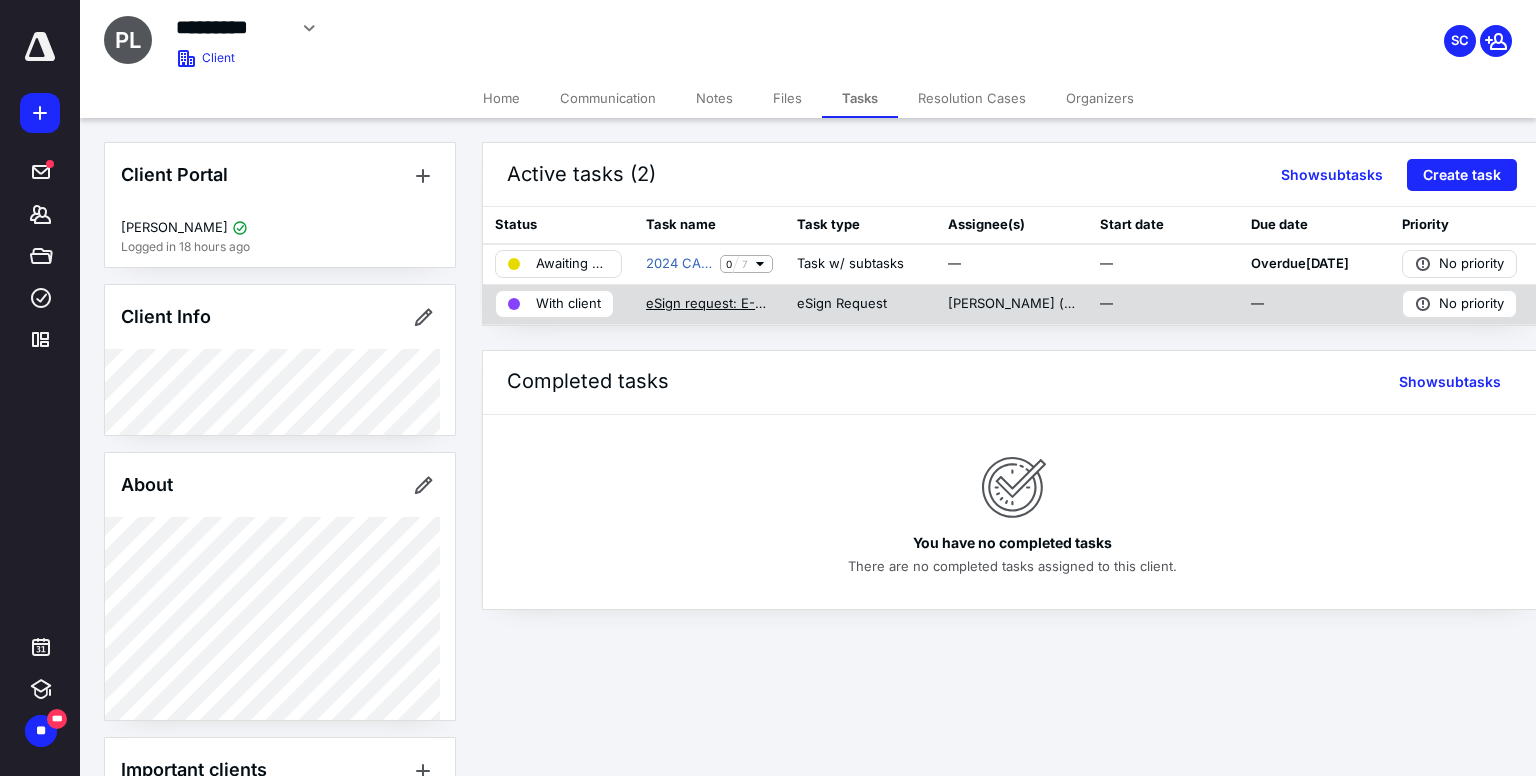 click on "eSign request: E-File Authorization Forms" at bounding box center (709, 304) 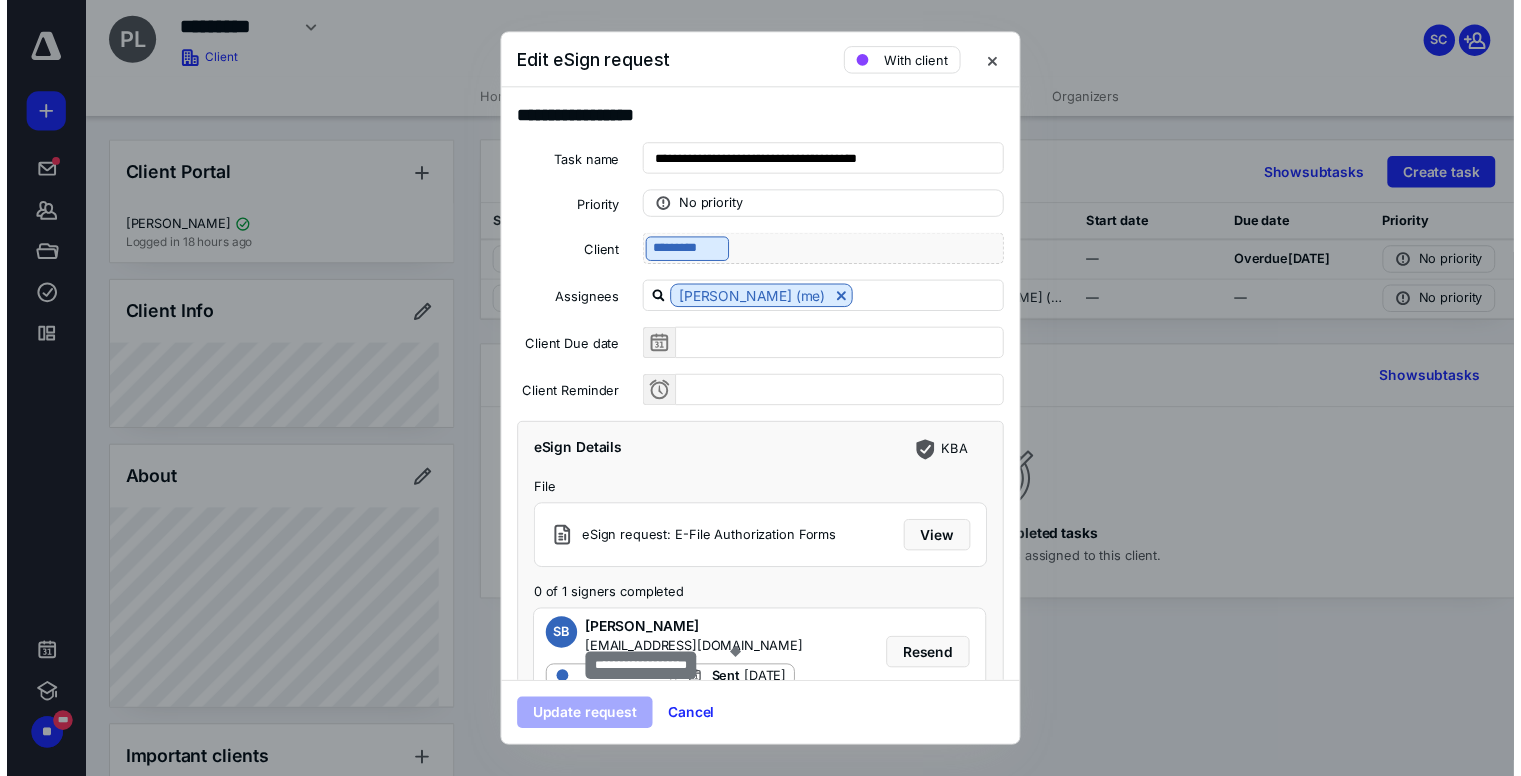 scroll, scrollTop: 26, scrollLeft: 0, axis: vertical 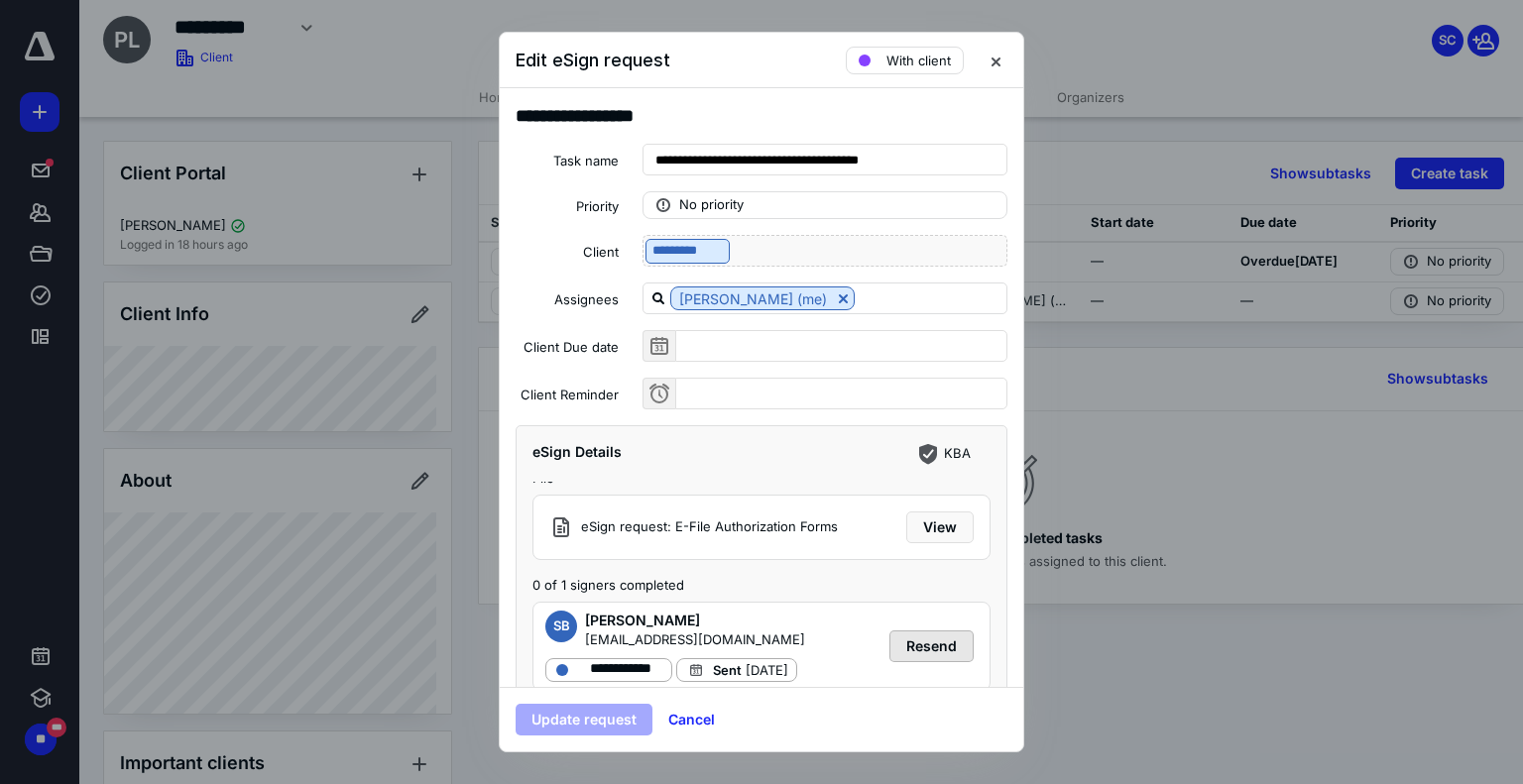 click on "Resend" at bounding box center [931, 646] 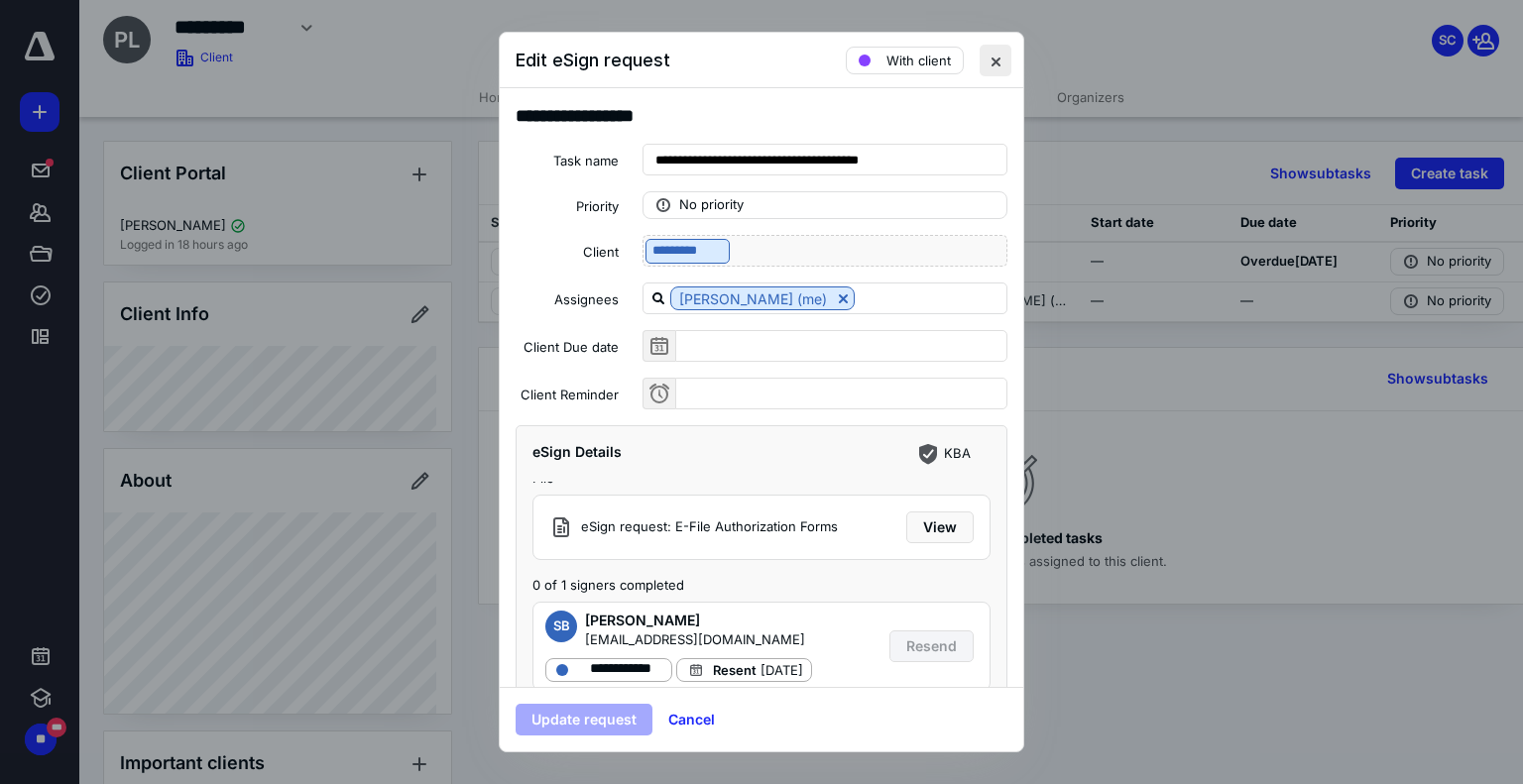 click at bounding box center [996, 60] 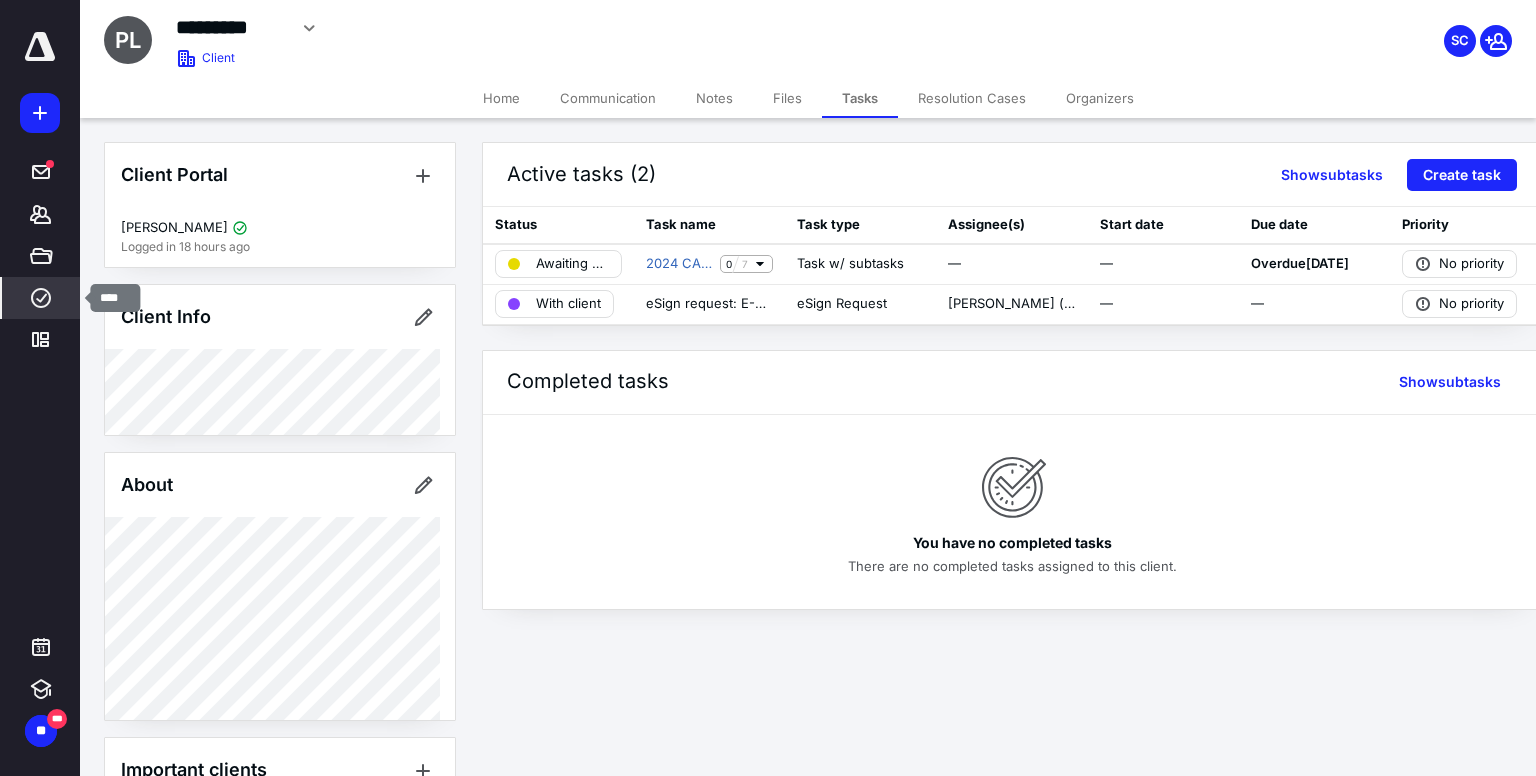 click on "****" at bounding box center [41, 298] 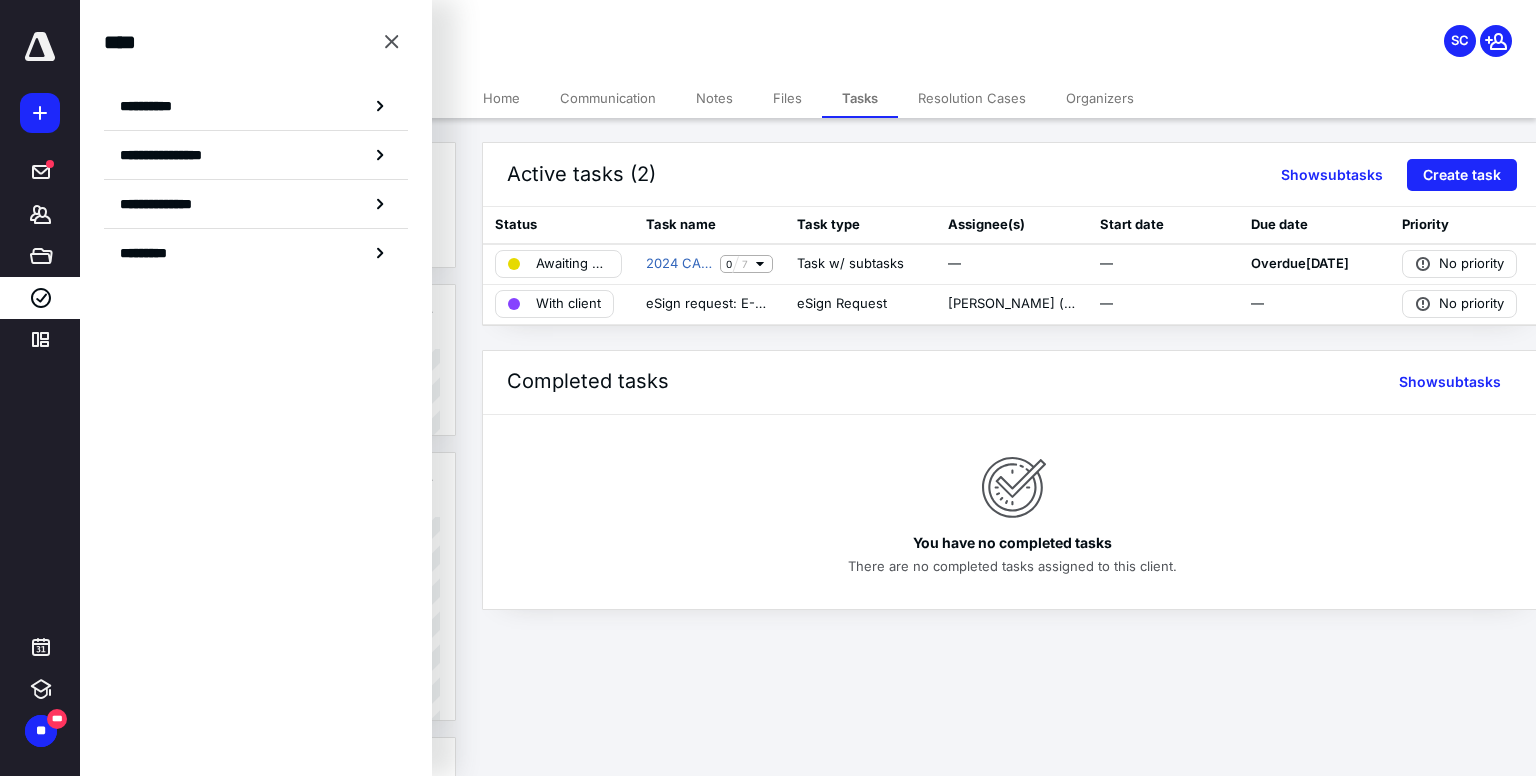 click on "**********" at bounding box center [256, 106] 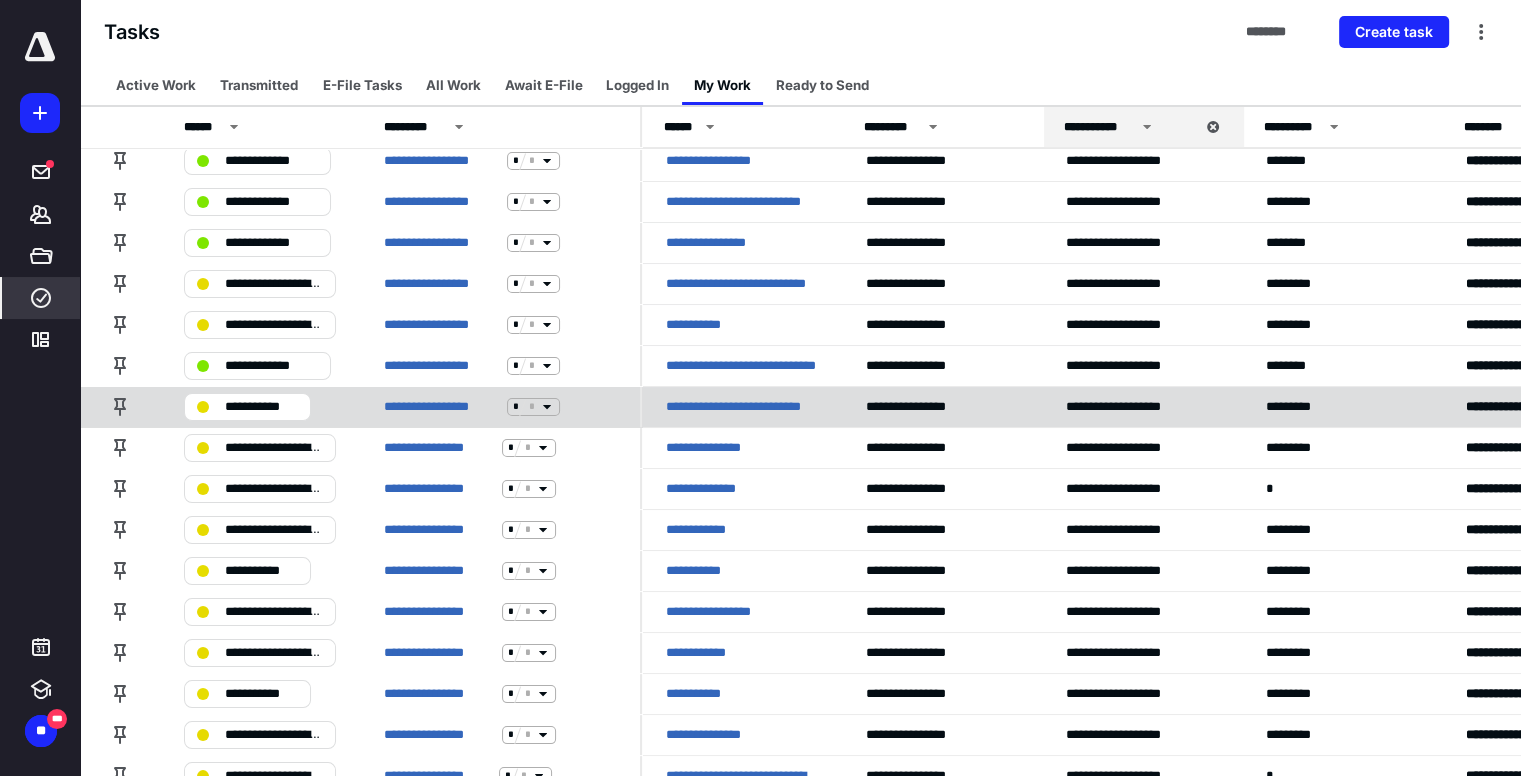 scroll, scrollTop: 294, scrollLeft: 0, axis: vertical 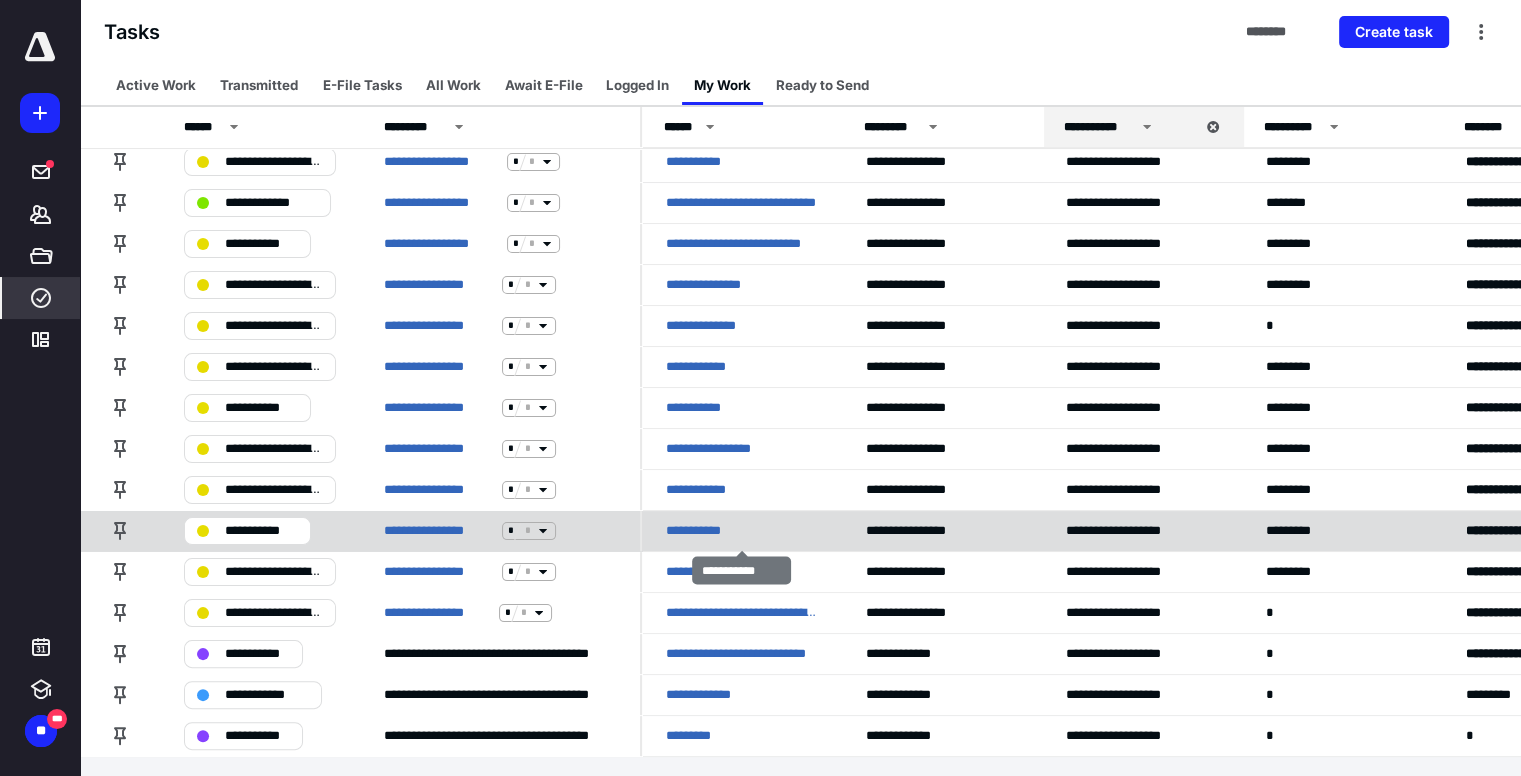click on "**********" at bounding box center [708, 531] 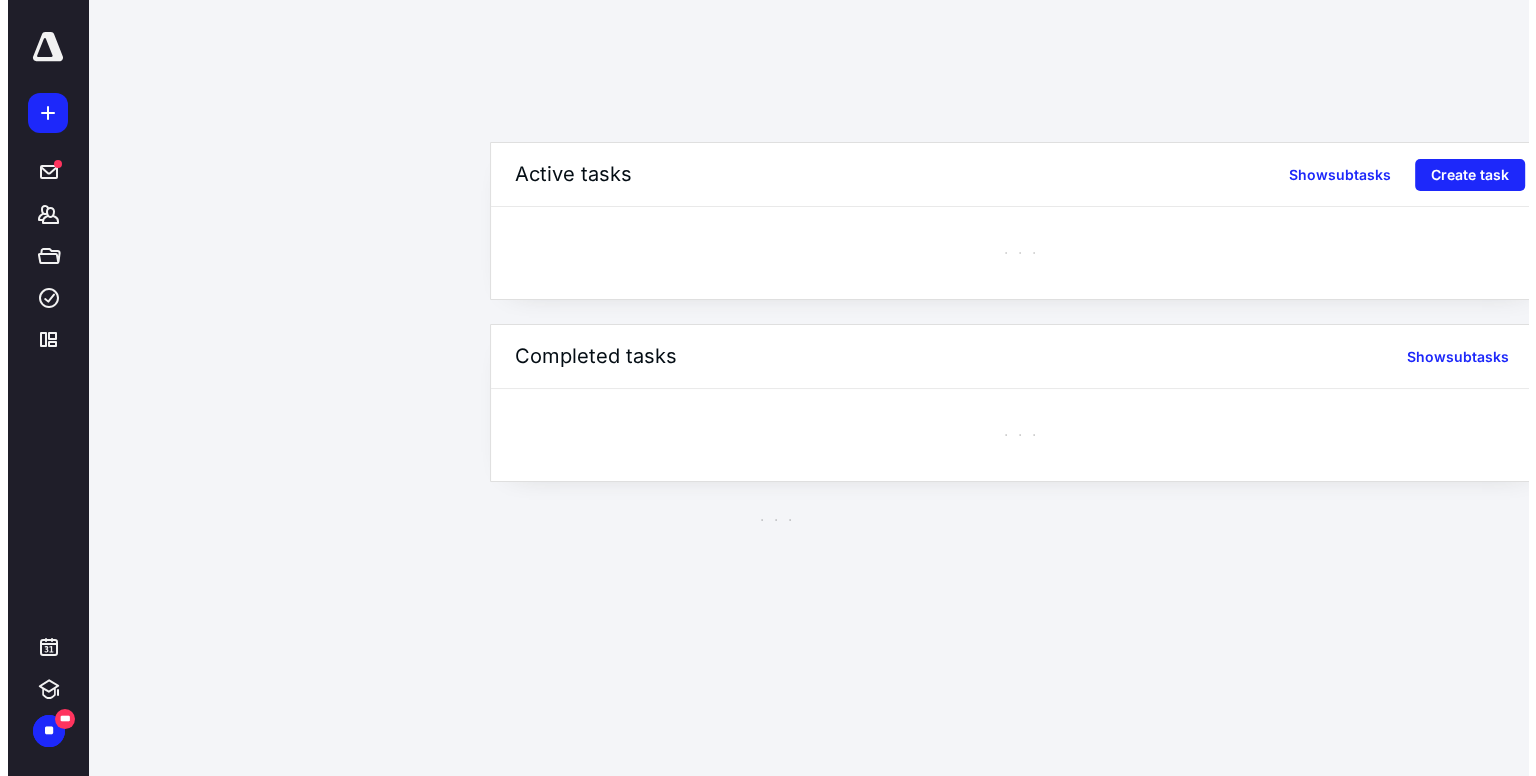 scroll, scrollTop: 0, scrollLeft: 0, axis: both 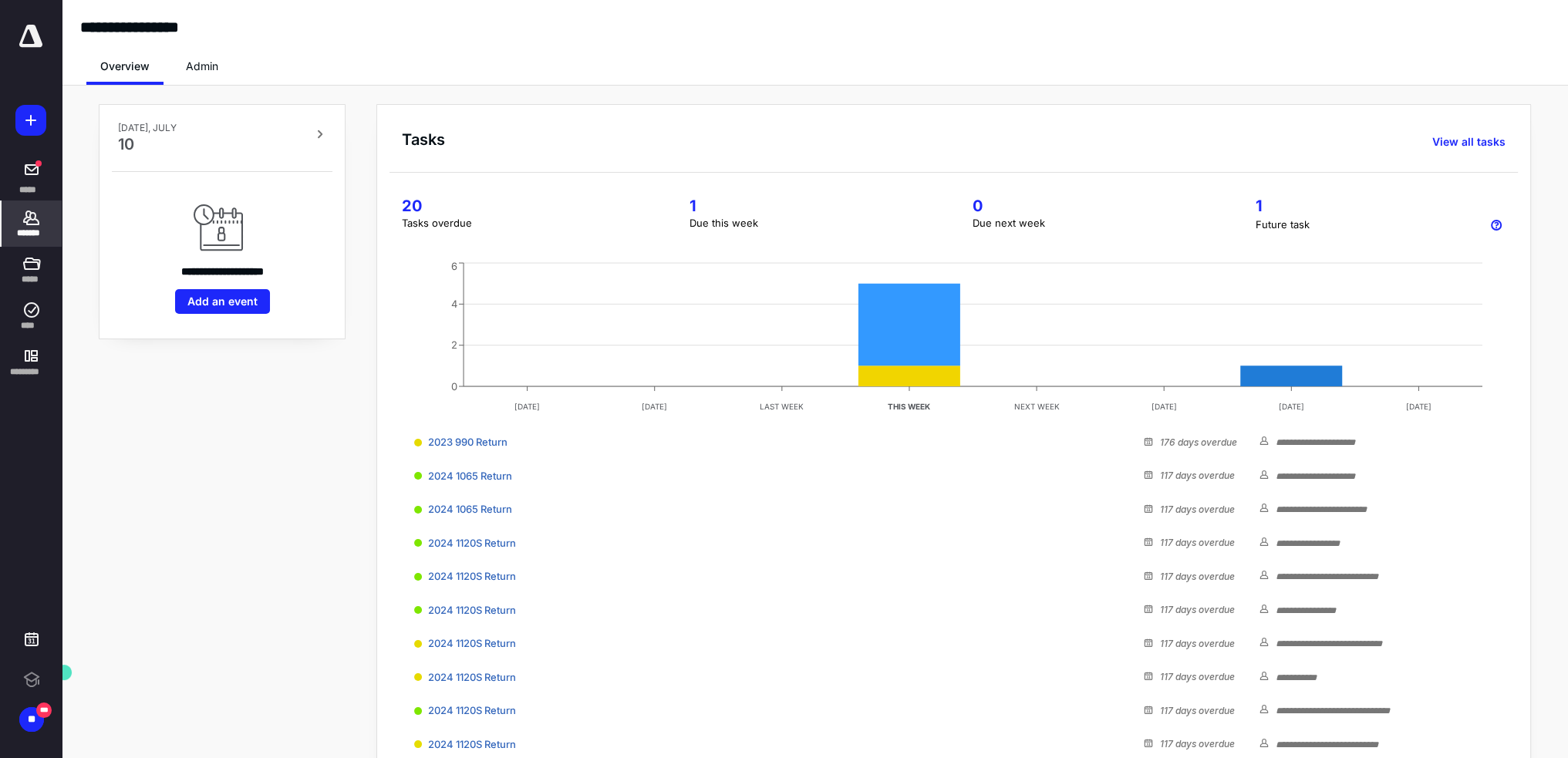 click on "*******" at bounding box center [32, 224] 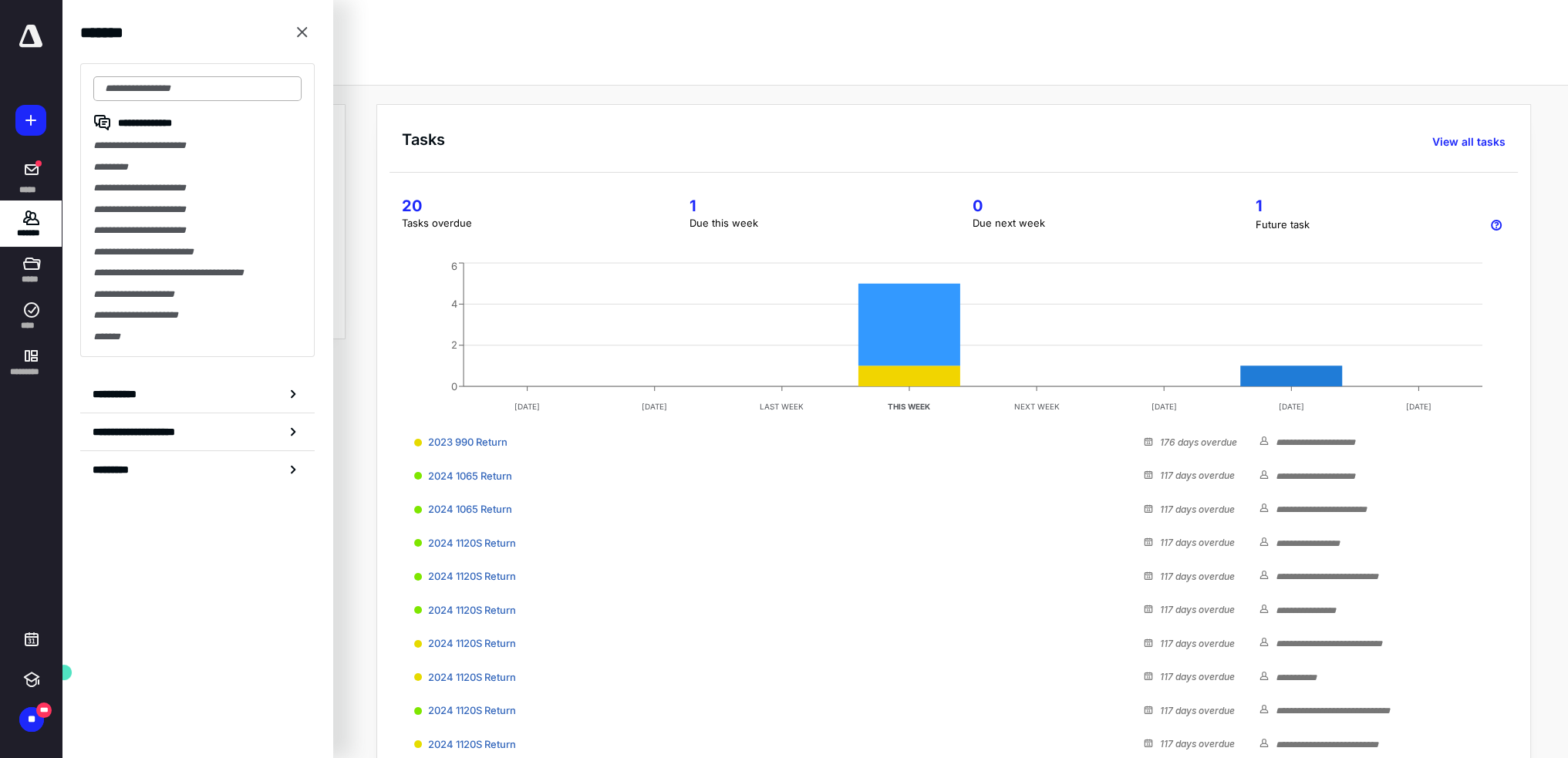 click at bounding box center (197, 89) 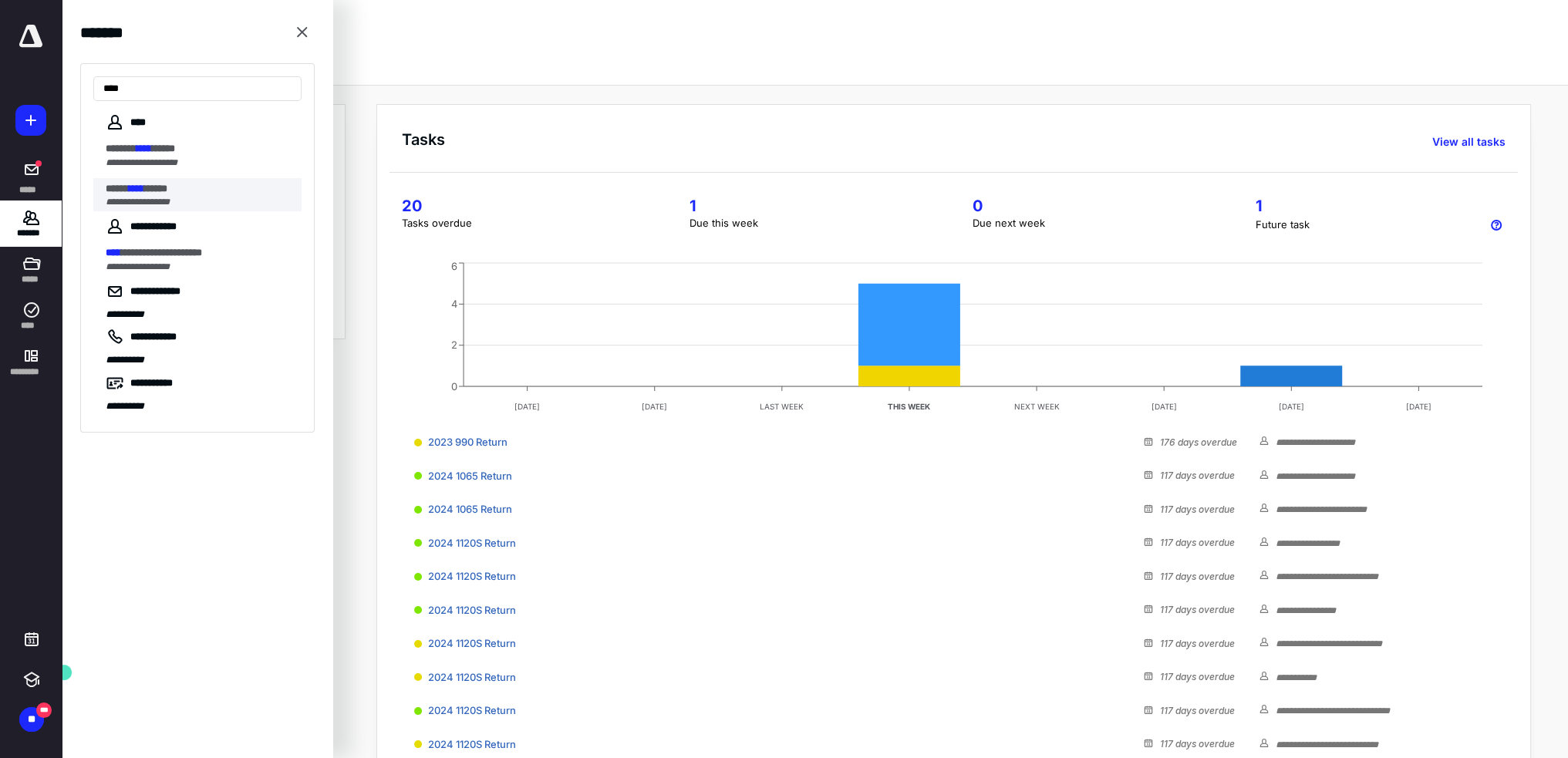 type on "****" 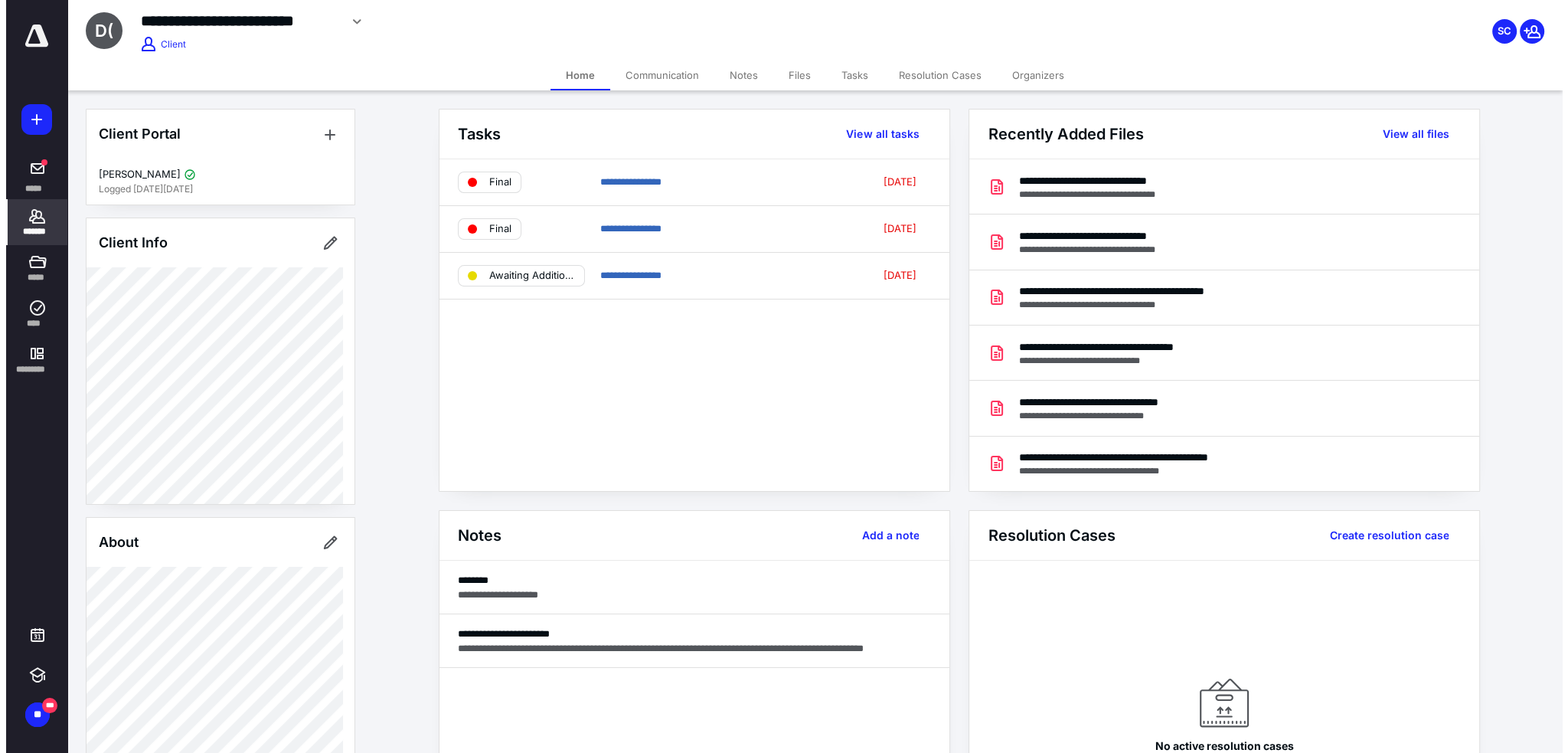 scroll, scrollTop: 431, scrollLeft: 0, axis: vertical 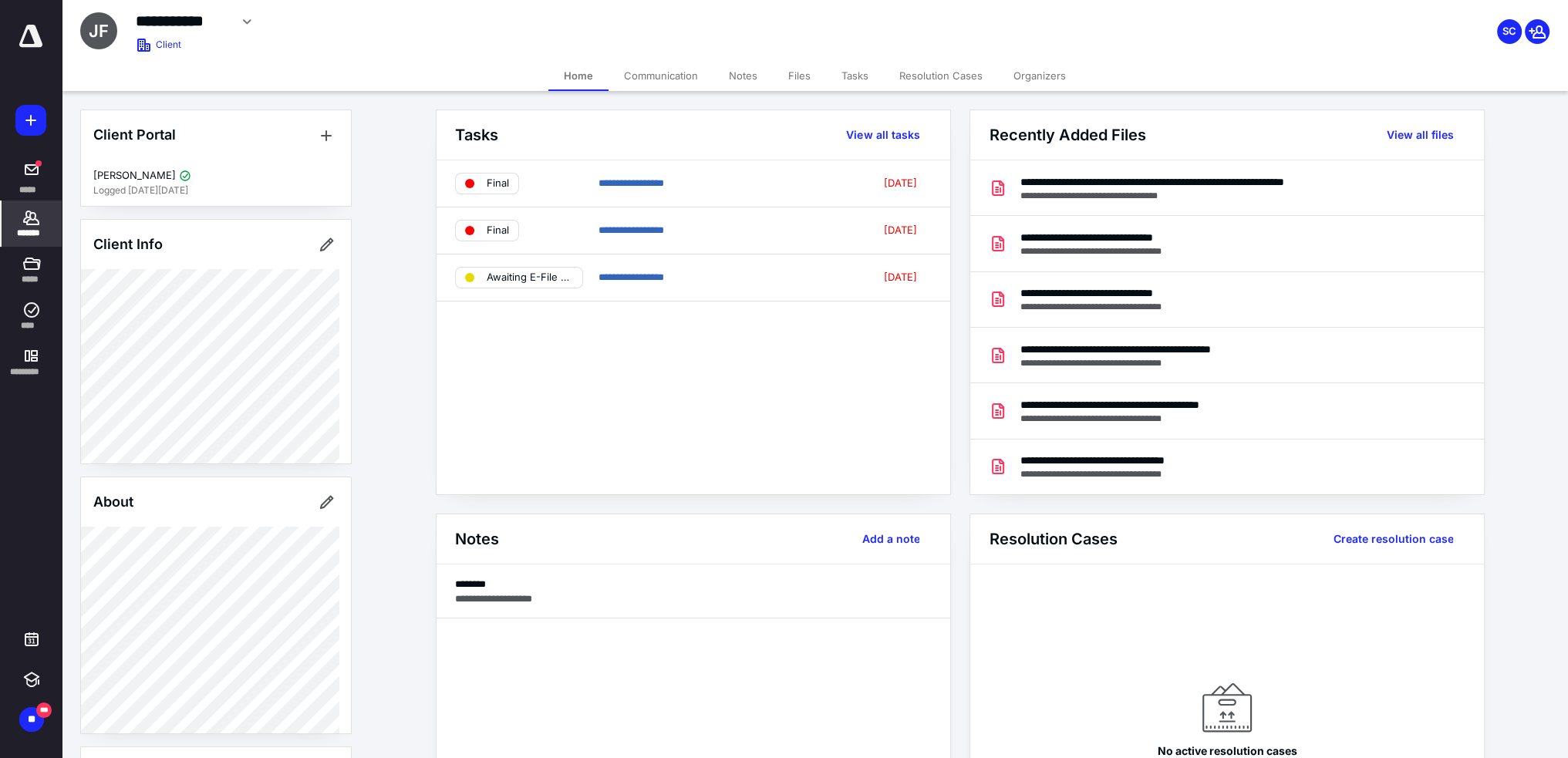 click on "Tasks" at bounding box center [855, 76] 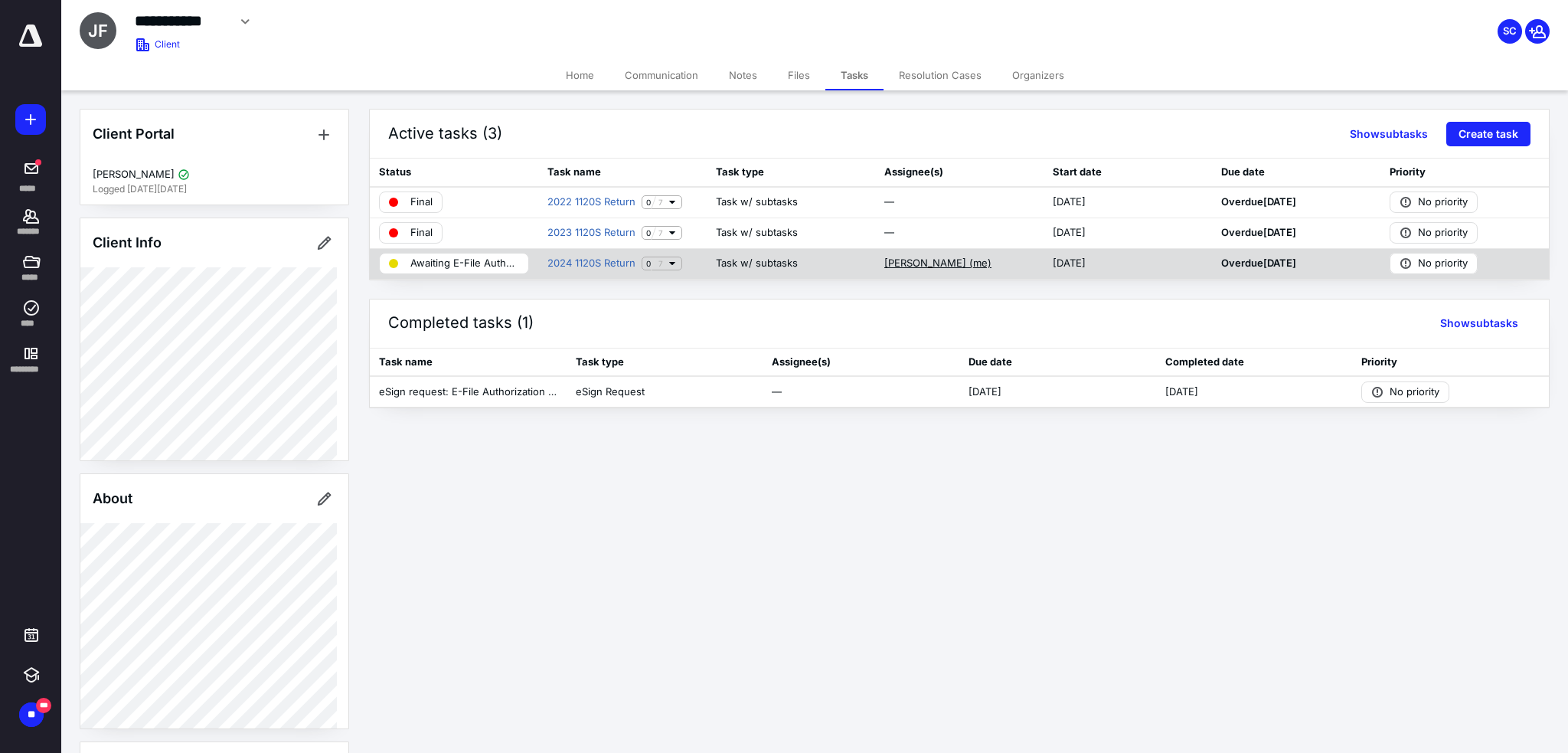 click on "[PERSON_NAME] (me)" at bounding box center (938, 264) 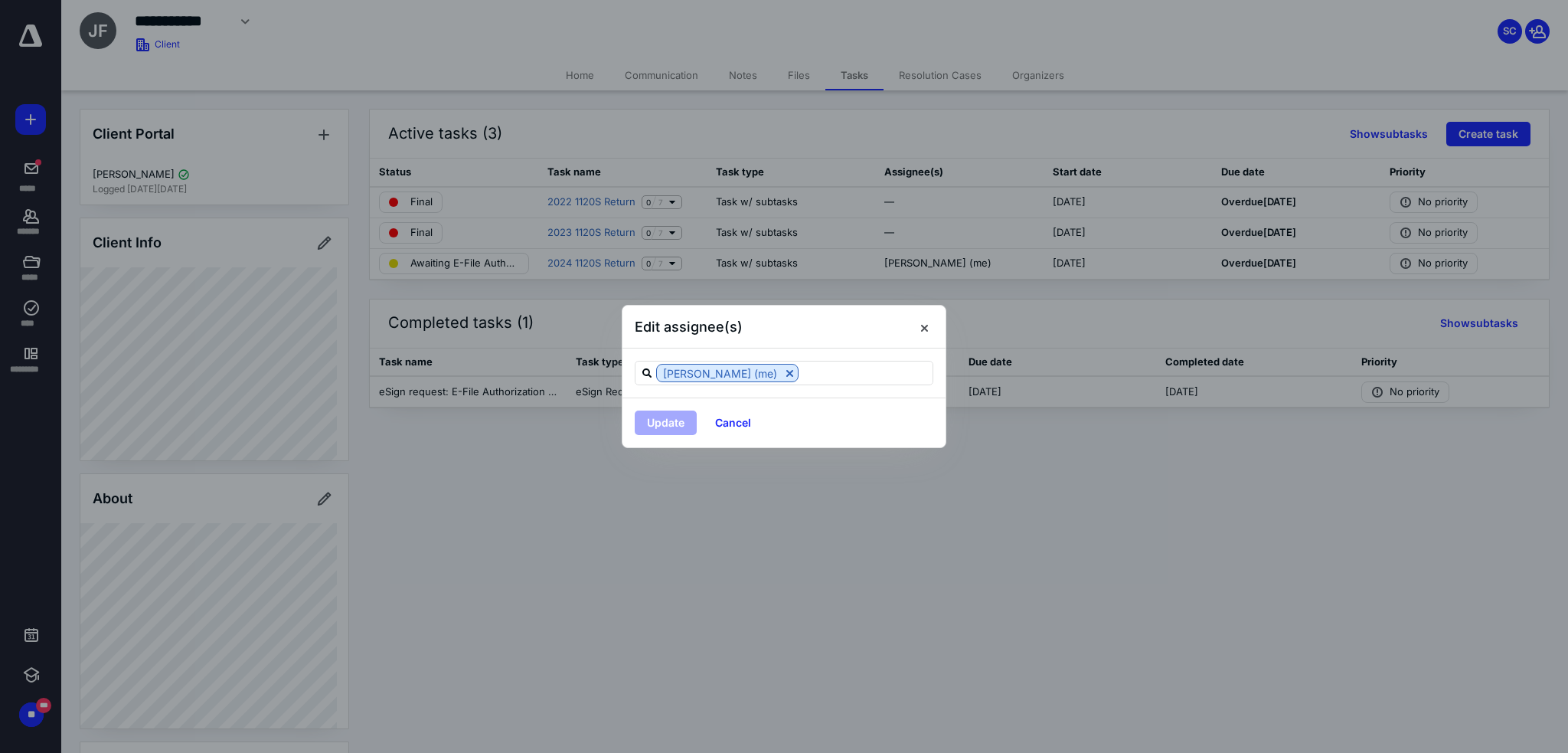 drag, startPoint x: 783, startPoint y: 373, endPoint x: 710, endPoint y: 407, distance: 80.5295 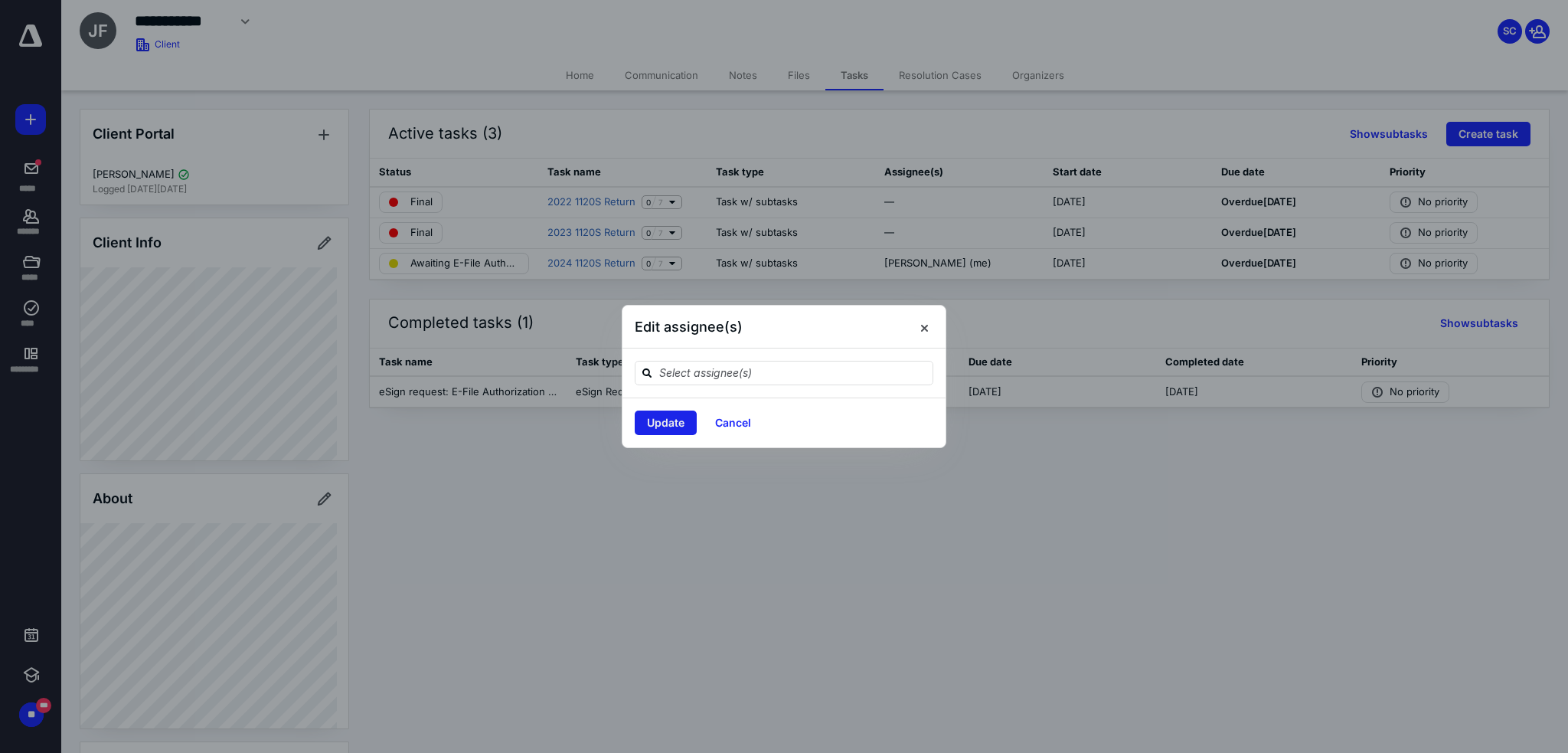 click on "Update" at bounding box center [665, 423] 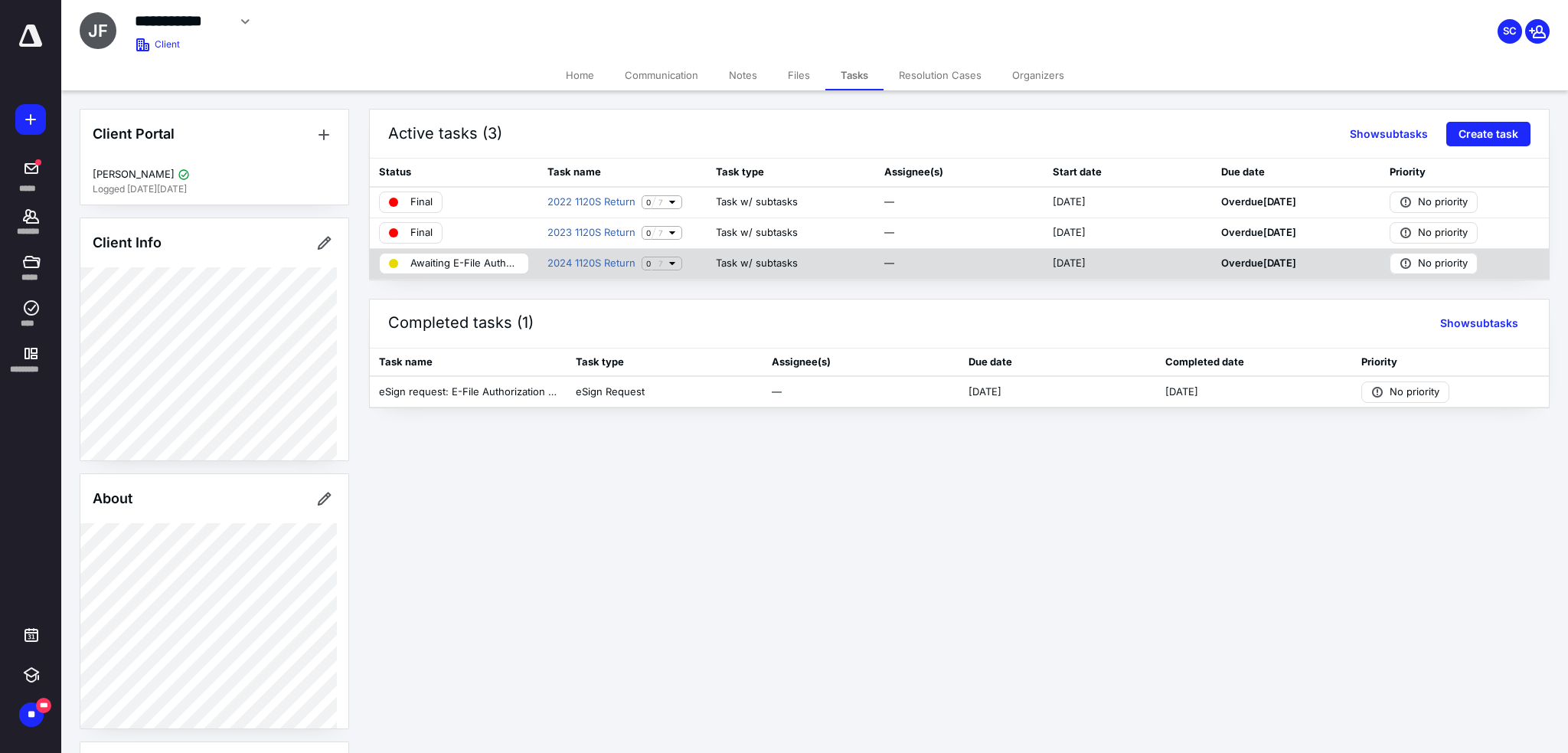click on "Awaiting E-File Authorization" at bounding box center [465, 264] 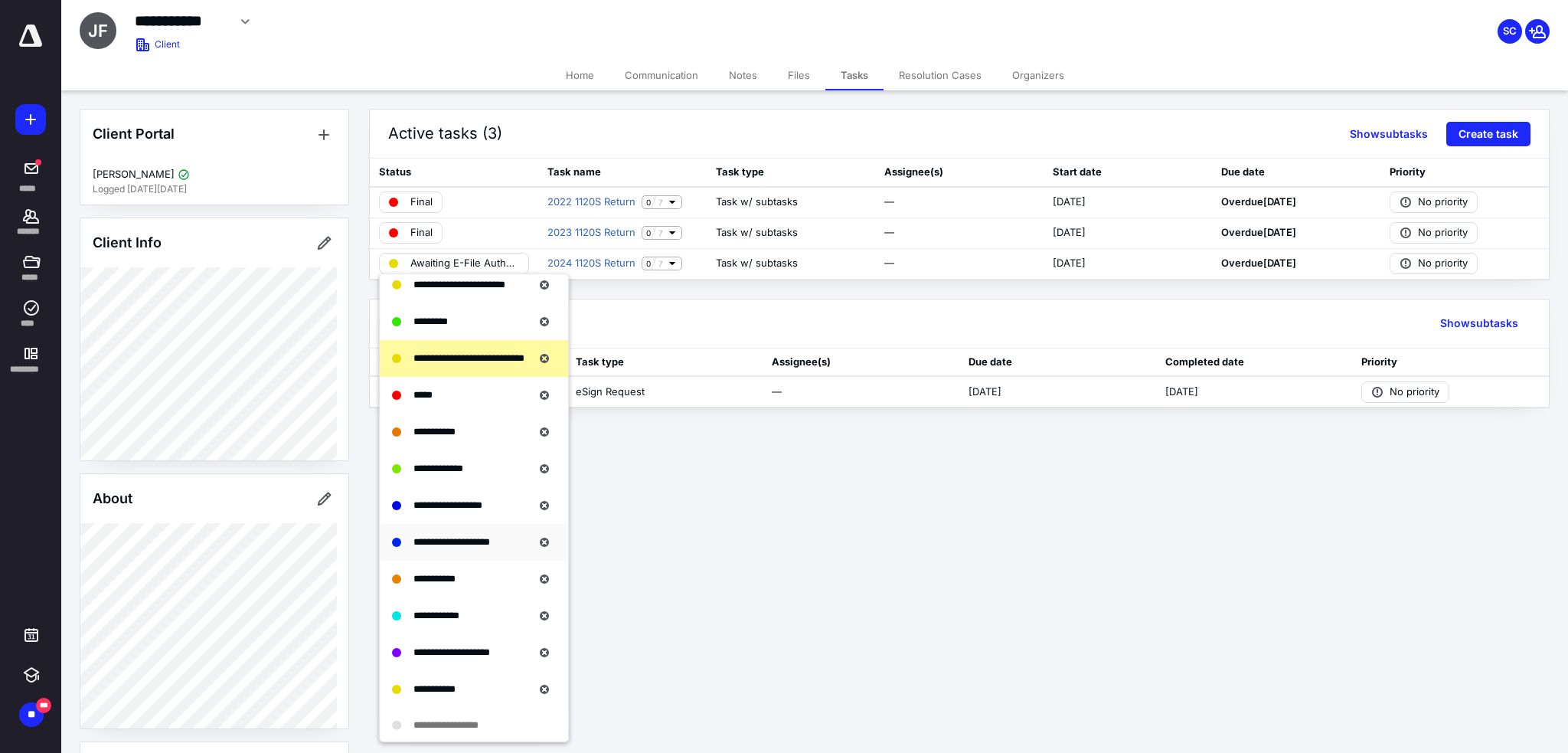 scroll, scrollTop: 435, scrollLeft: 0, axis: vertical 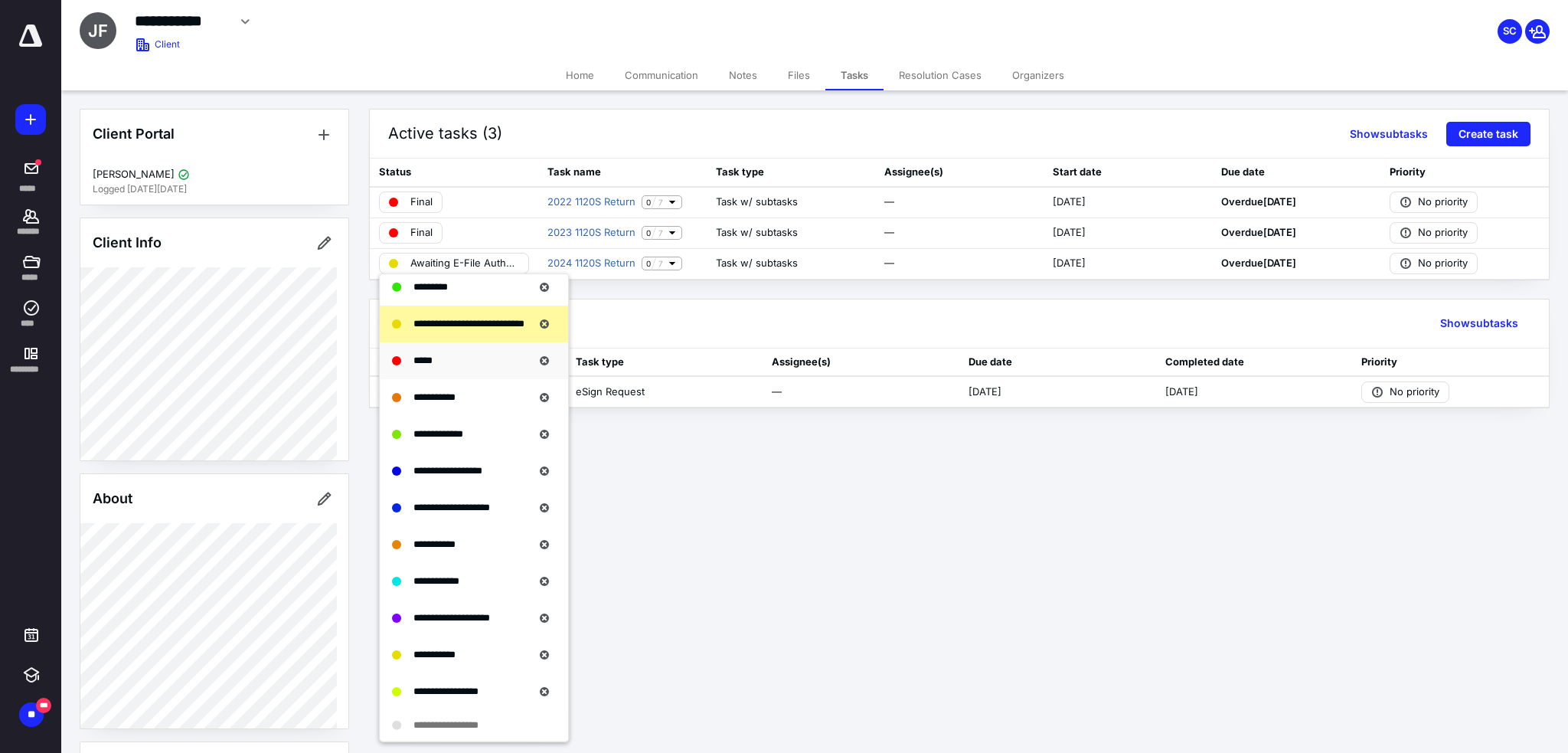 click on "*****" at bounding box center (462, 361) 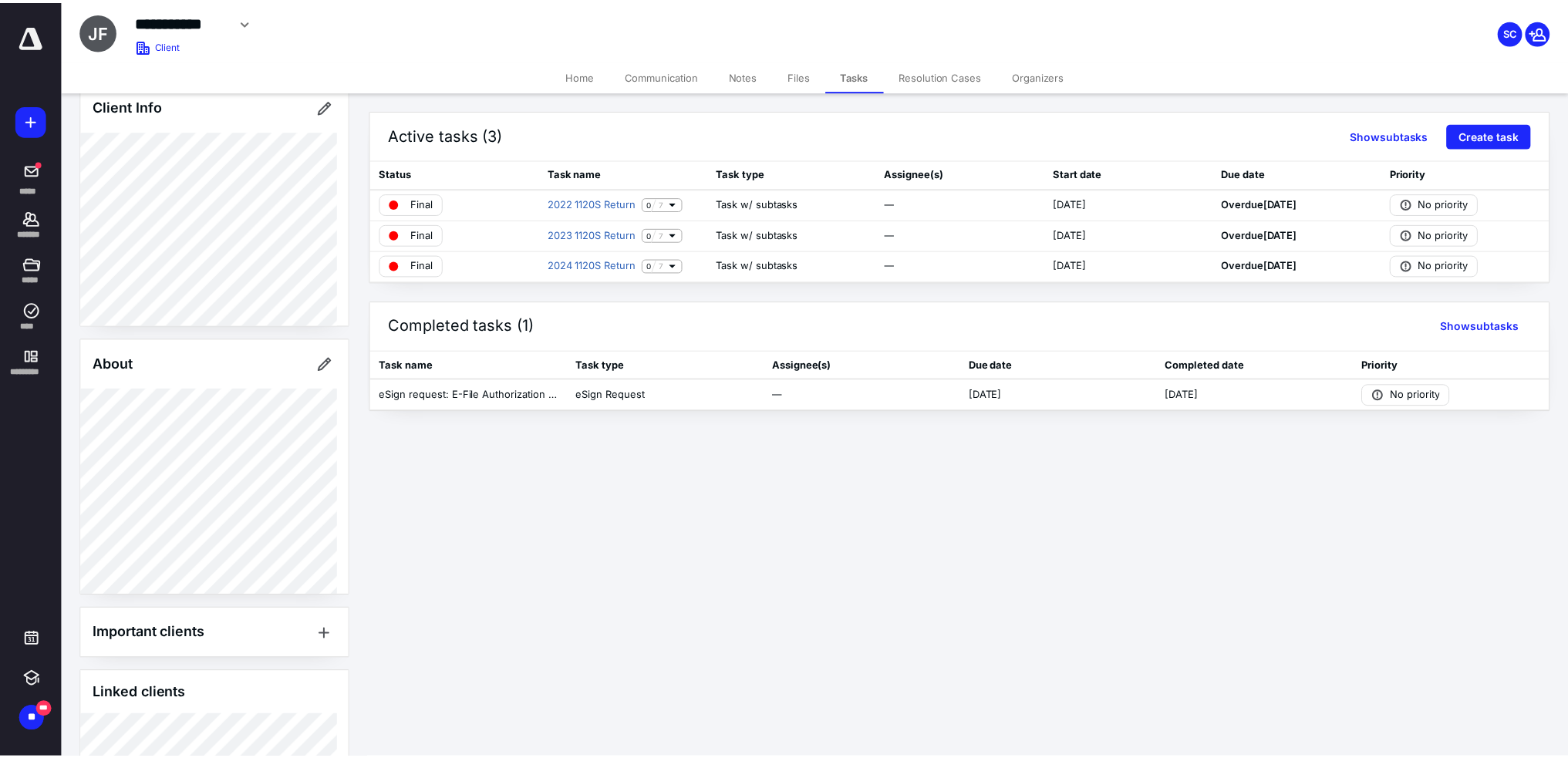 scroll, scrollTop: 227, scrollLeft: 0, axis: vertical 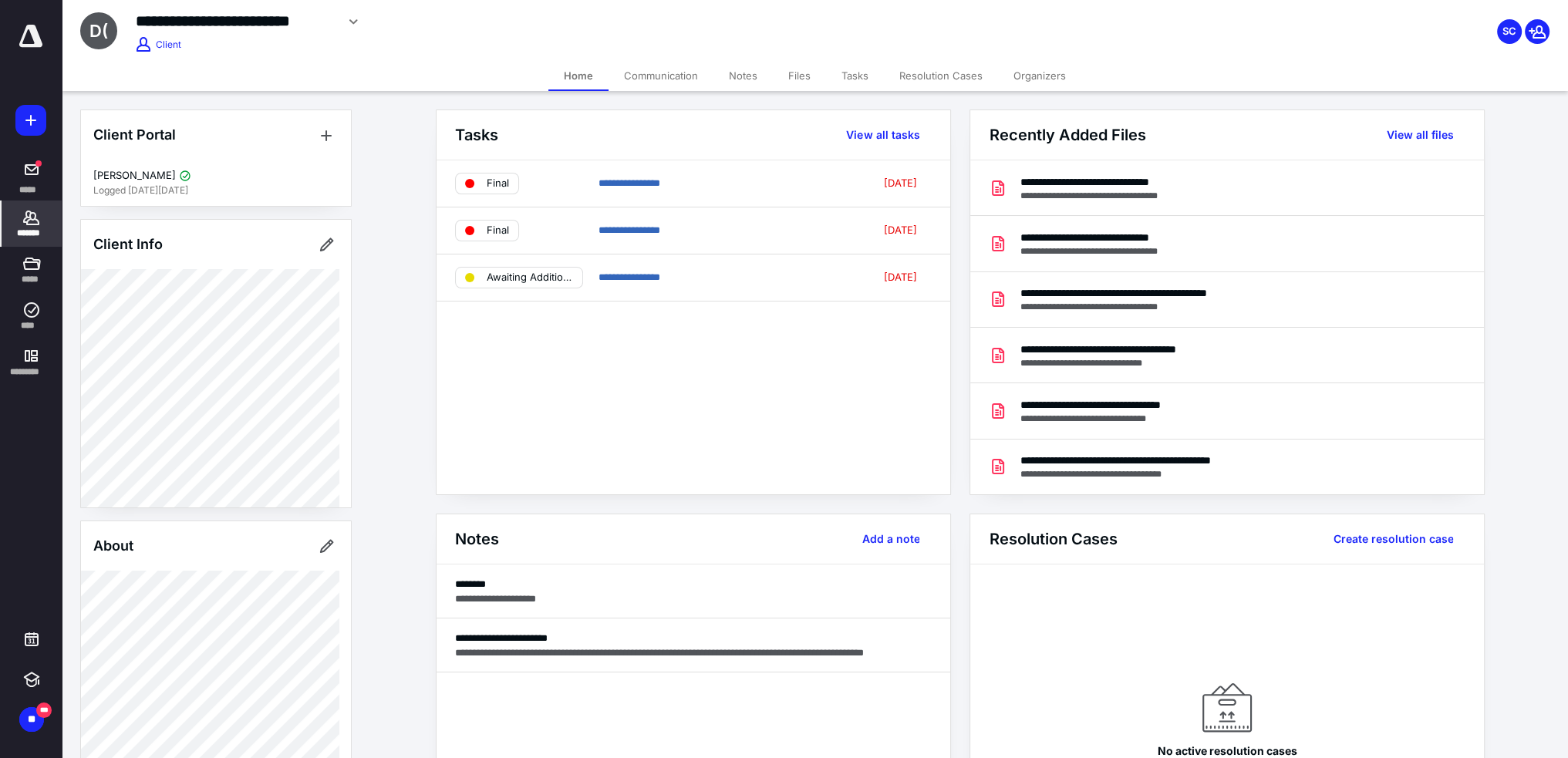 click on "Tasks" at bounding box center [855, 76] 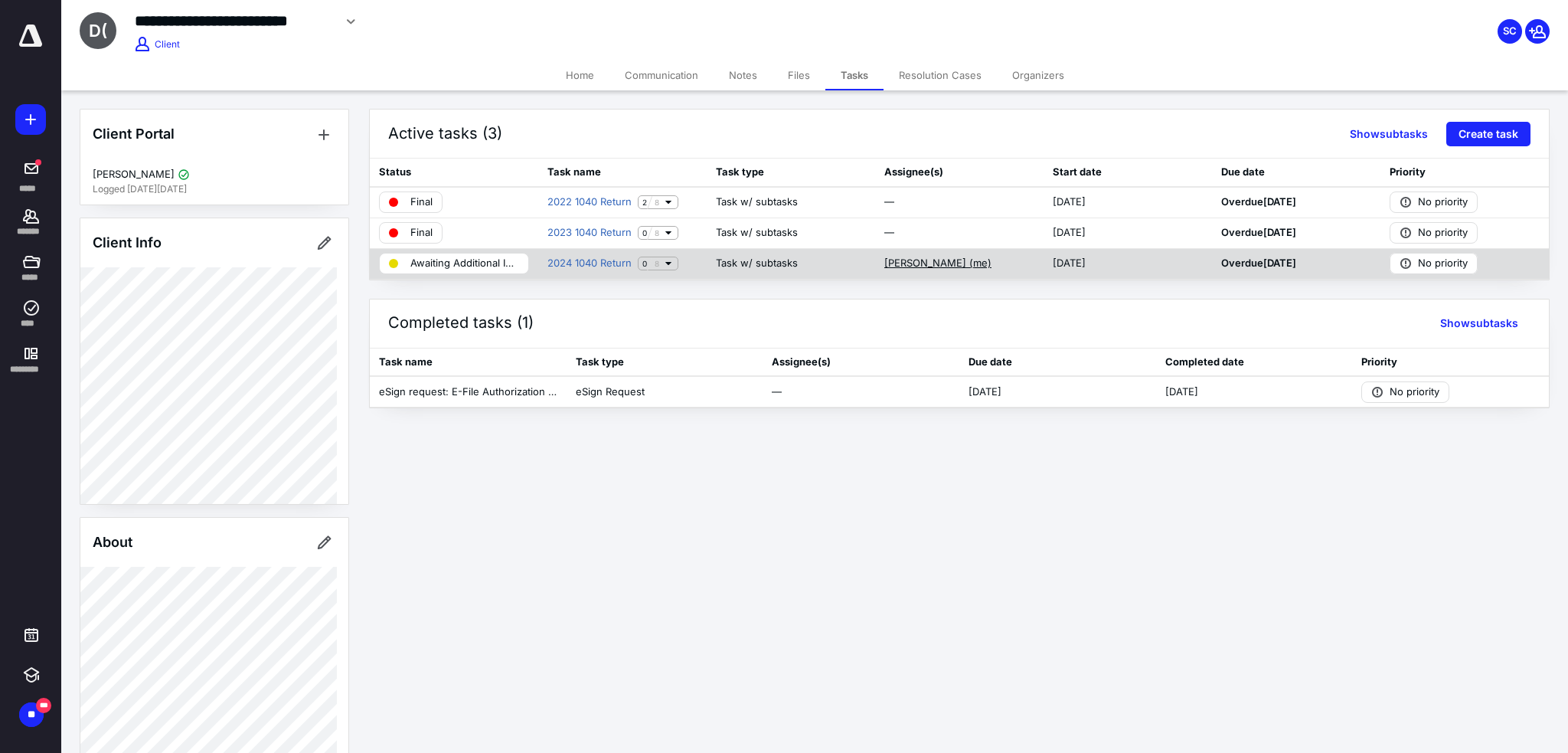 click on "[PERSON_NAME] (me)" at bounding box center [938, 264] 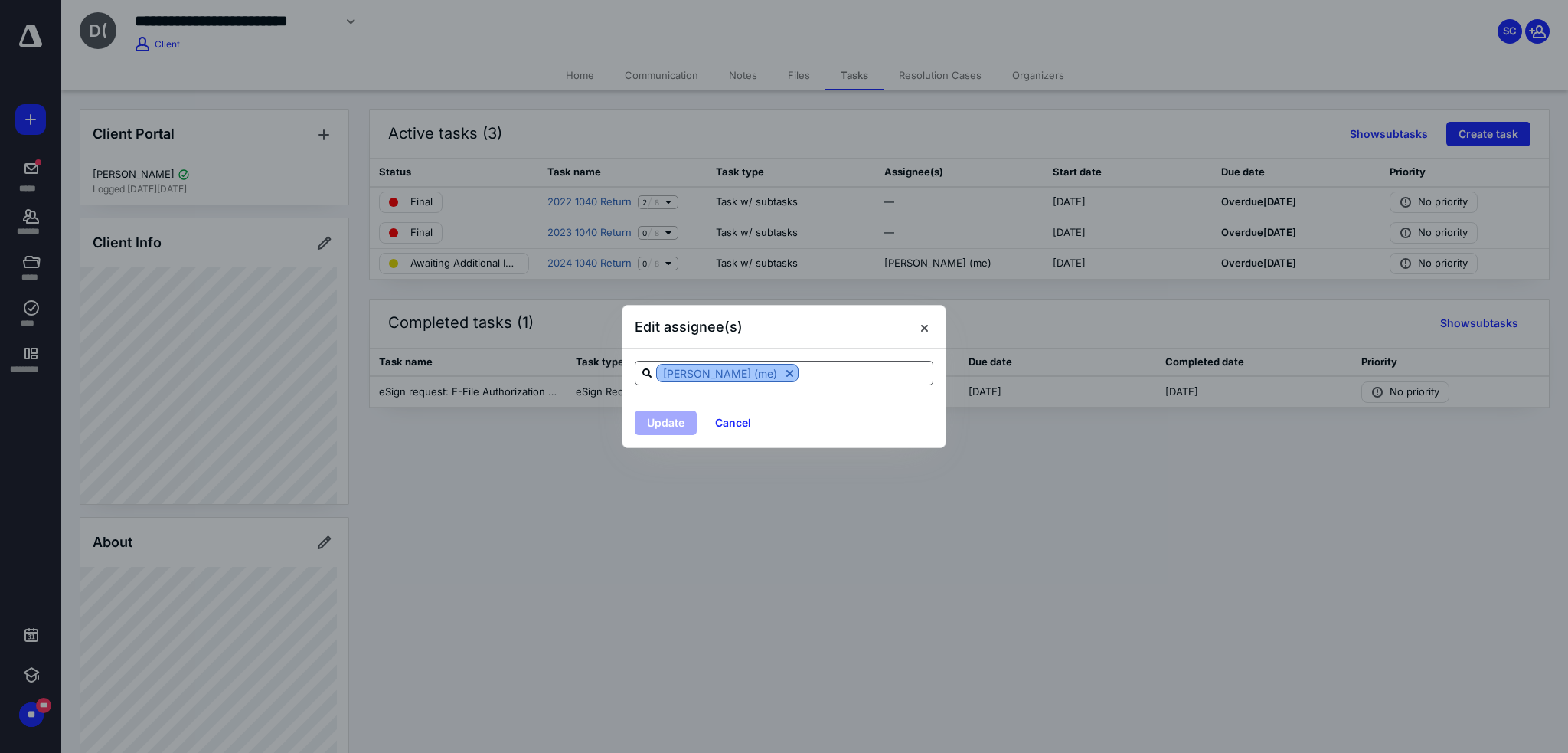 click at bounding box center [789, 373] 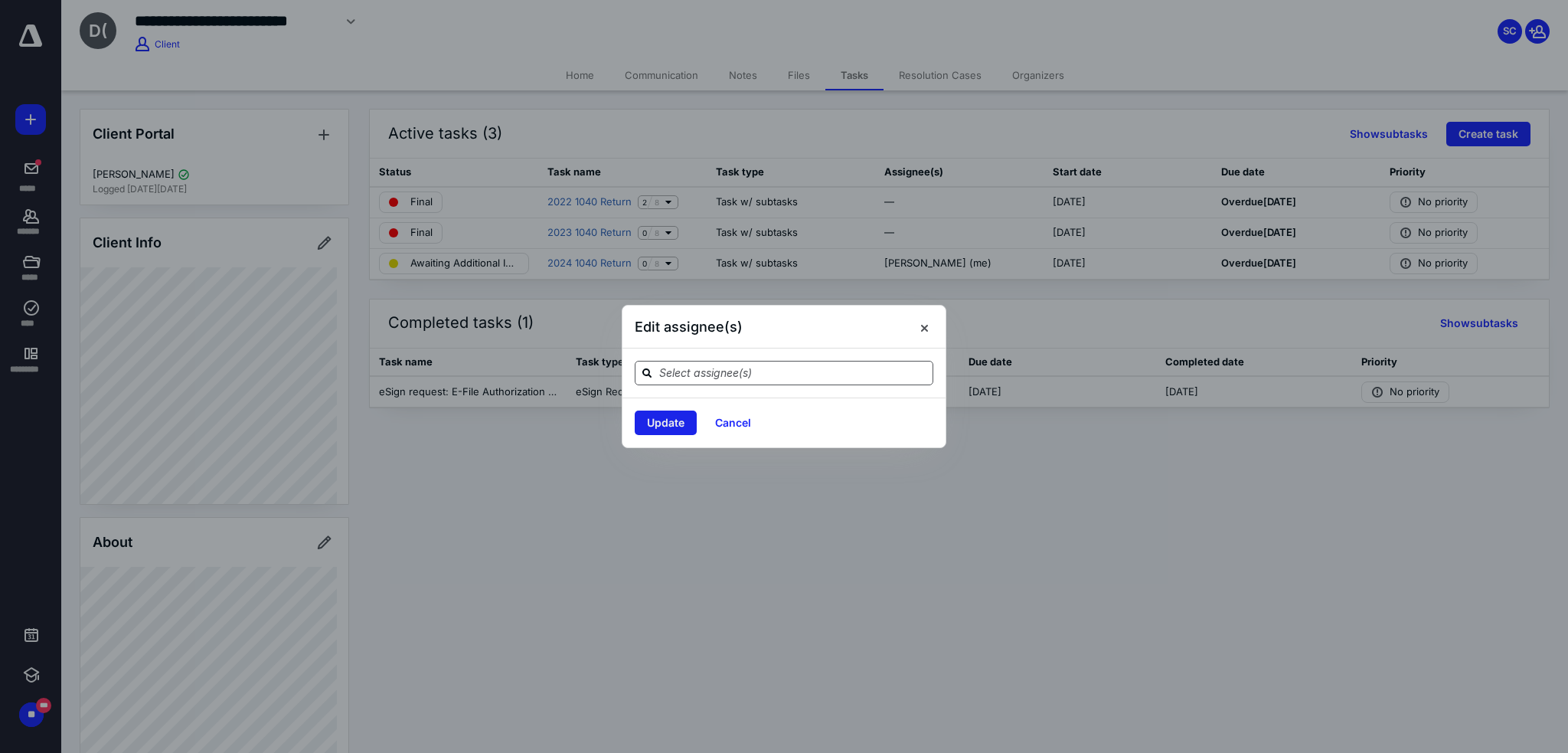click on "Update" at bounding box center [665, 423] 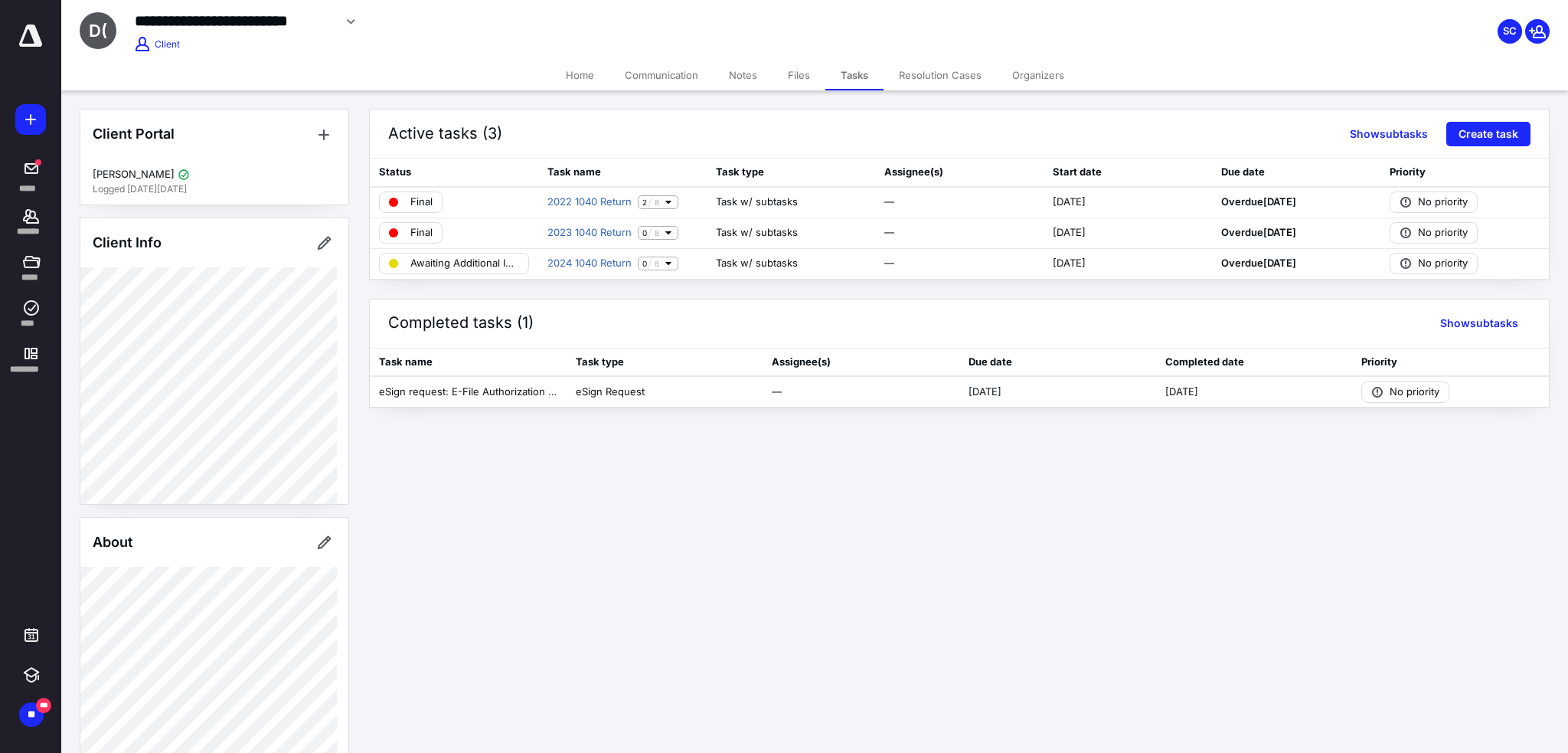 click on "Awaiting Additional Info" at bounding box center (465, 264) 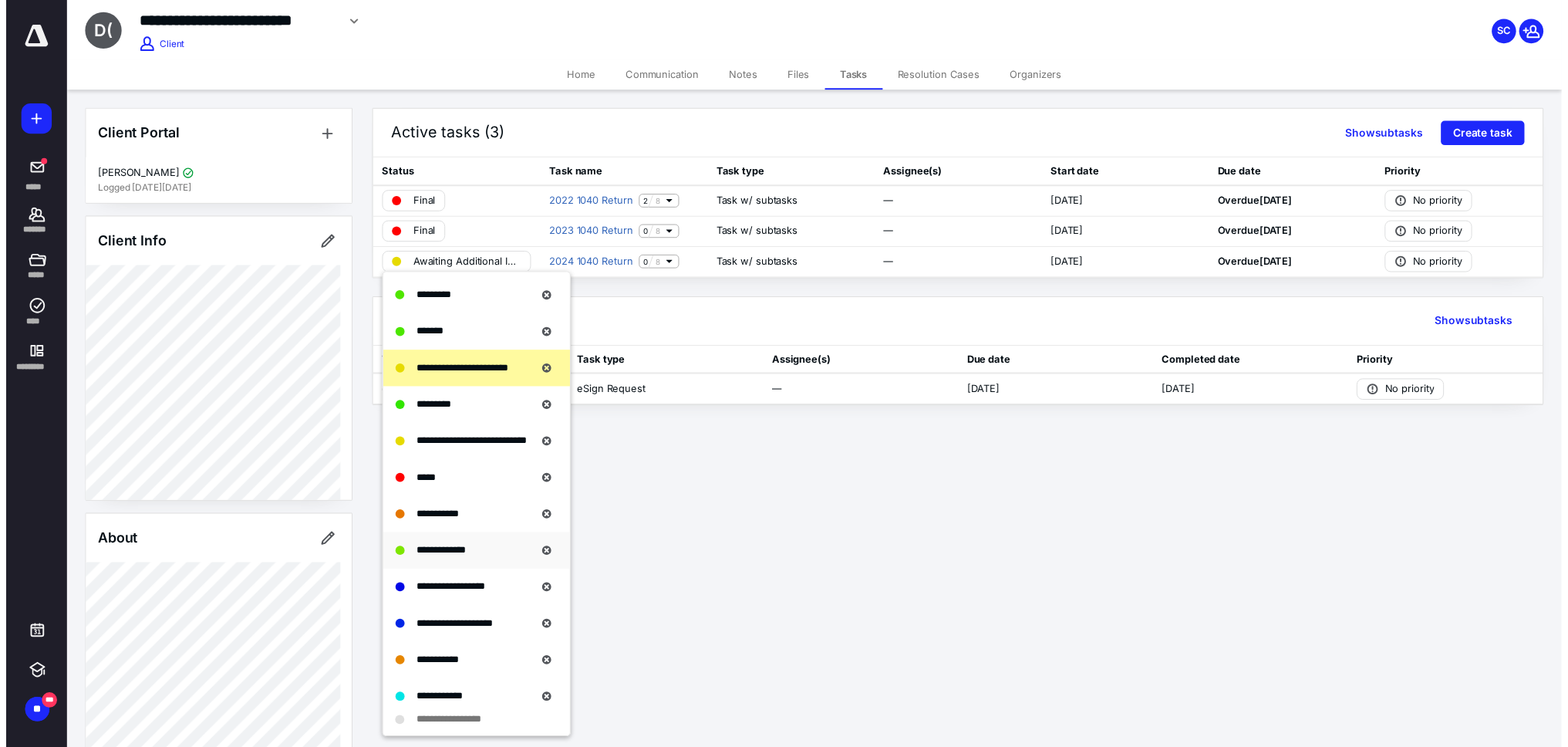 scroll, scrollTop: 438, scrollLeft: 0, axis: vertical 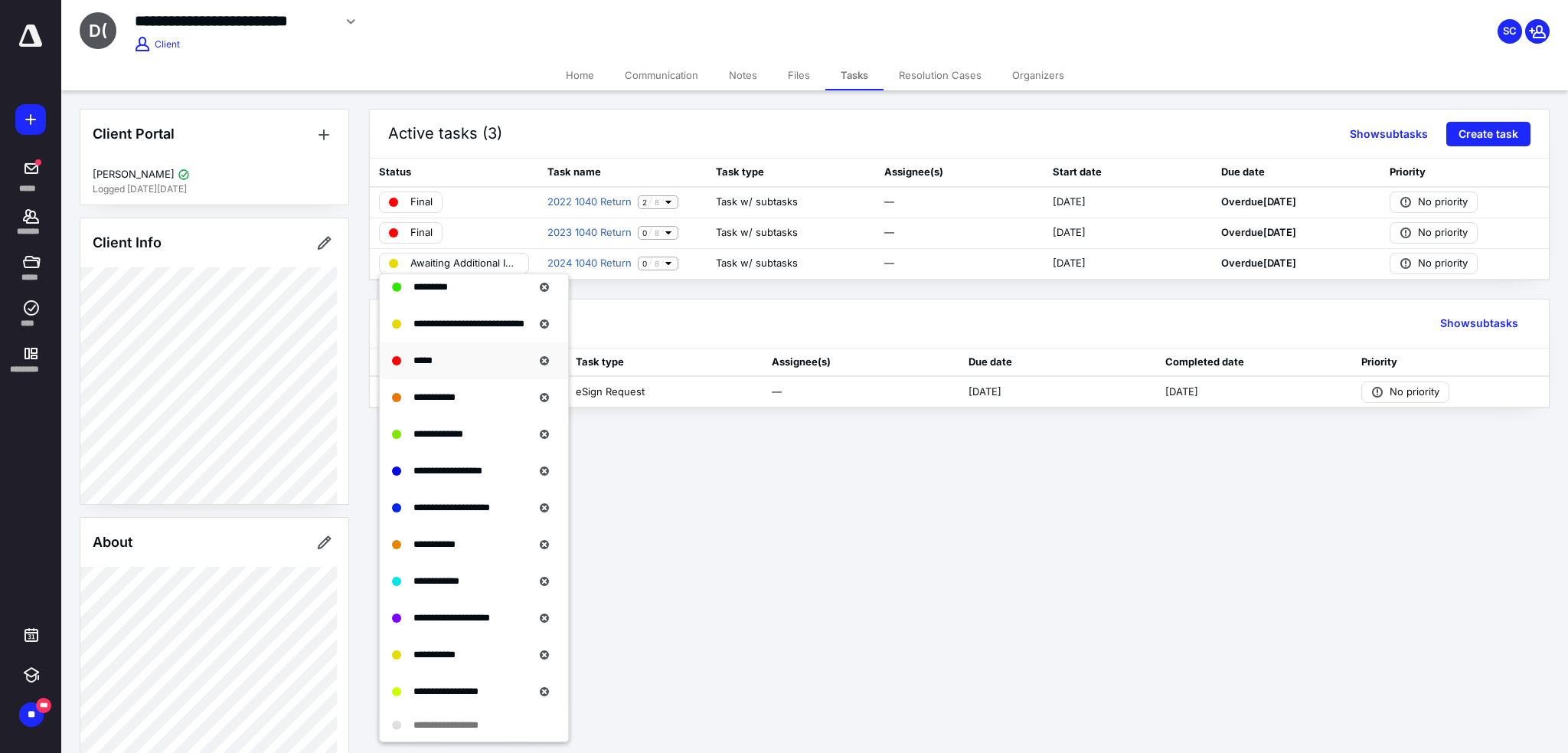 click on "*****" at bounding box center [462, 361] 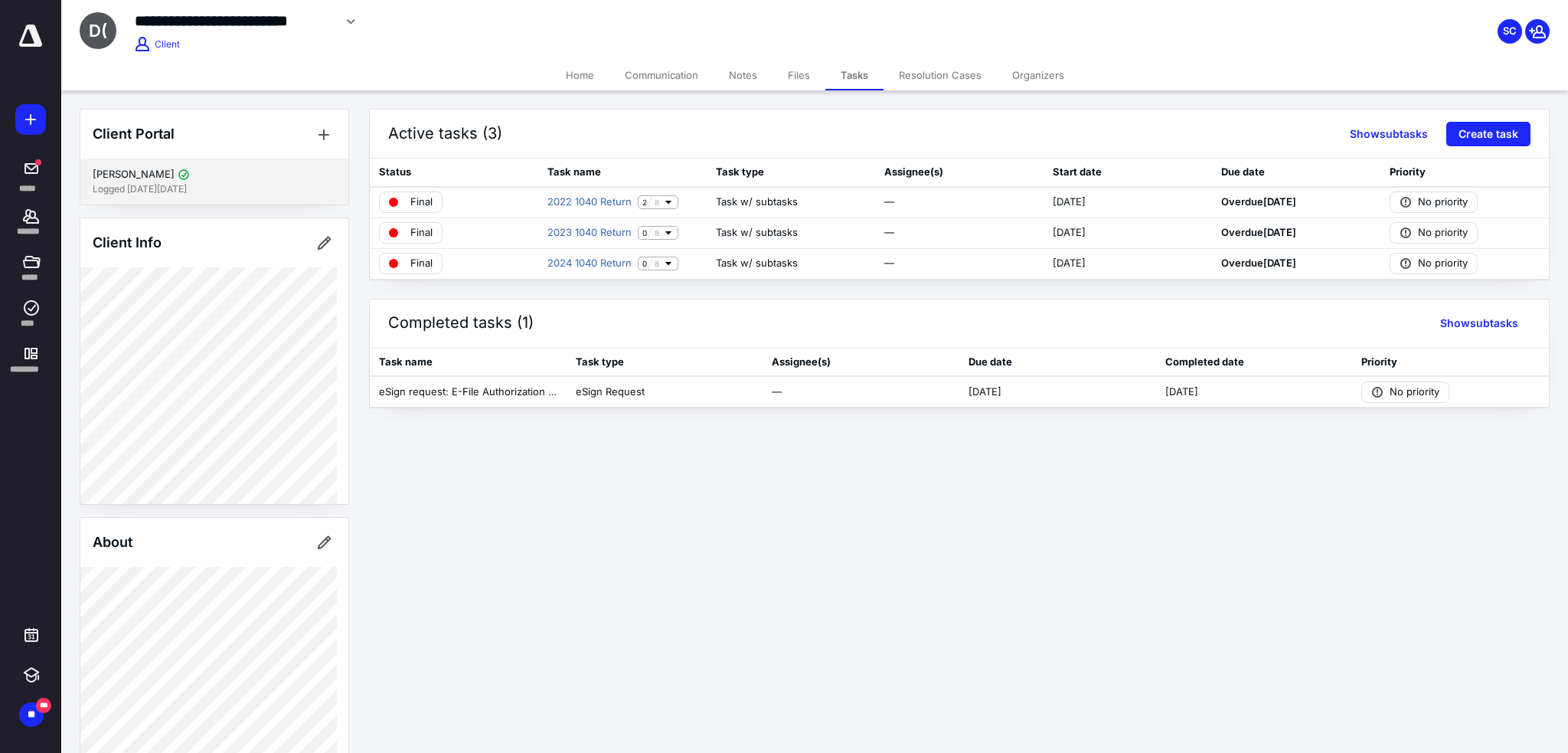 click on "James DiGiacinto" at bounding box center [214, 175] 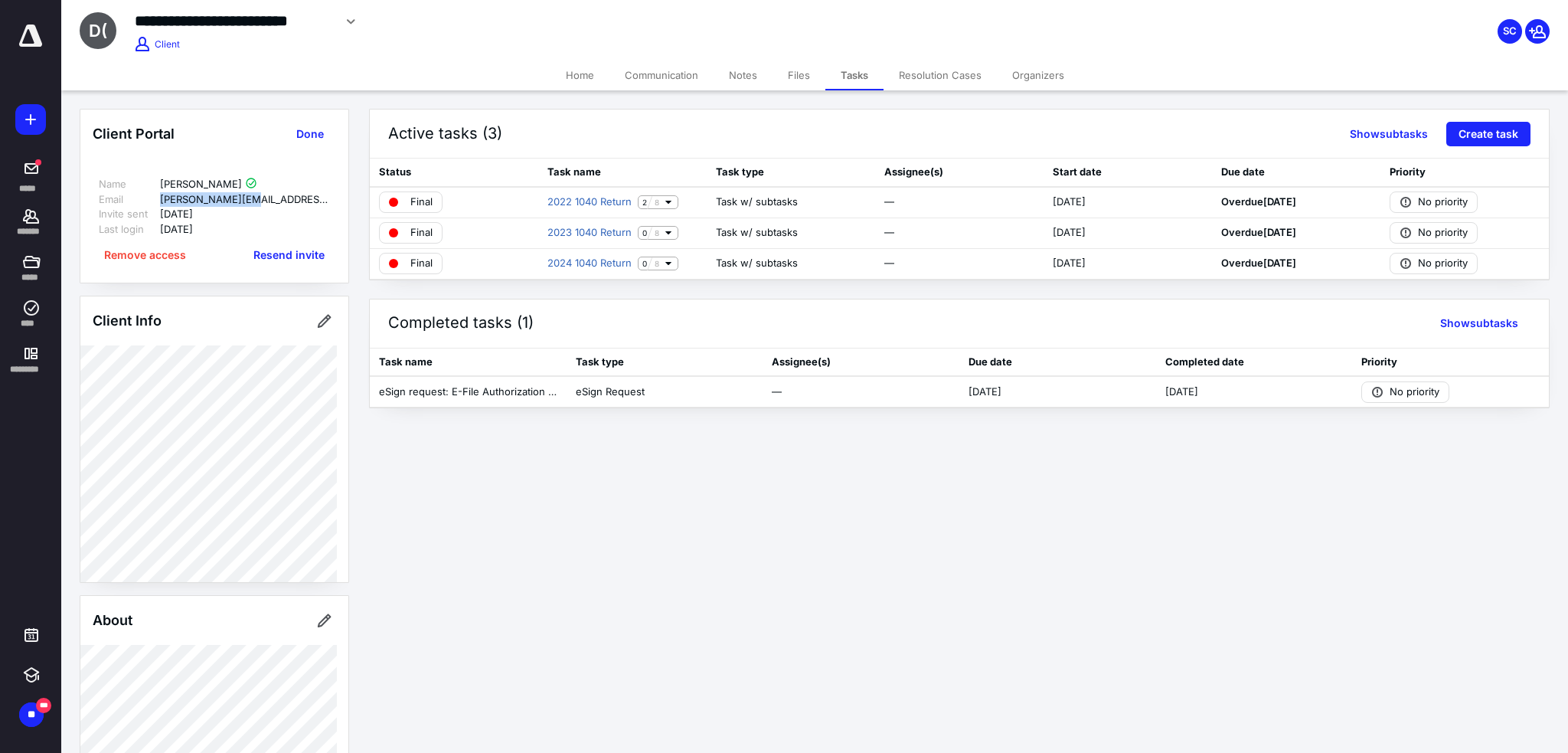 drag, startPoint x: 270, startPoint y: 198, endPoint x: 152, endPoint y: 202, distance: 118.06778 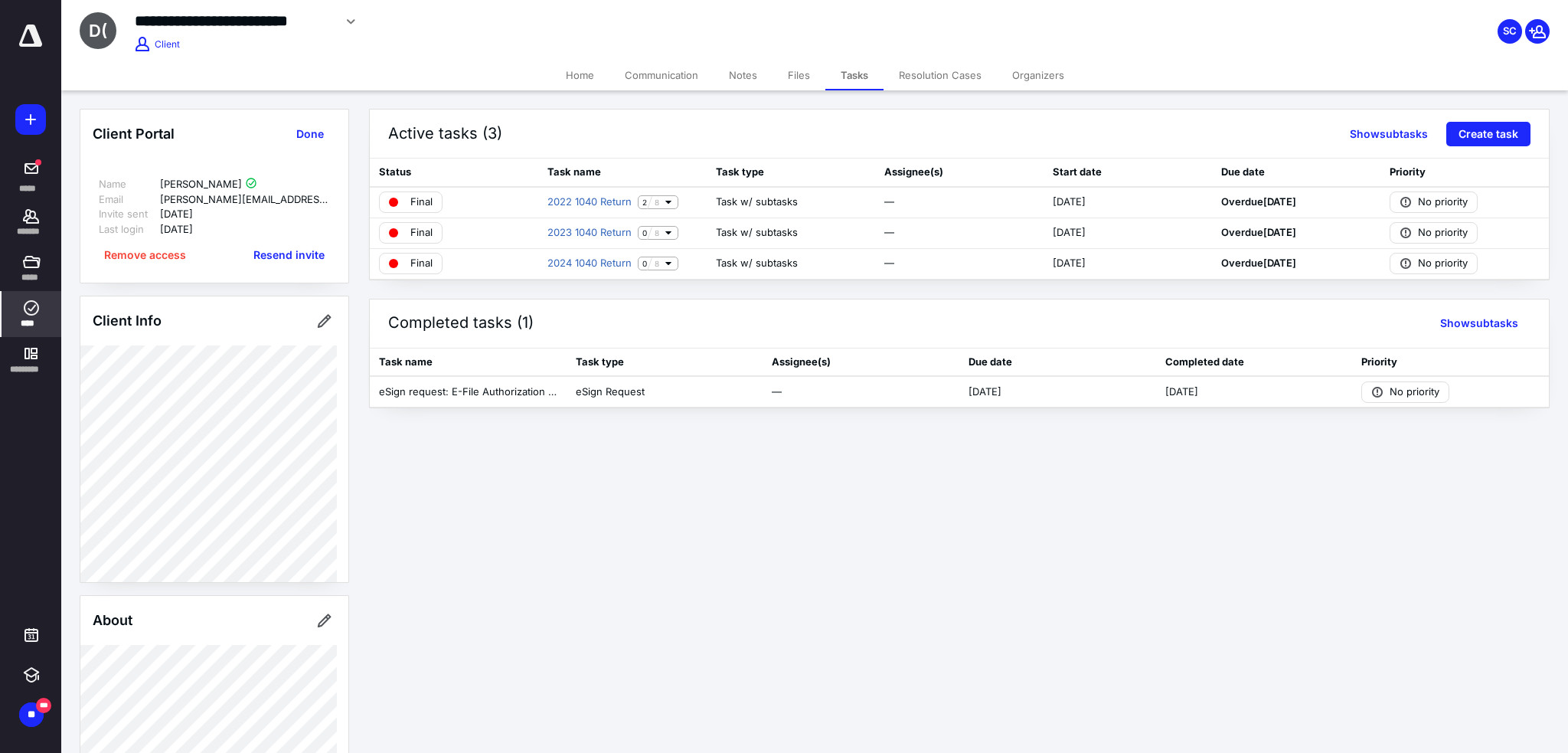 click on "****" at bounding box center (31, 314) 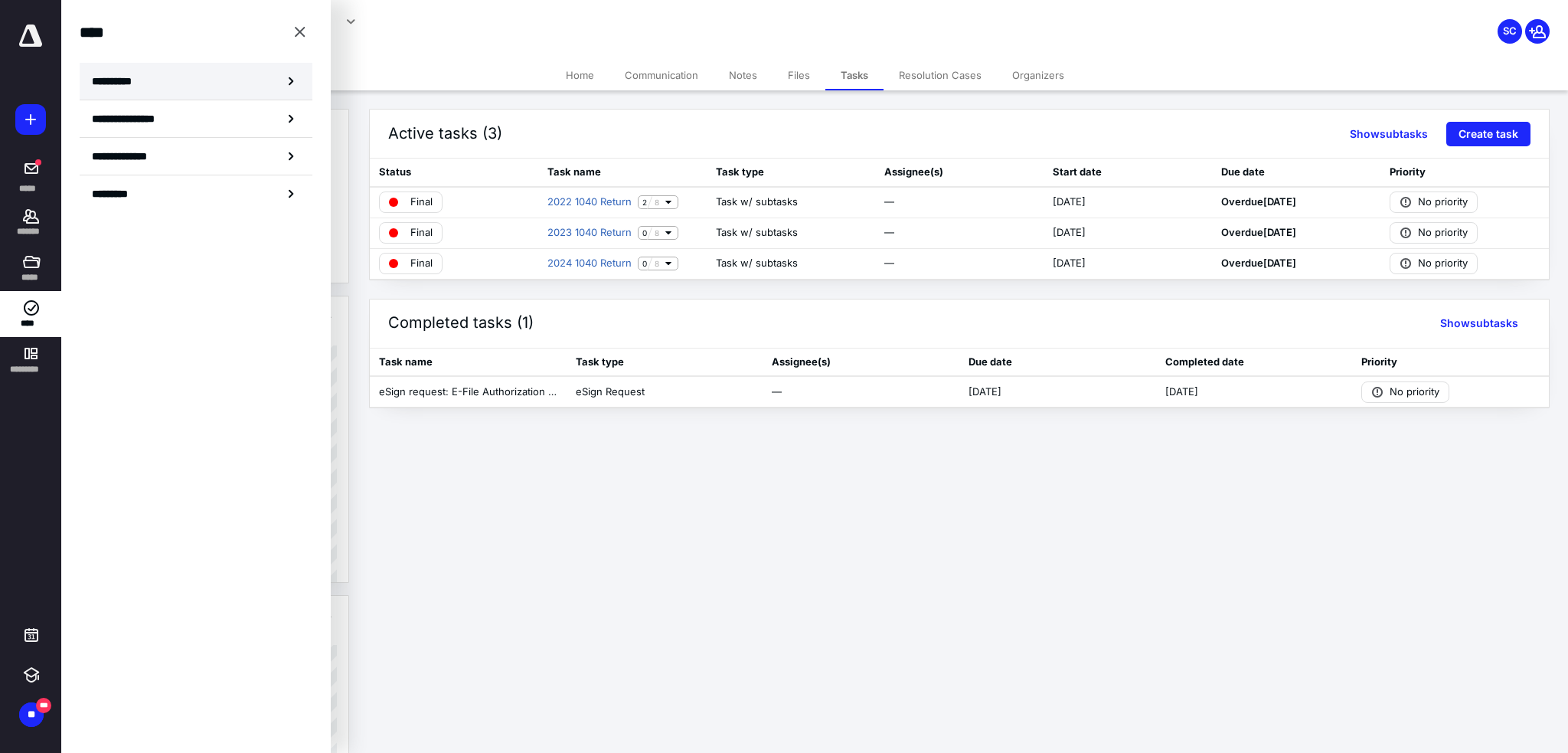 click on "**********" at bounding box center [117, 81] 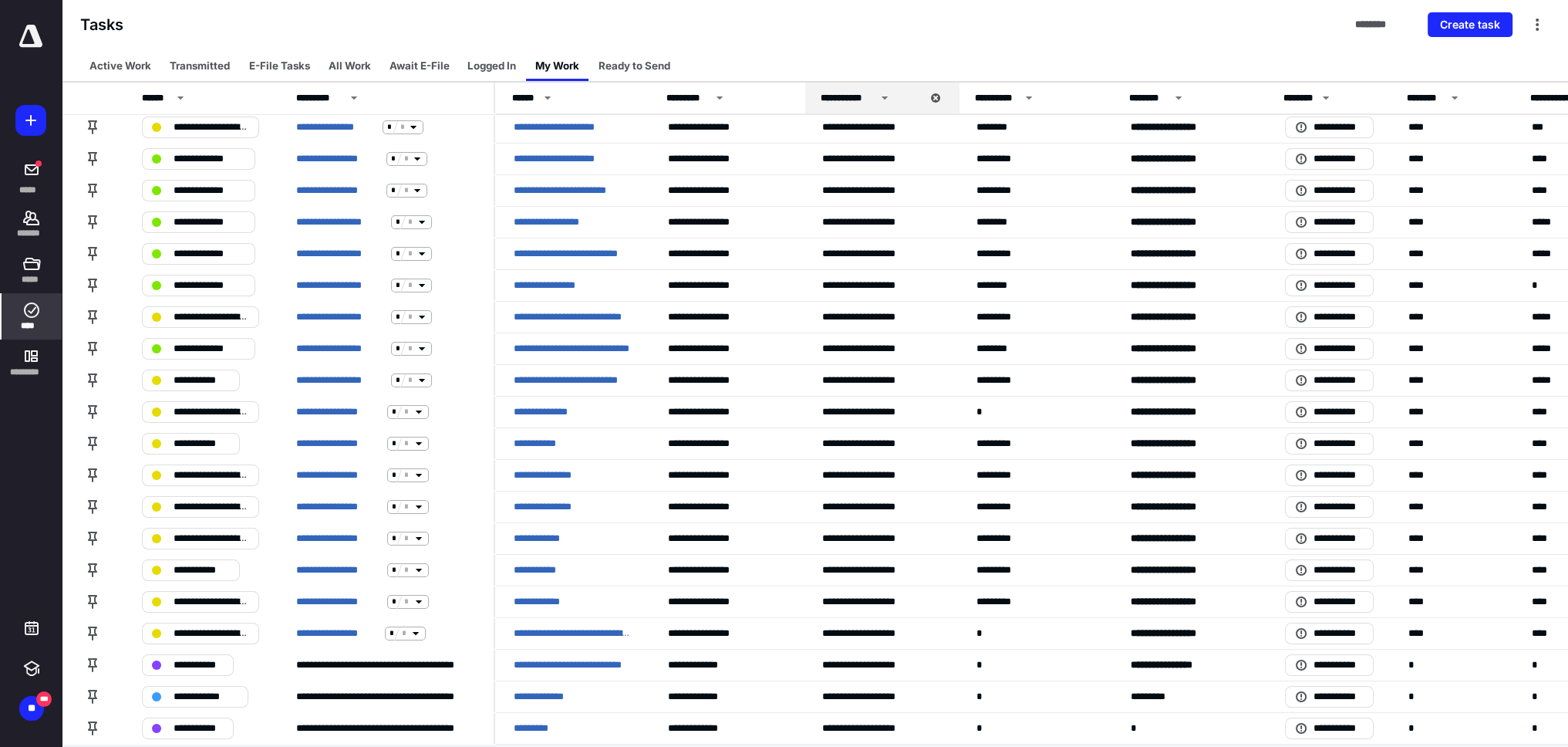 scroll, scrollTop: 0, scrollLeft: 0, axis: both 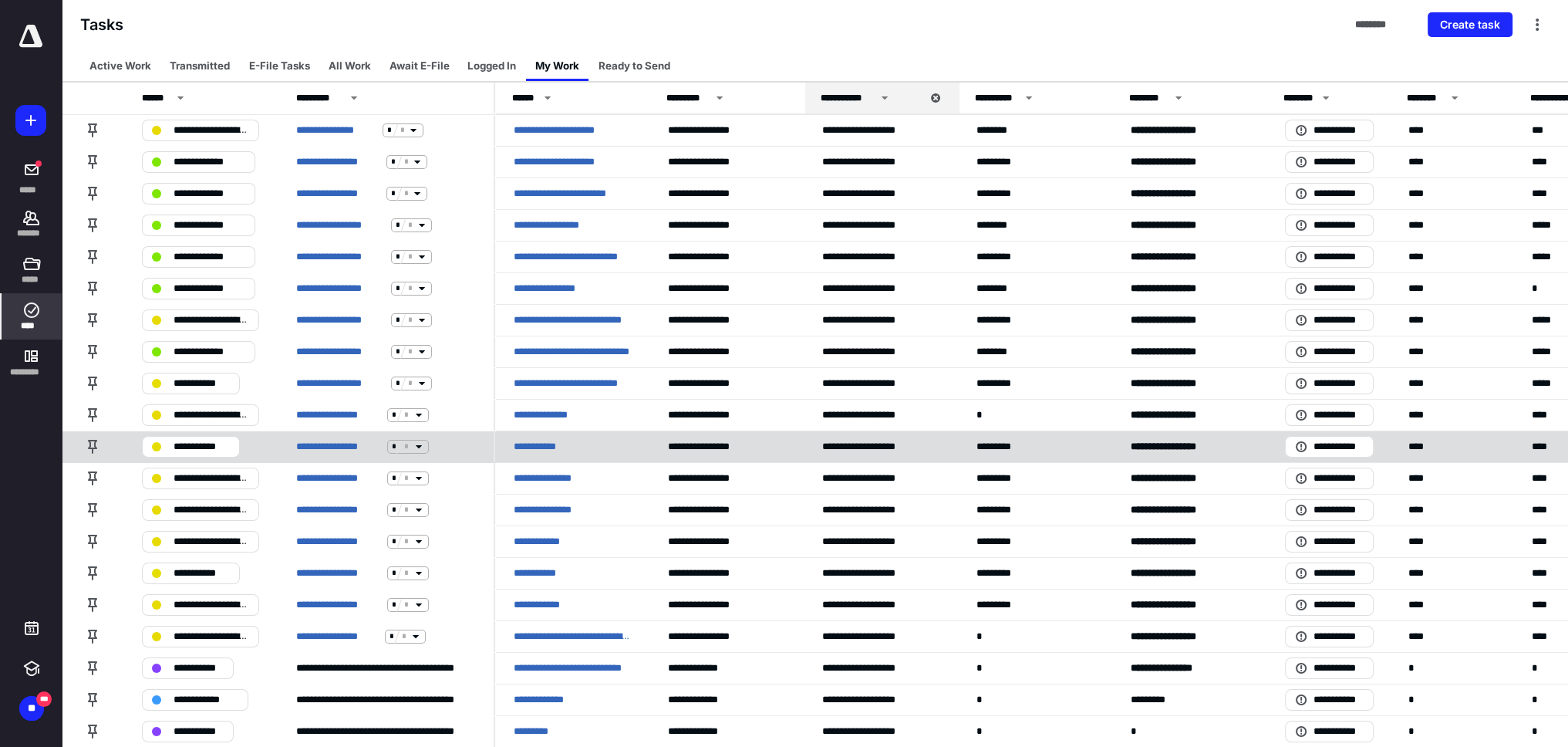 click on "**********" at bounding box center (546, 447) 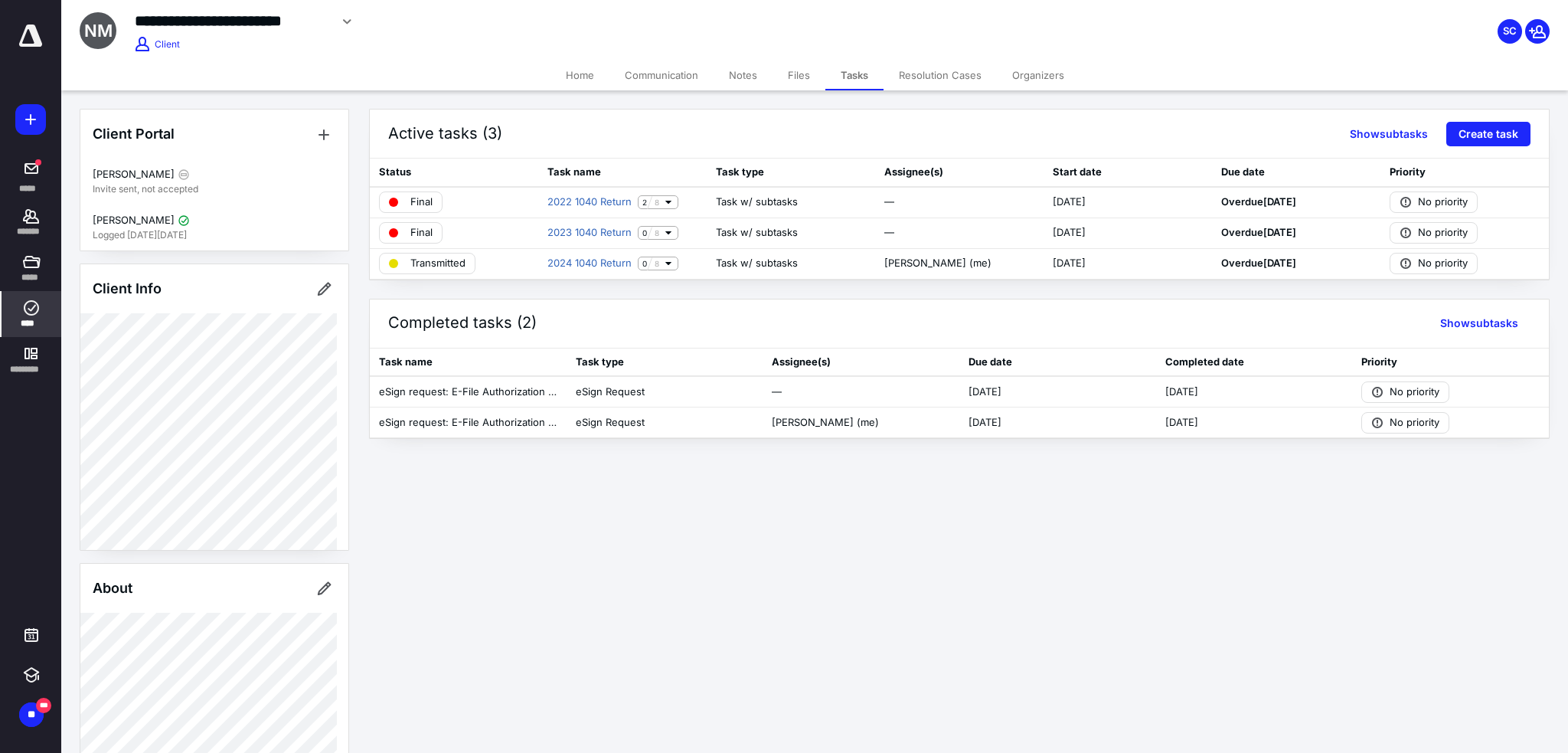 click 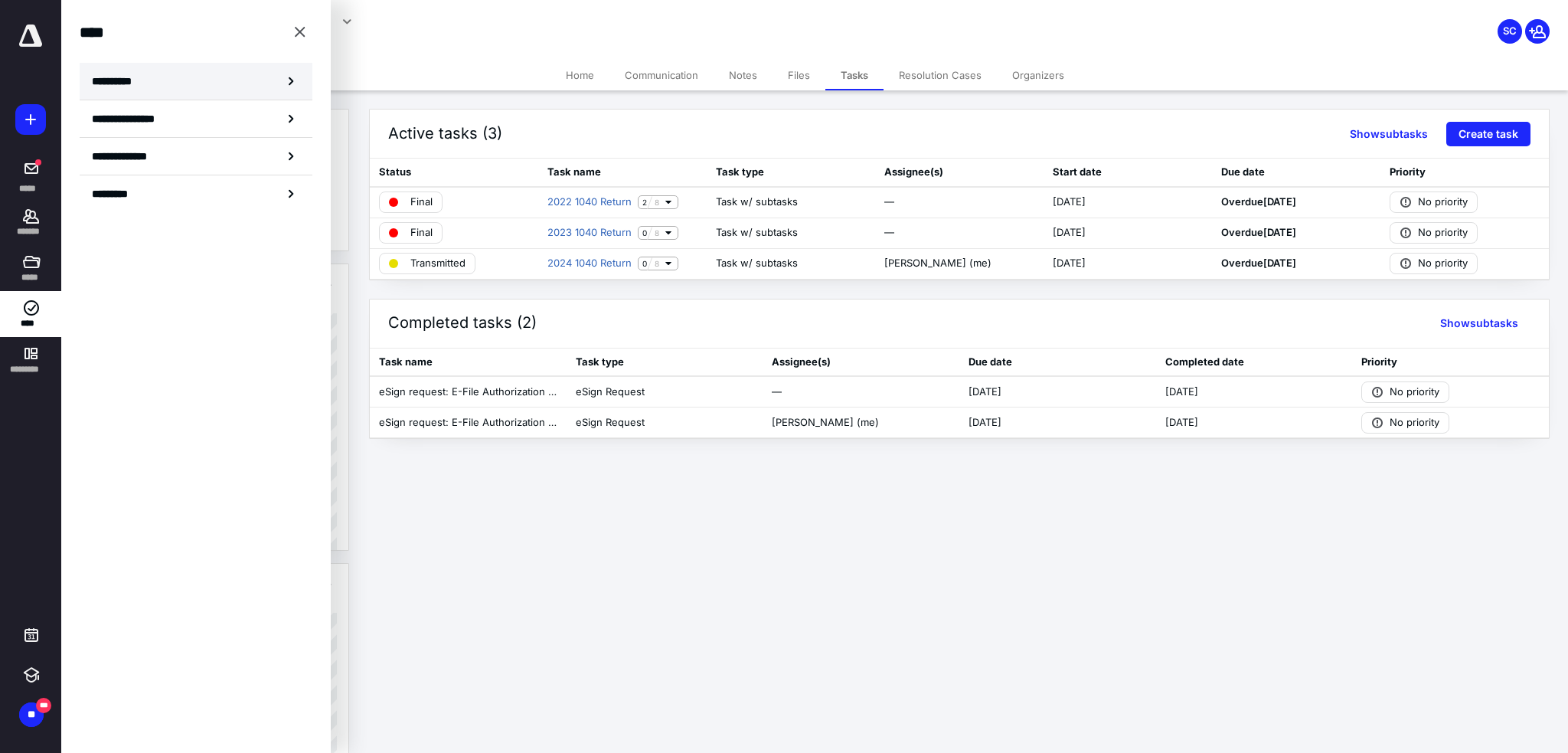 click on "**********" at bounding box center [196, 81] 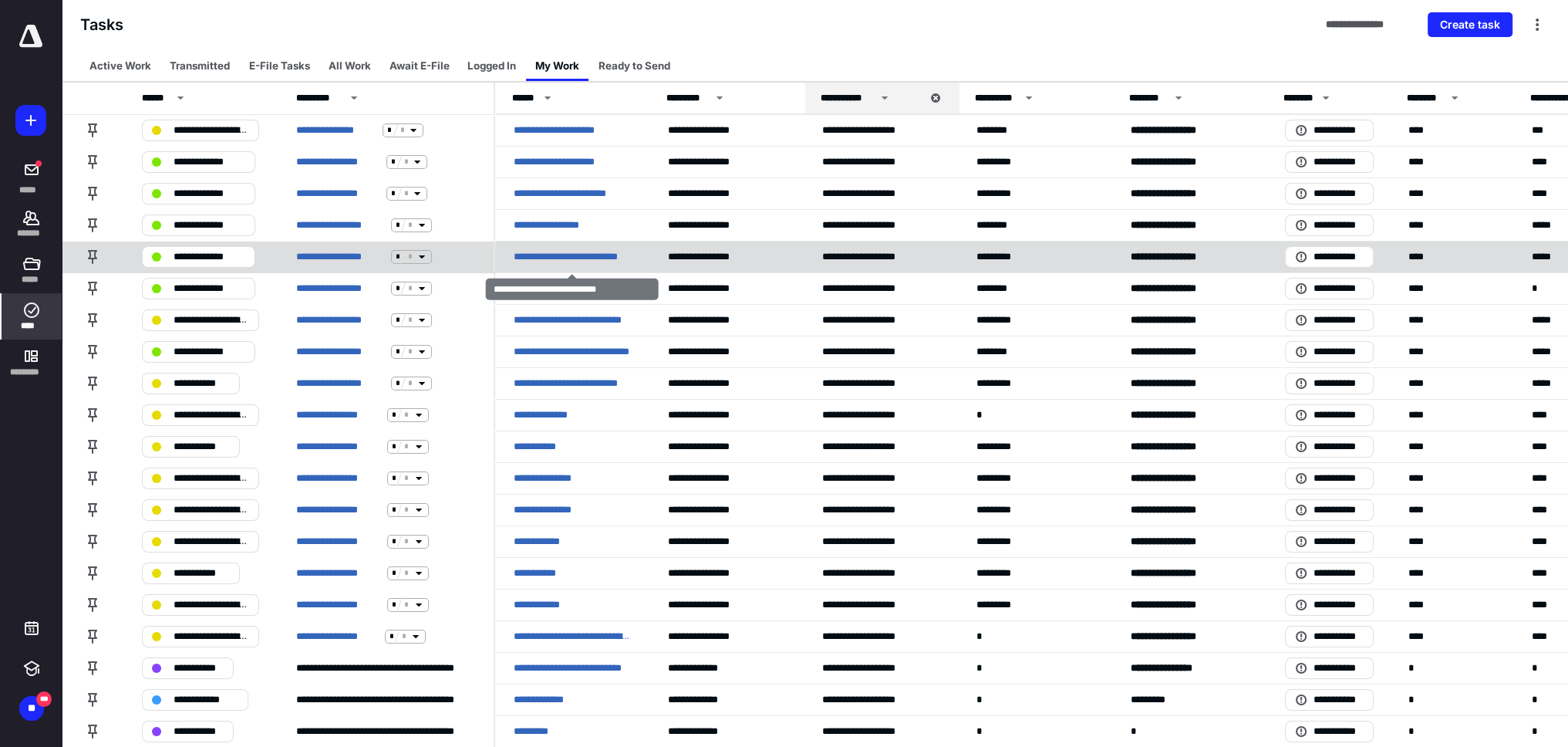 click on "**********" at bounding box center [572, 257] 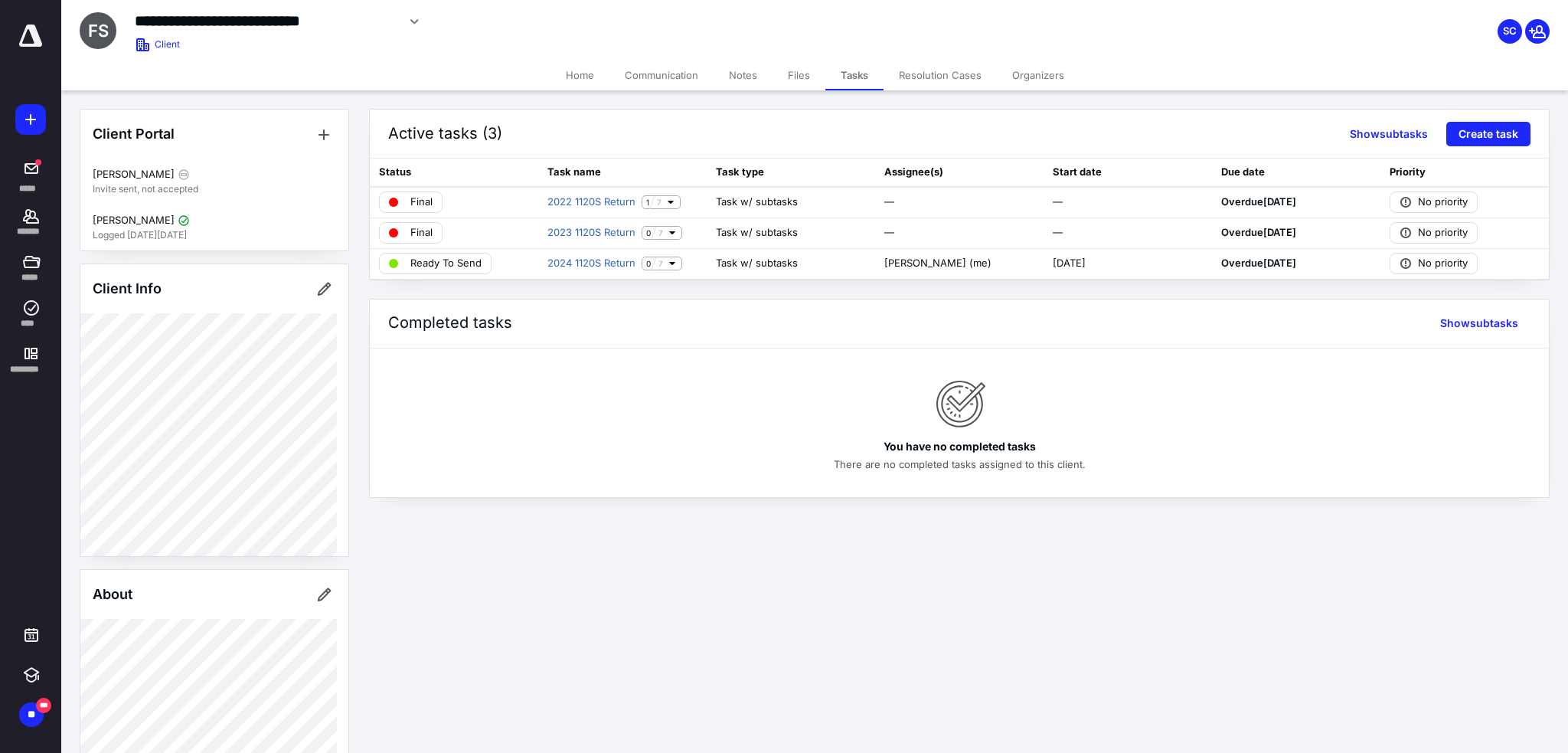 click on "Home" at bounding box center (580, 75) 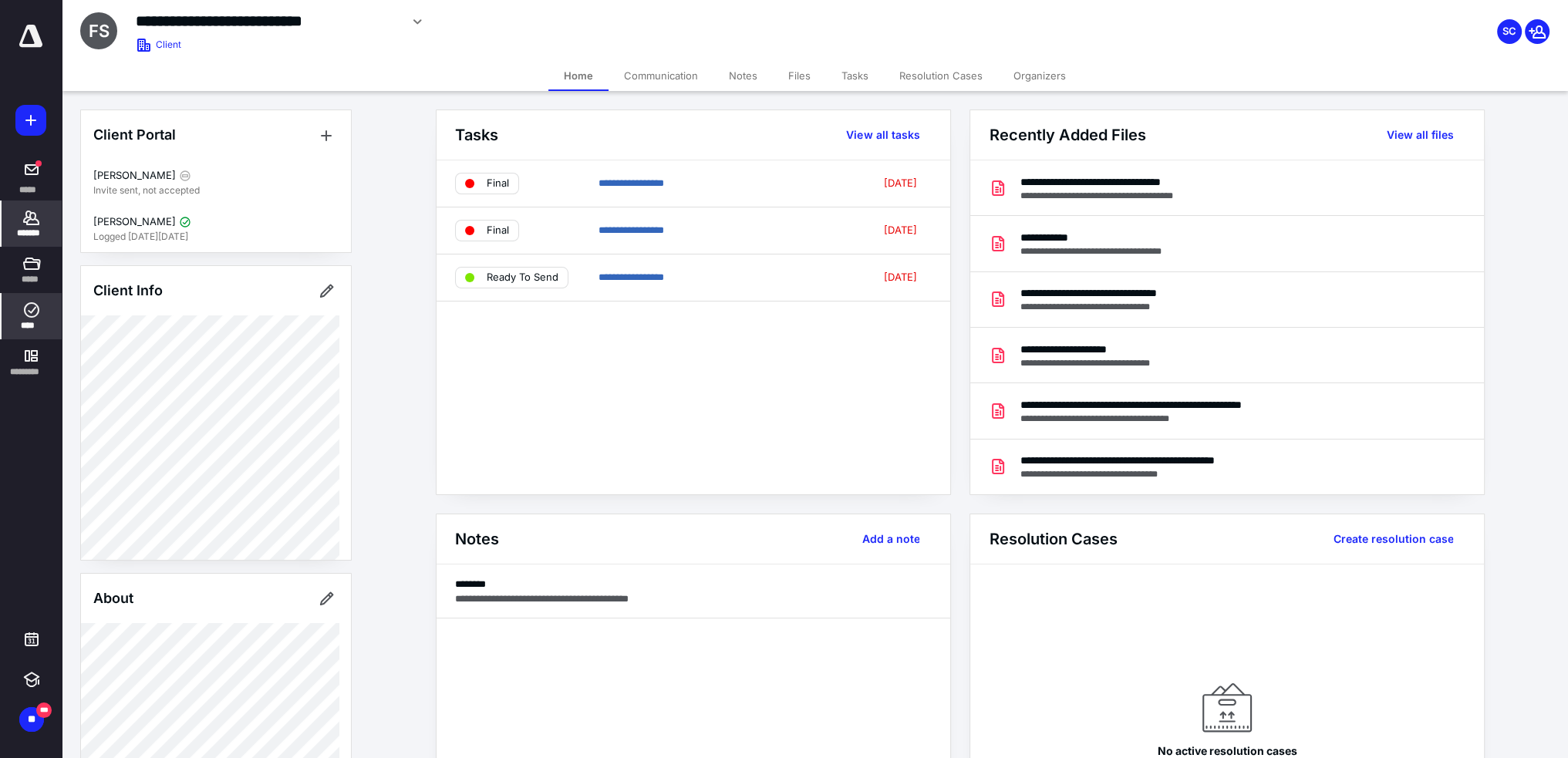 click on "****" at bounding box center [32, 325] 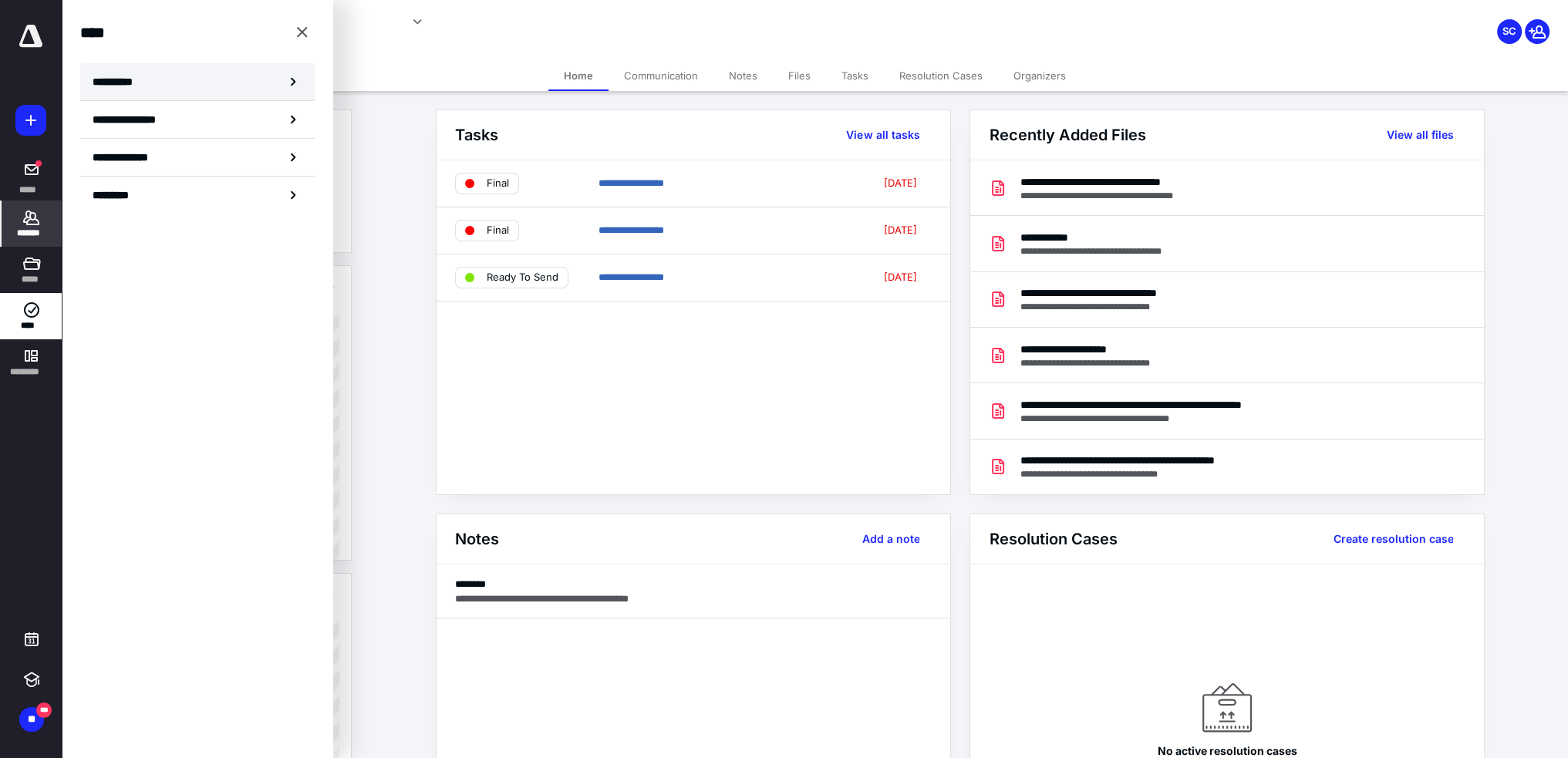 click on "**********" at bounding box center [118, 82] 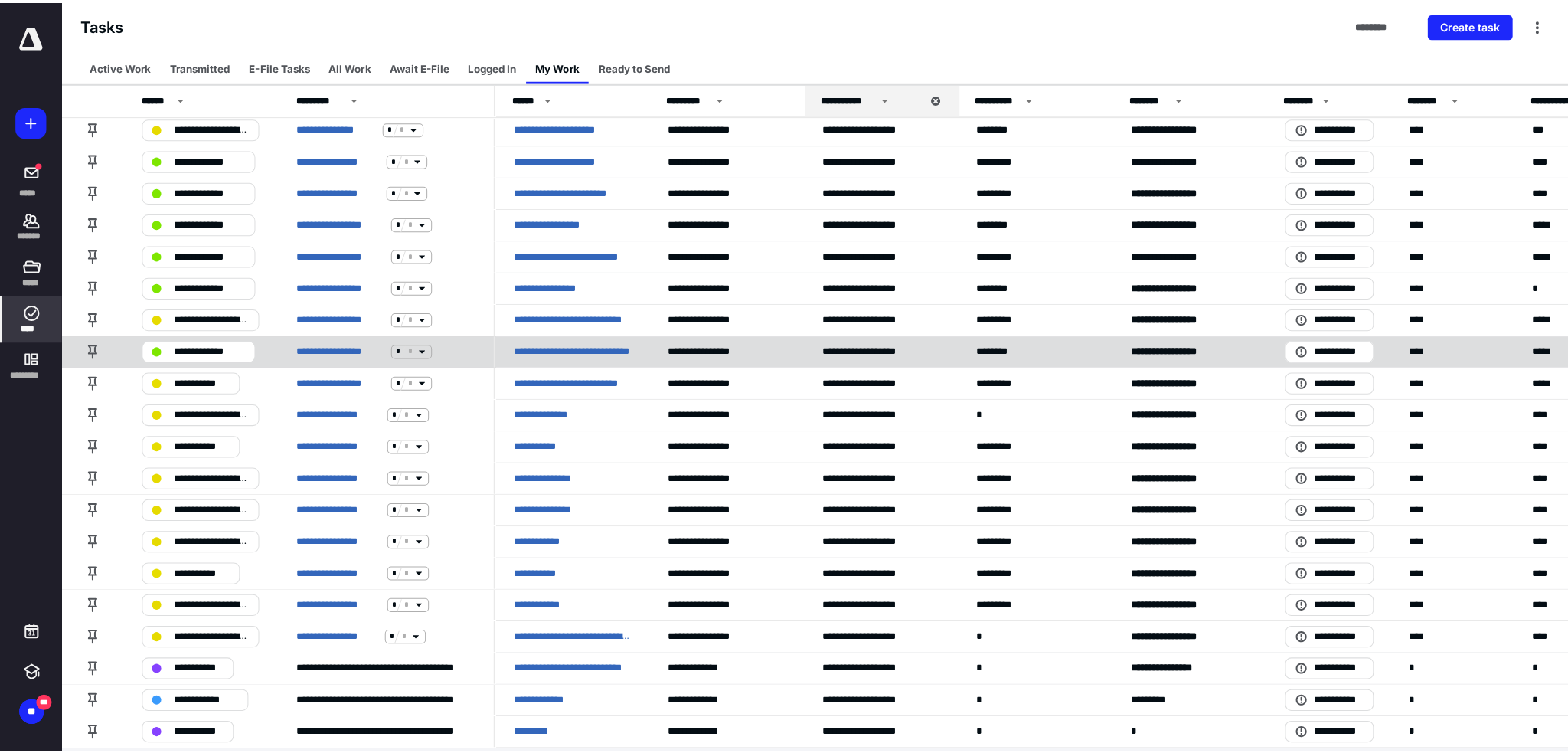 scroll, scrollTop: 0, scrollLeft: 0, axis: both 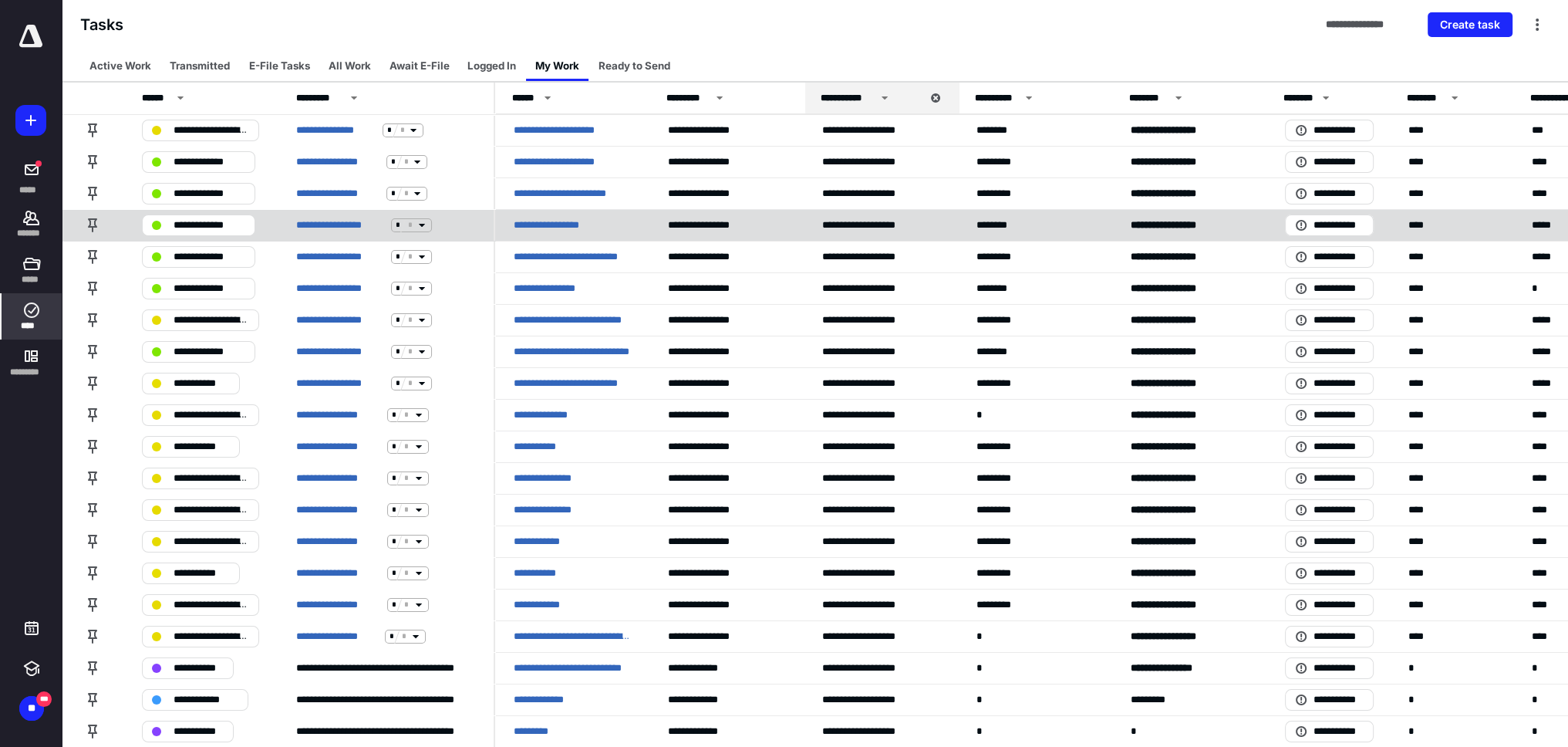 click on "**********" at bounding box center [555, 225] 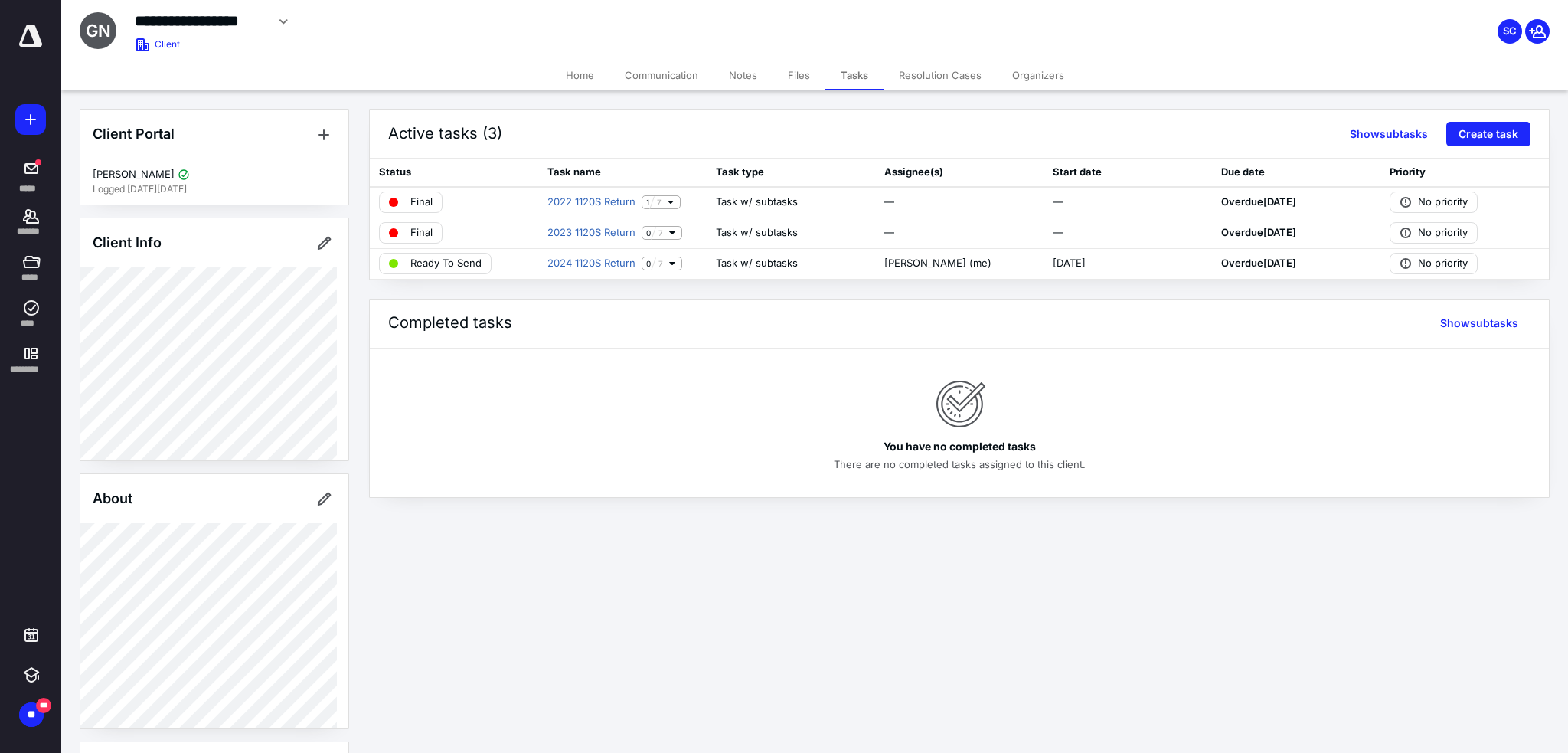 click on "Files" at bounding box center [799, 75] 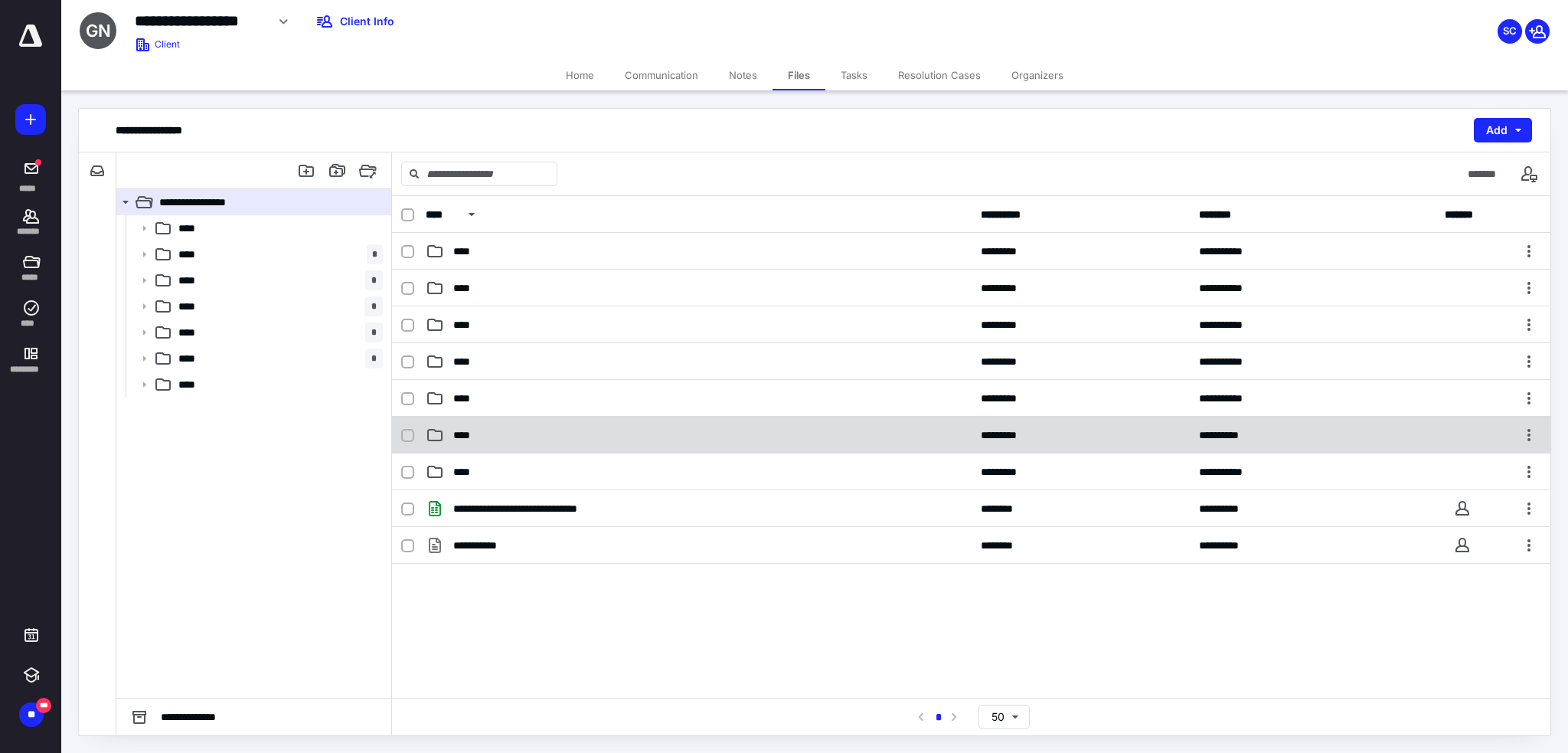 click on "****" at bounding box center [698, 435] 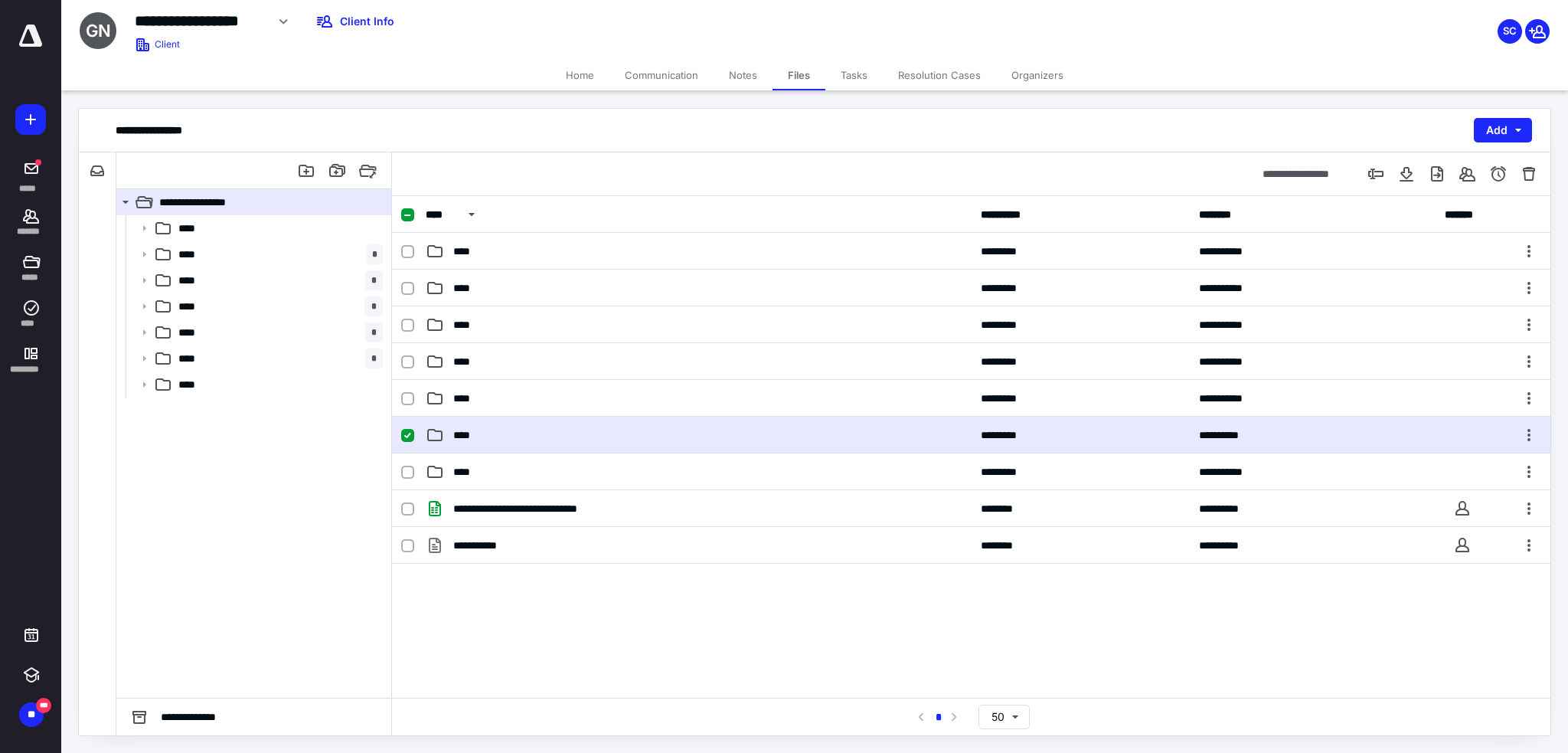 click on "****" at bounding box center (698, 435) 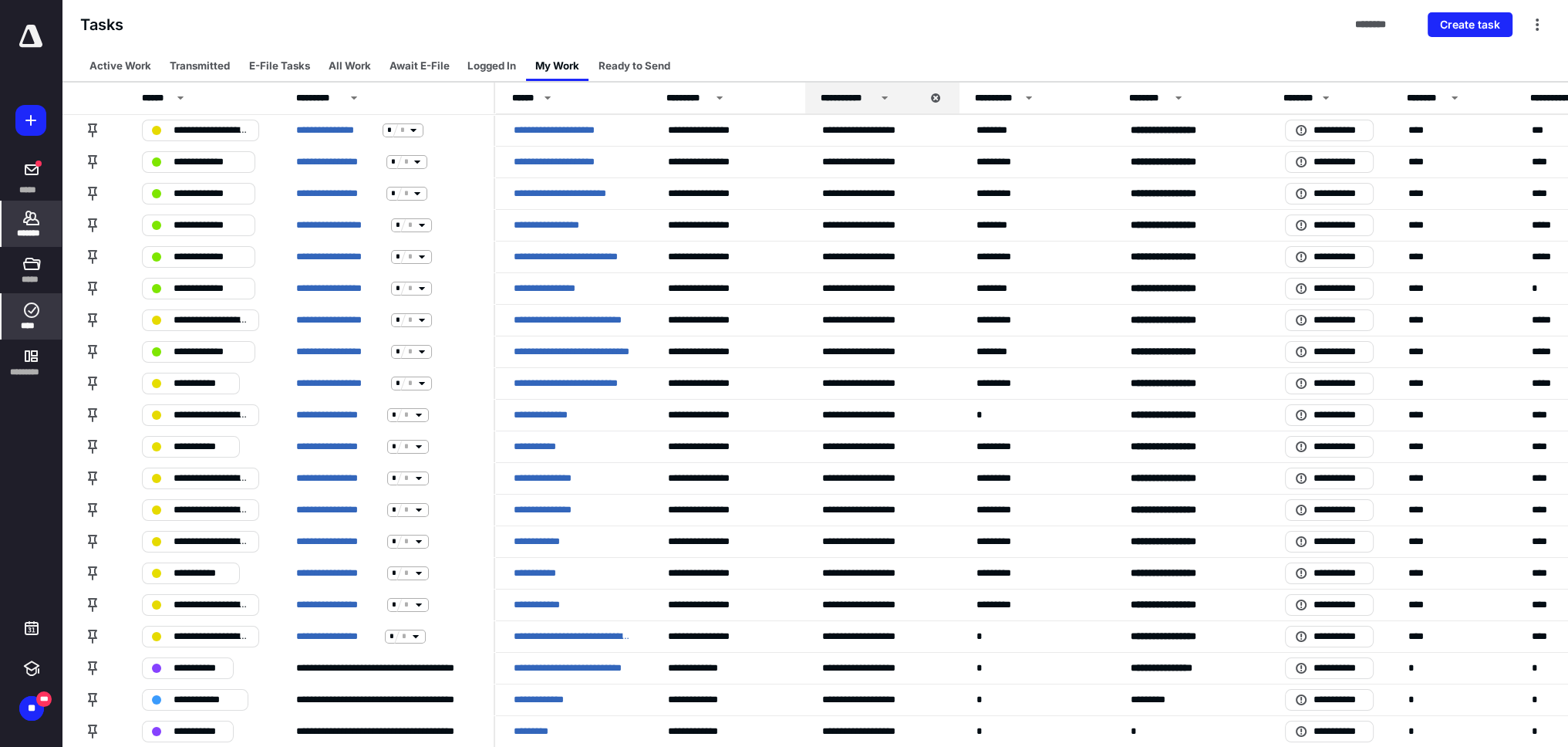 click on "*******" at bounding box center [32, 224] 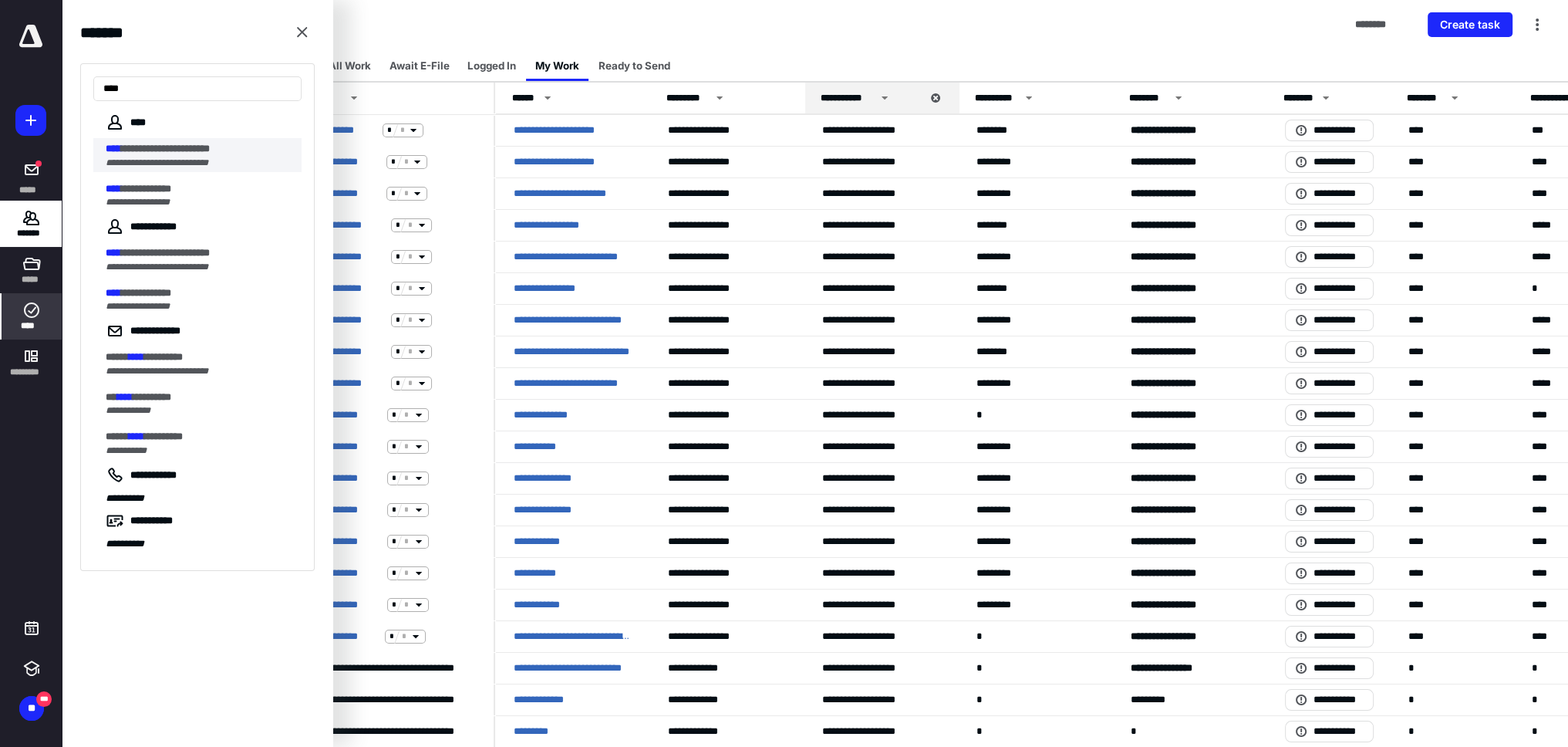 type on "****" 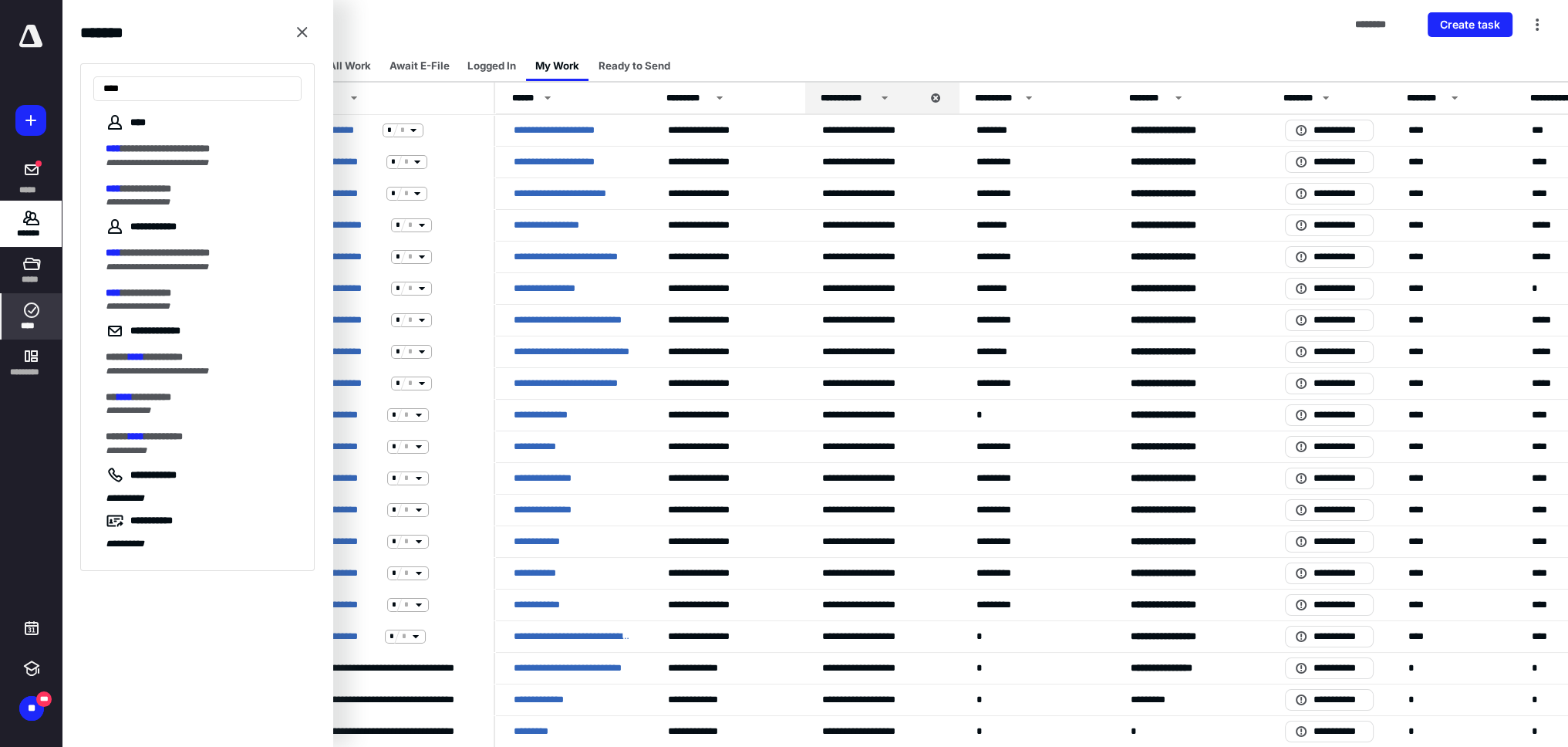 click on "**********" at bounding box center [157, 163] 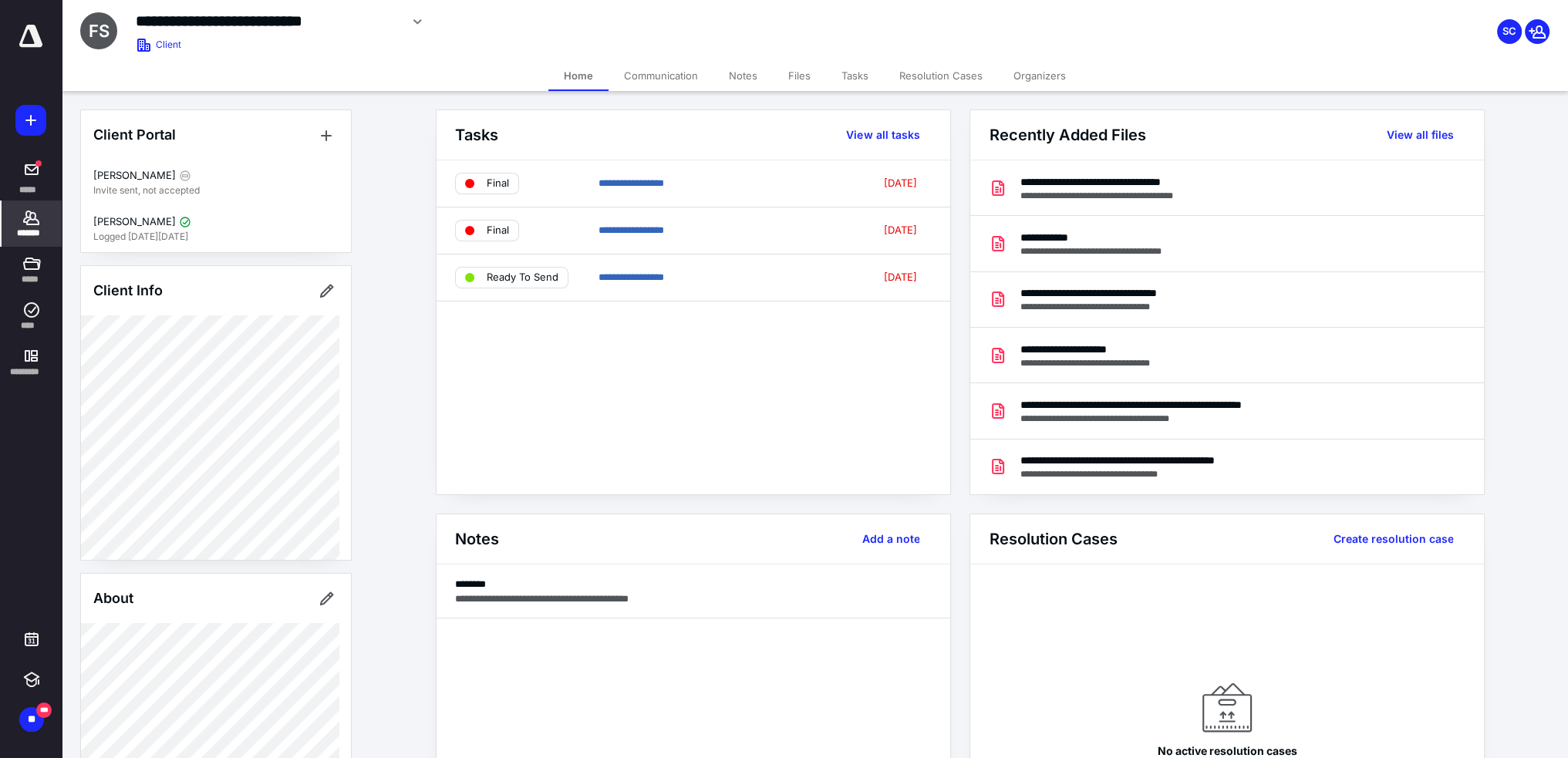click on "Tasks" at bounding box center (855, 76) 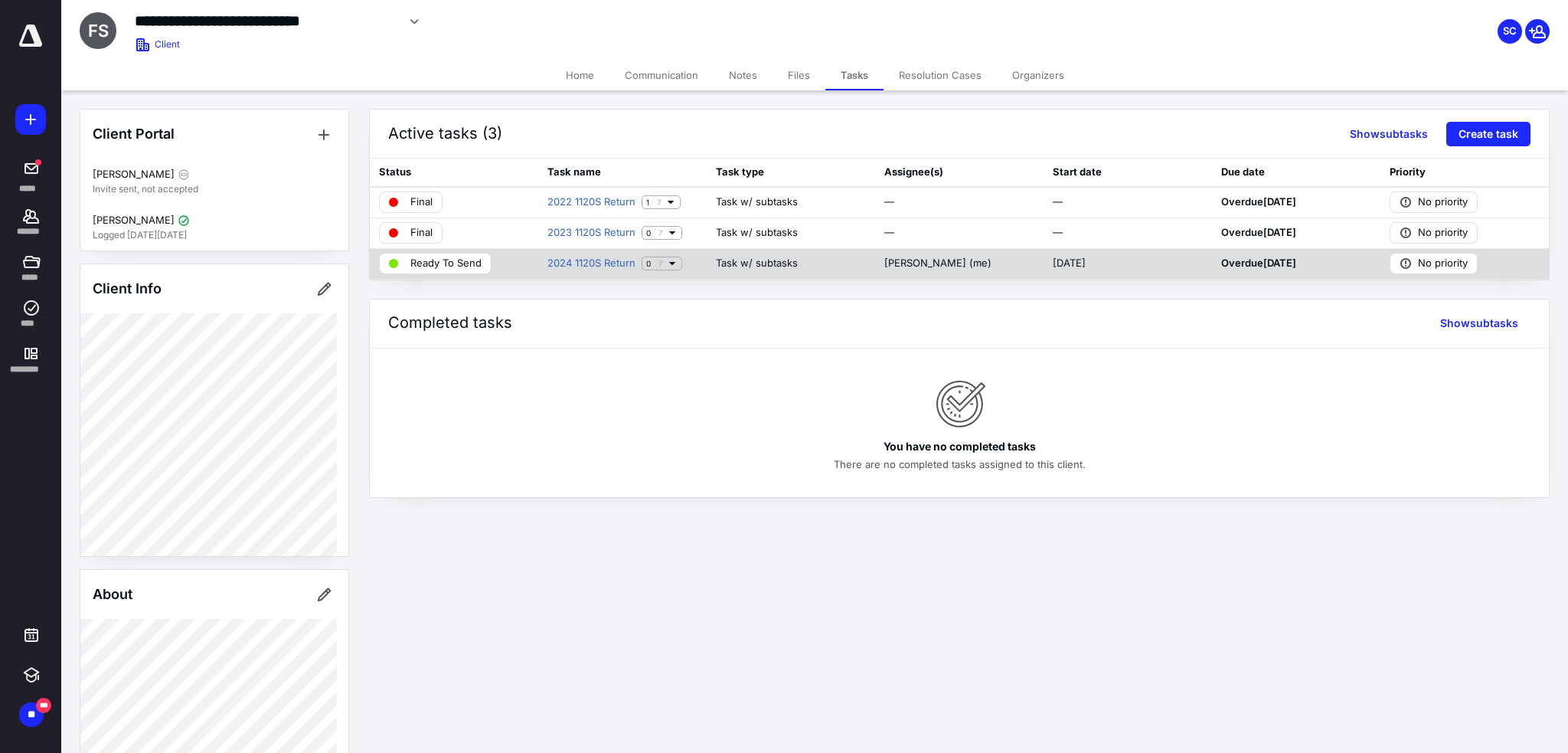 click on "Ready To Send" at bounding box center (446, 264) 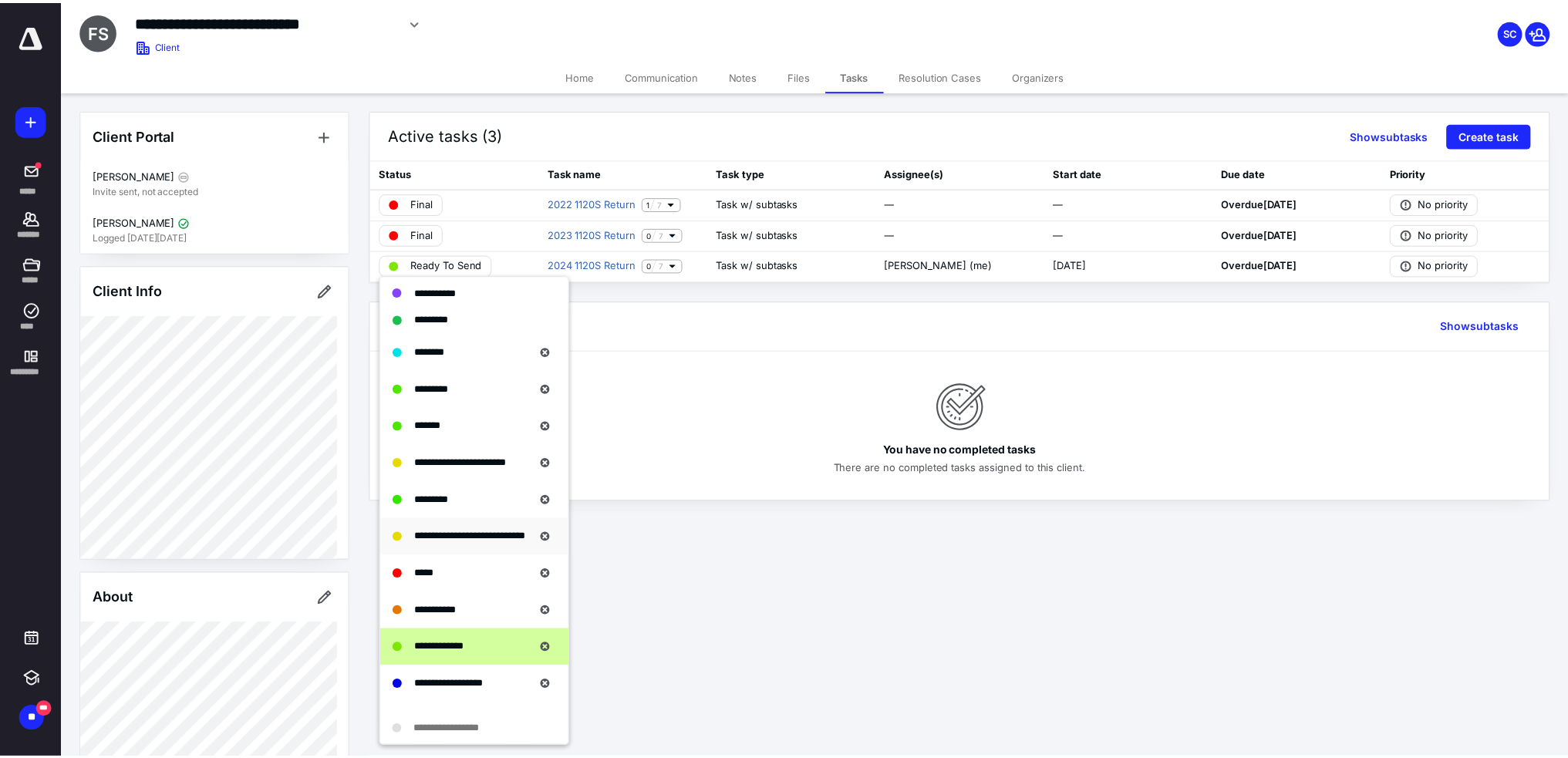 scroll, scrollTop: 207, scrollLeft: 0, axis: vertical 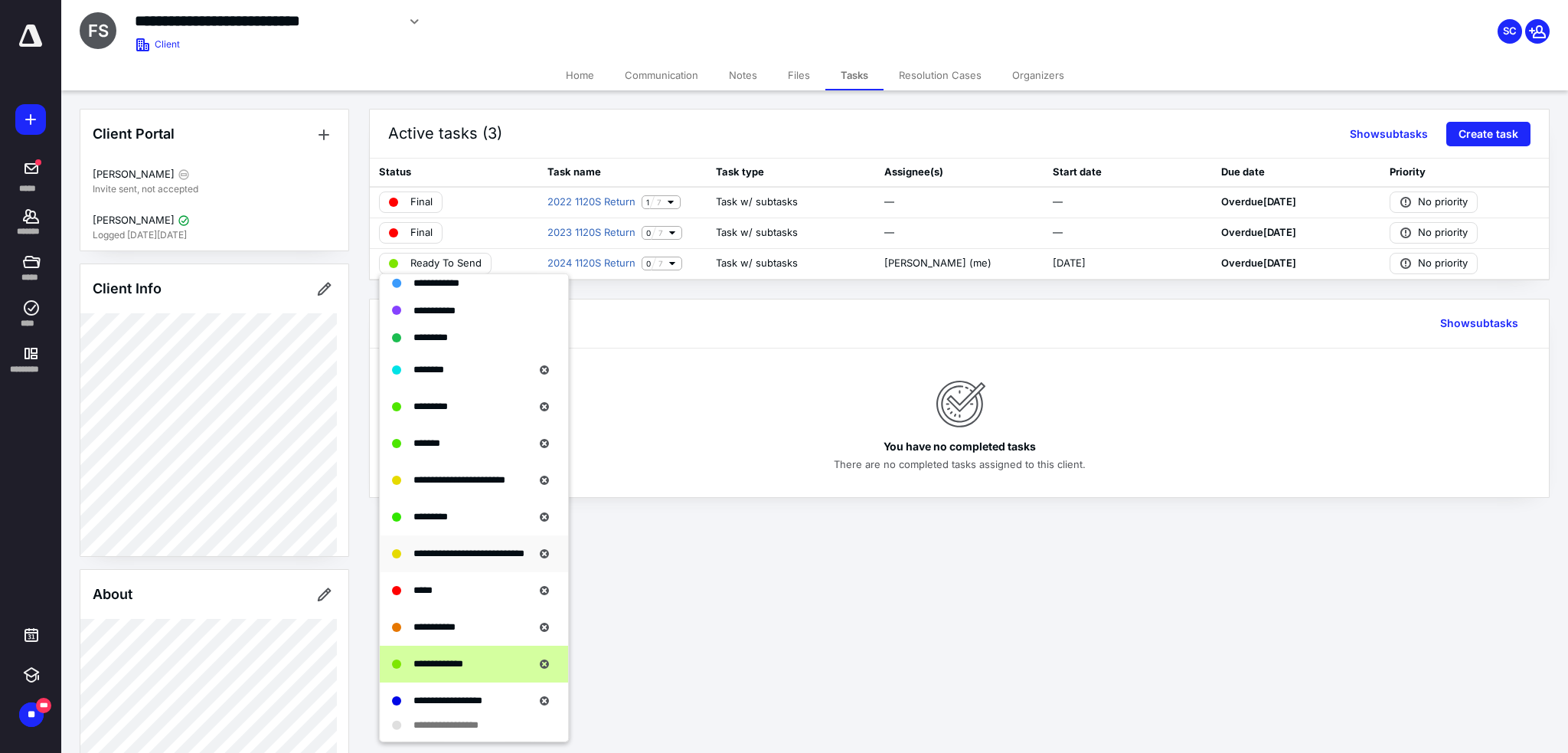 click on "**********" at bounding box center (469, 553) 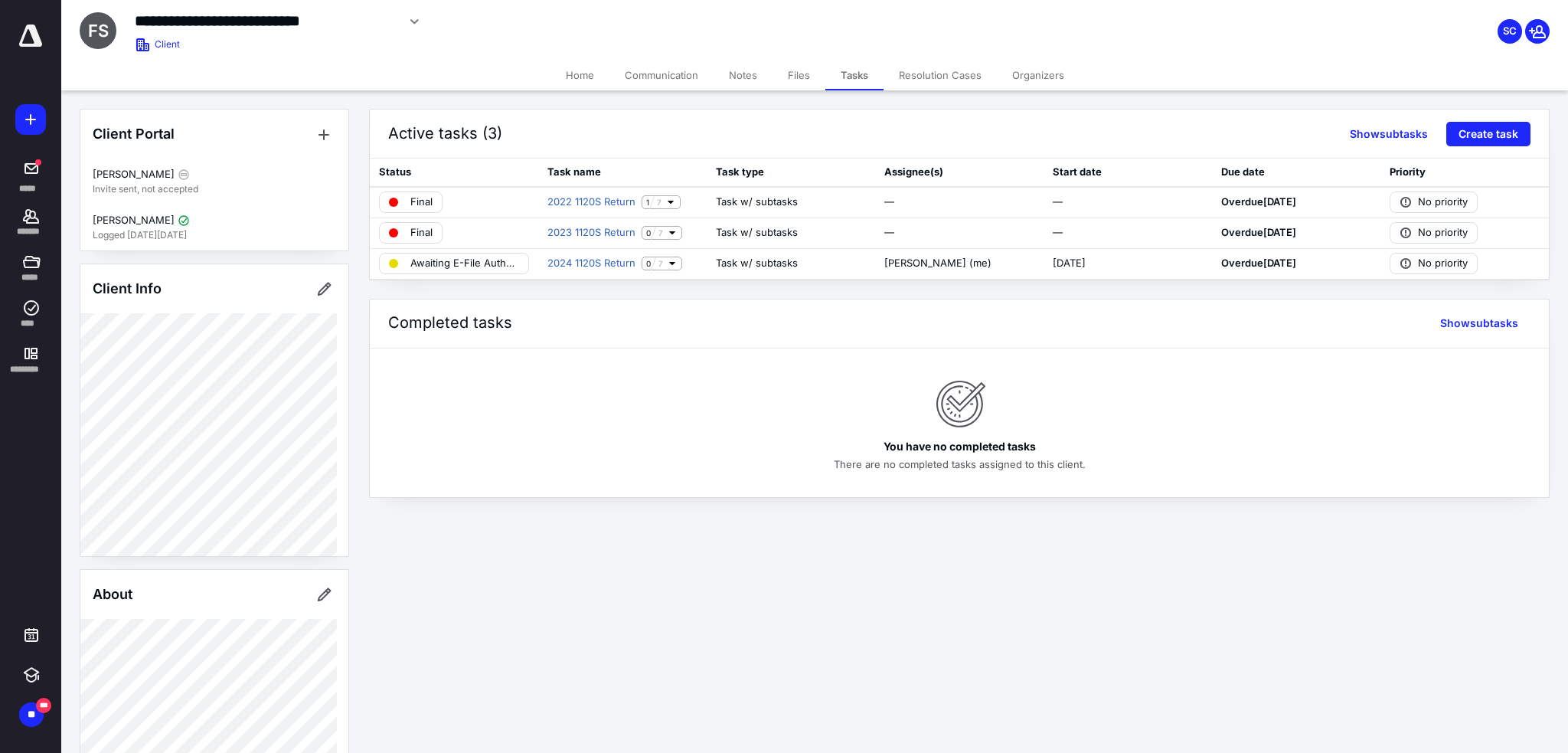 click on "Files" at bounding box center (799, 75) 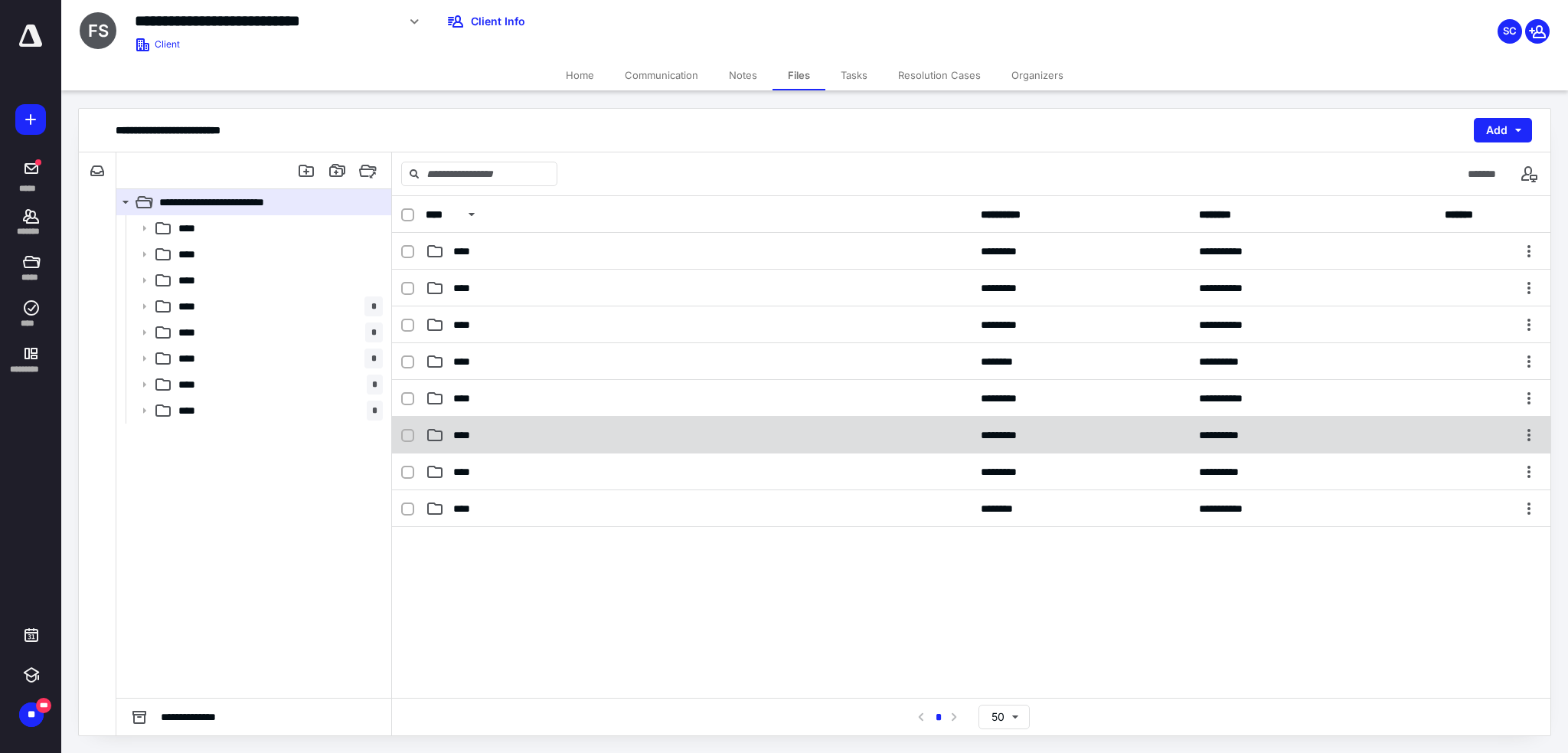 click on "****" at bounding box center (698, 435) 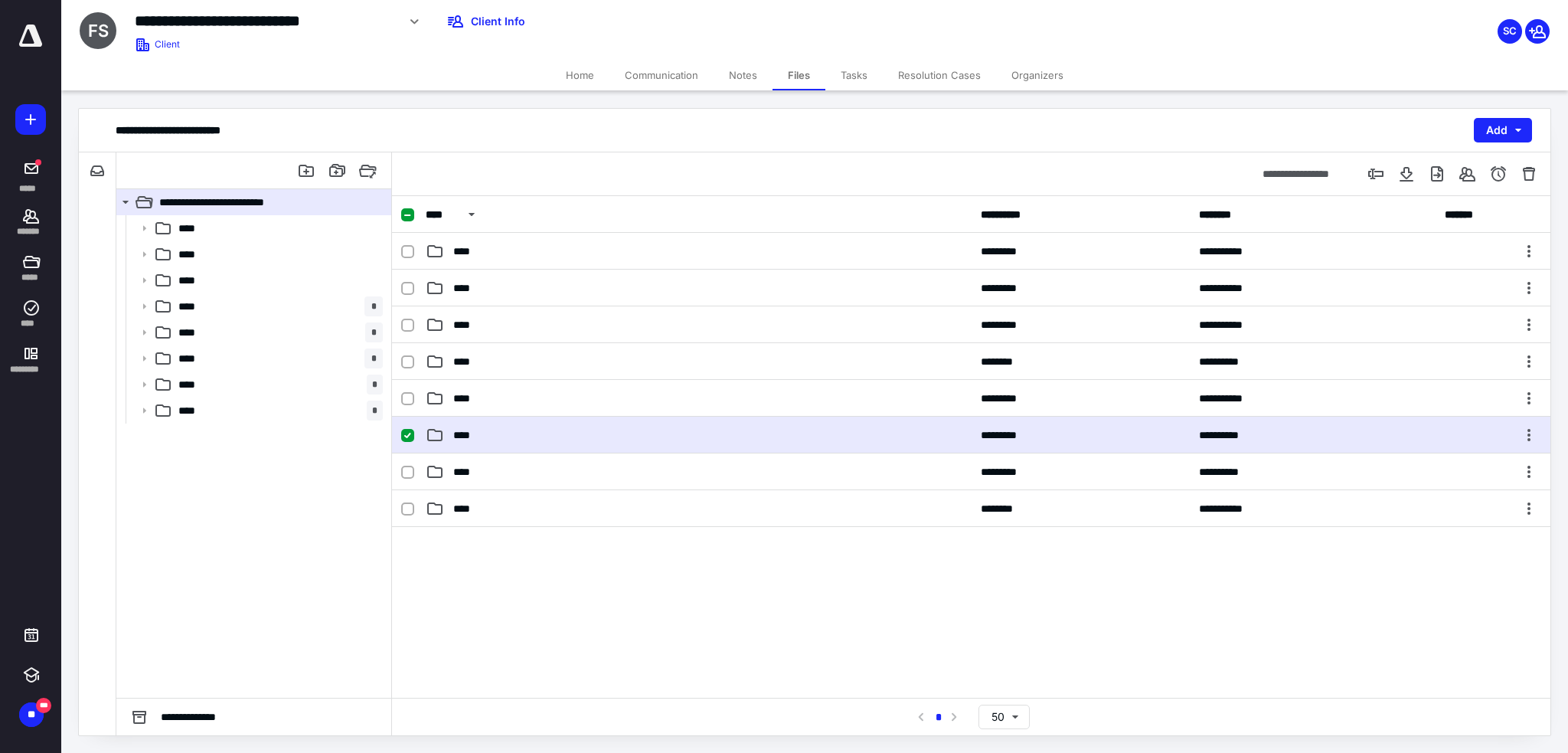 click on "****" at bounding box center [698, 435] 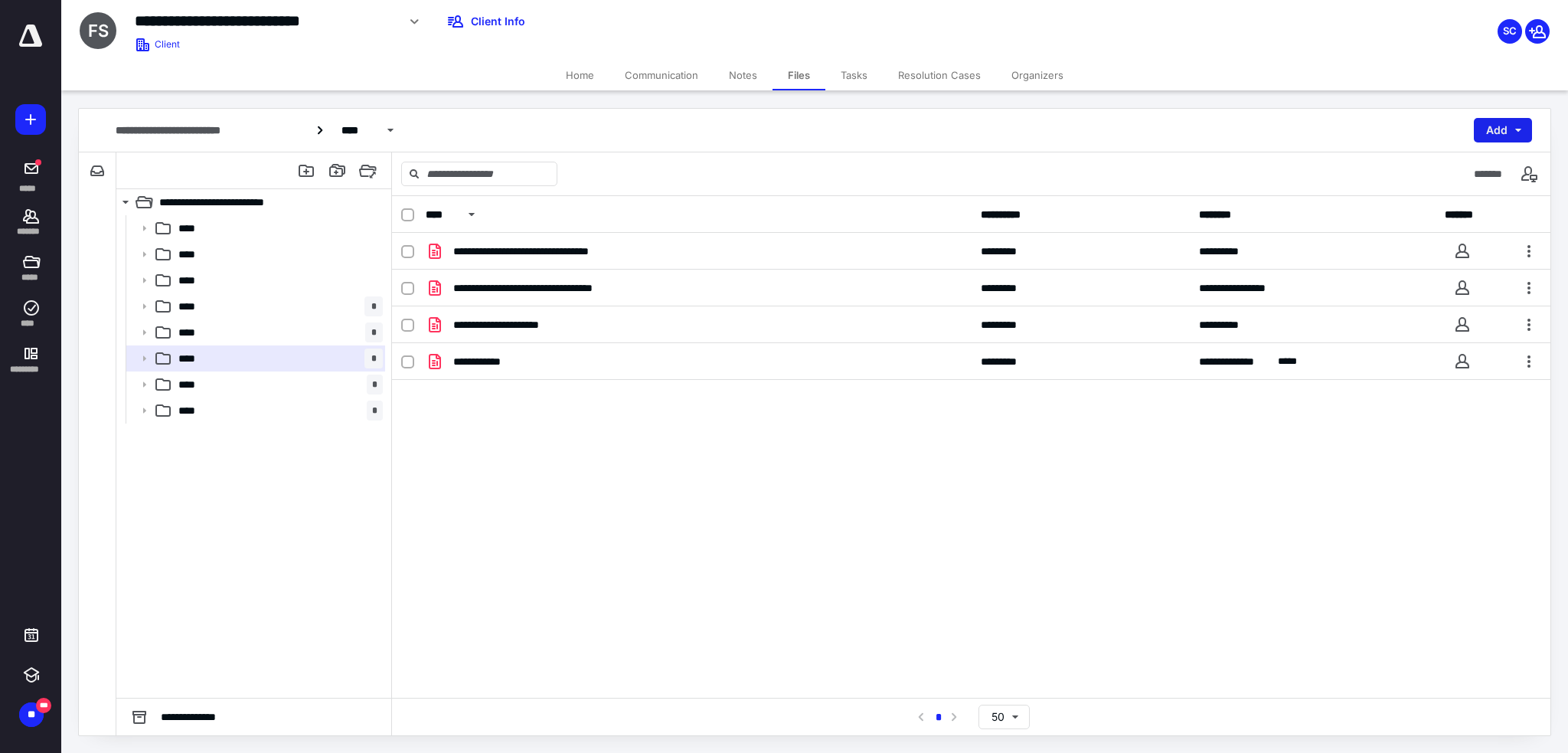 click on "Add" at bounding box center [1503, 130] 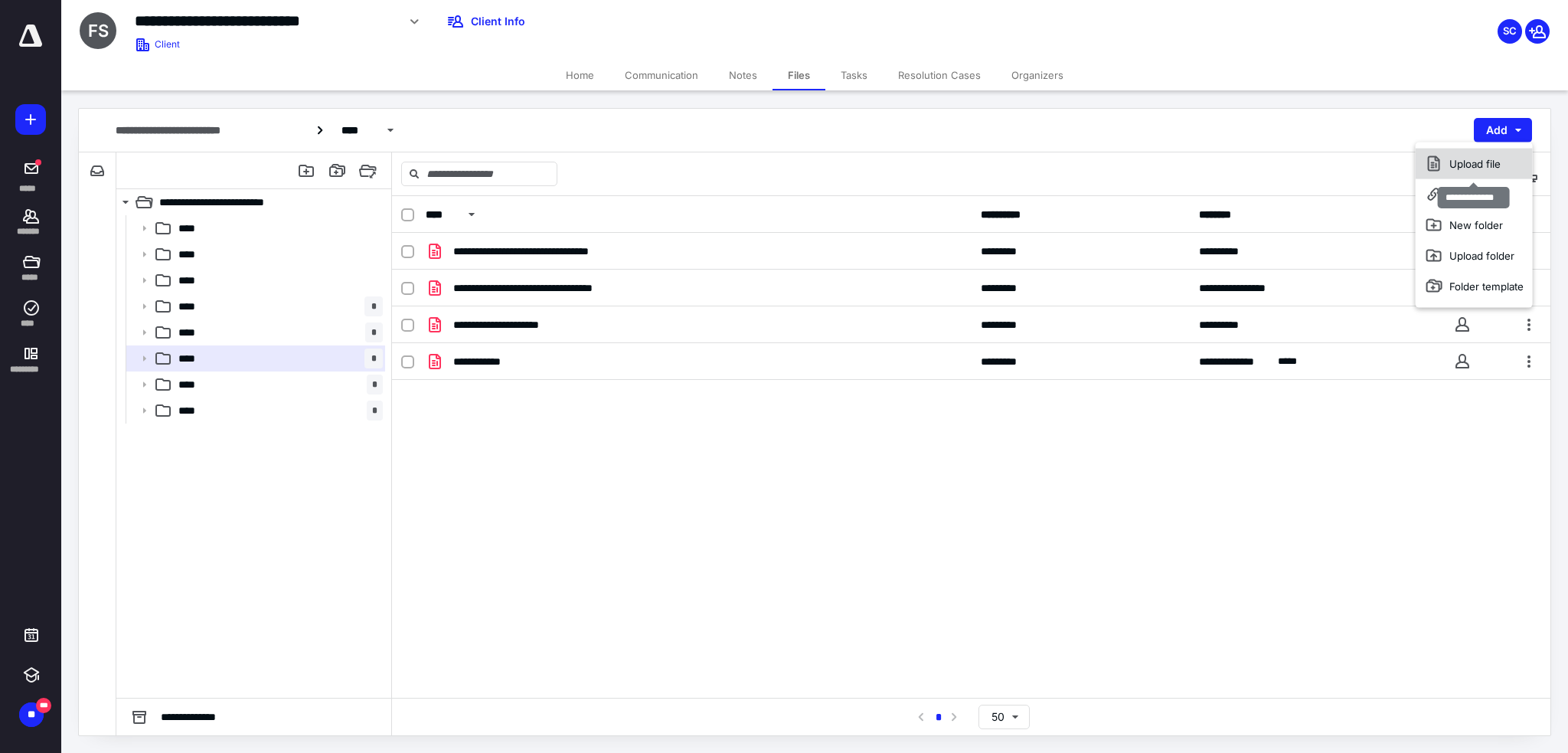 click on "Upload file" at bounding box center (1474, 164) 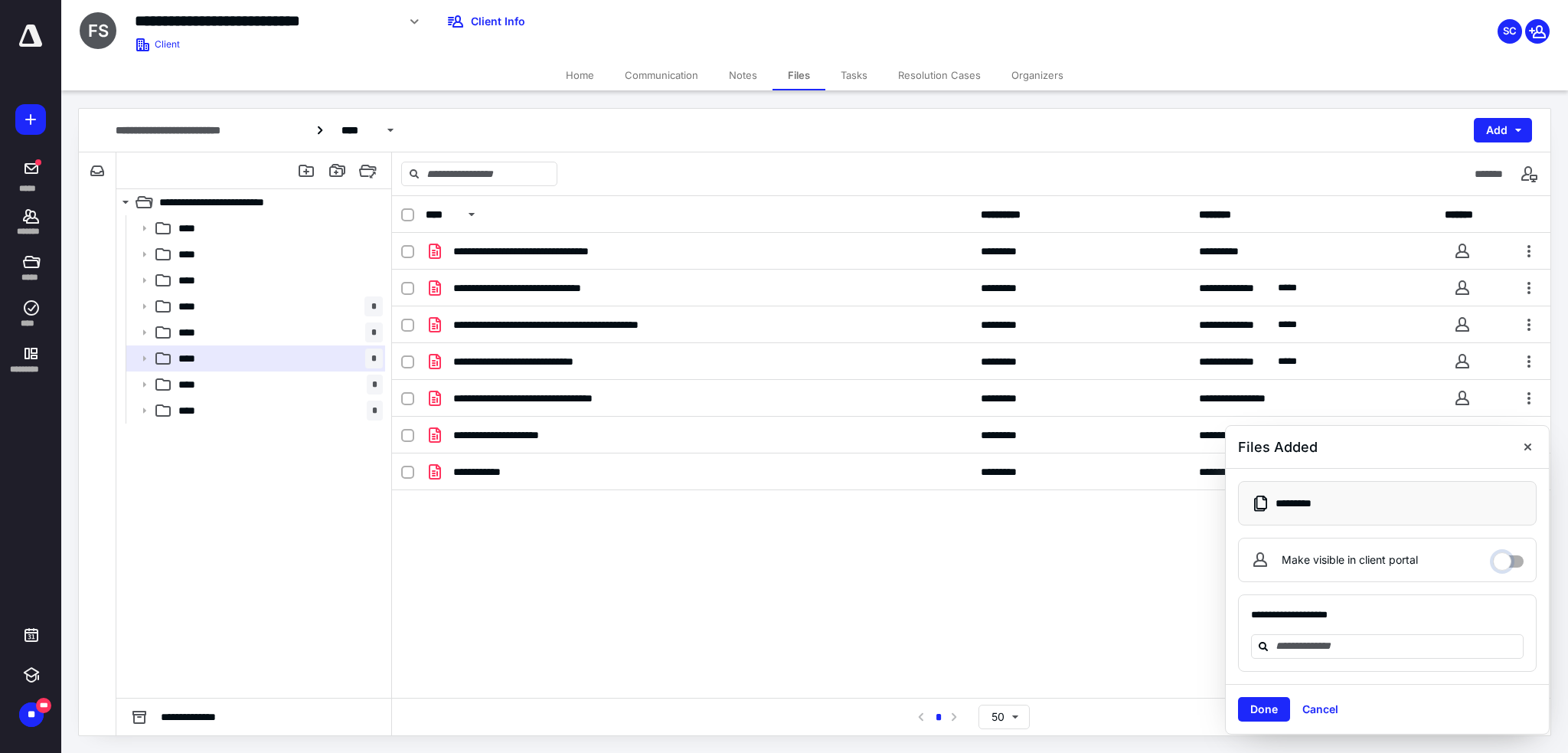 click on "Make visible in client portal" at bounding box center (1508, 558) 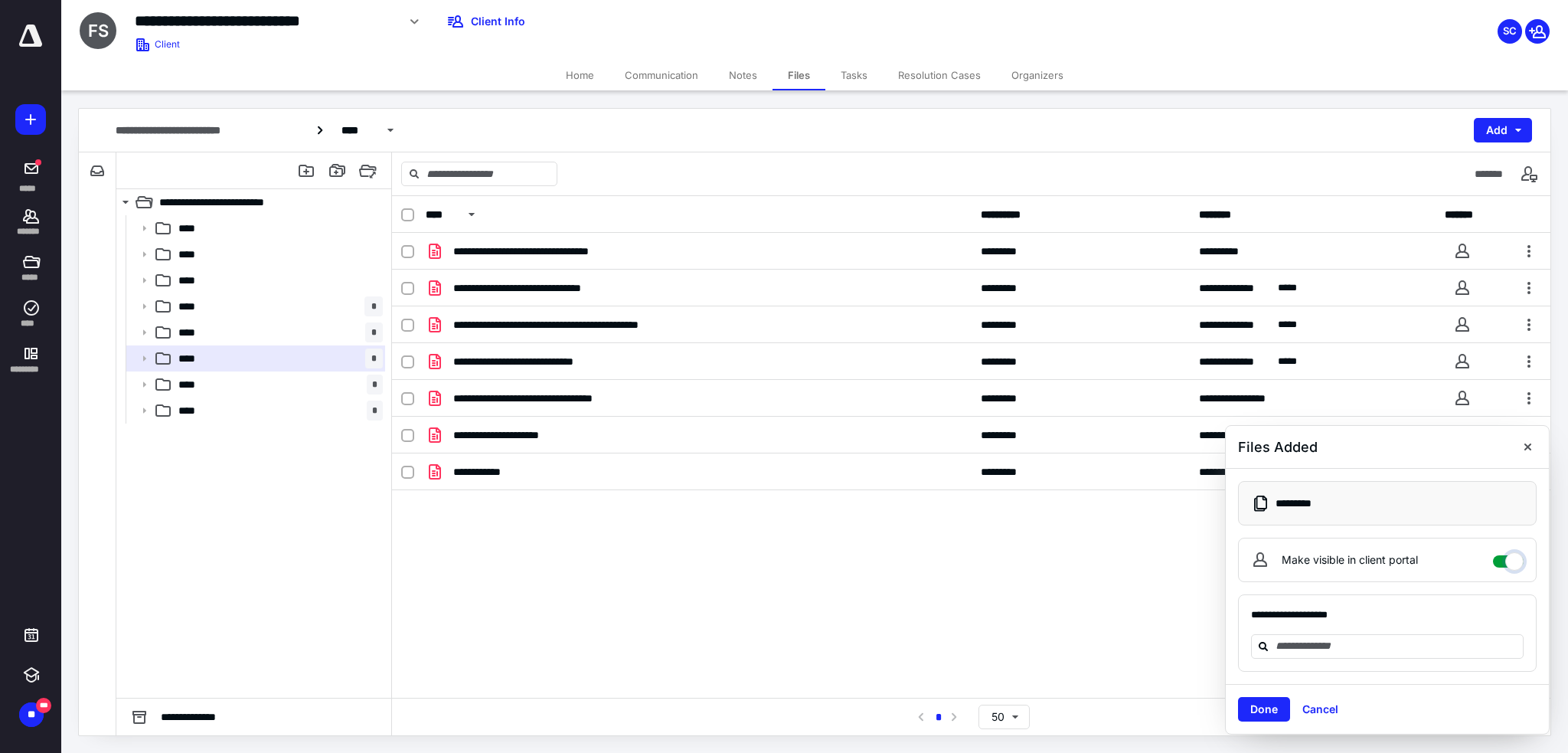 checkbox on "****" 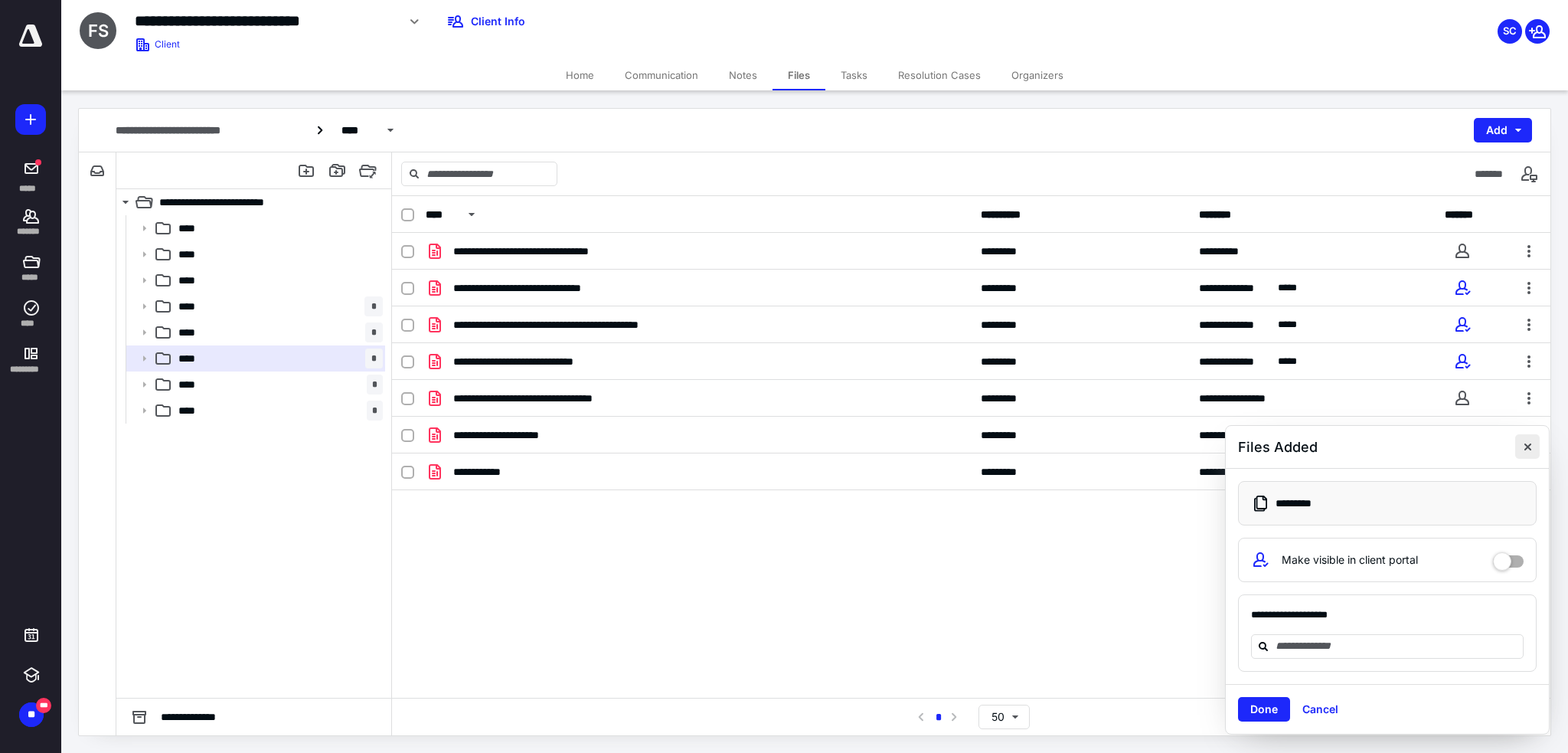 click at bounding box center (1527, 447) 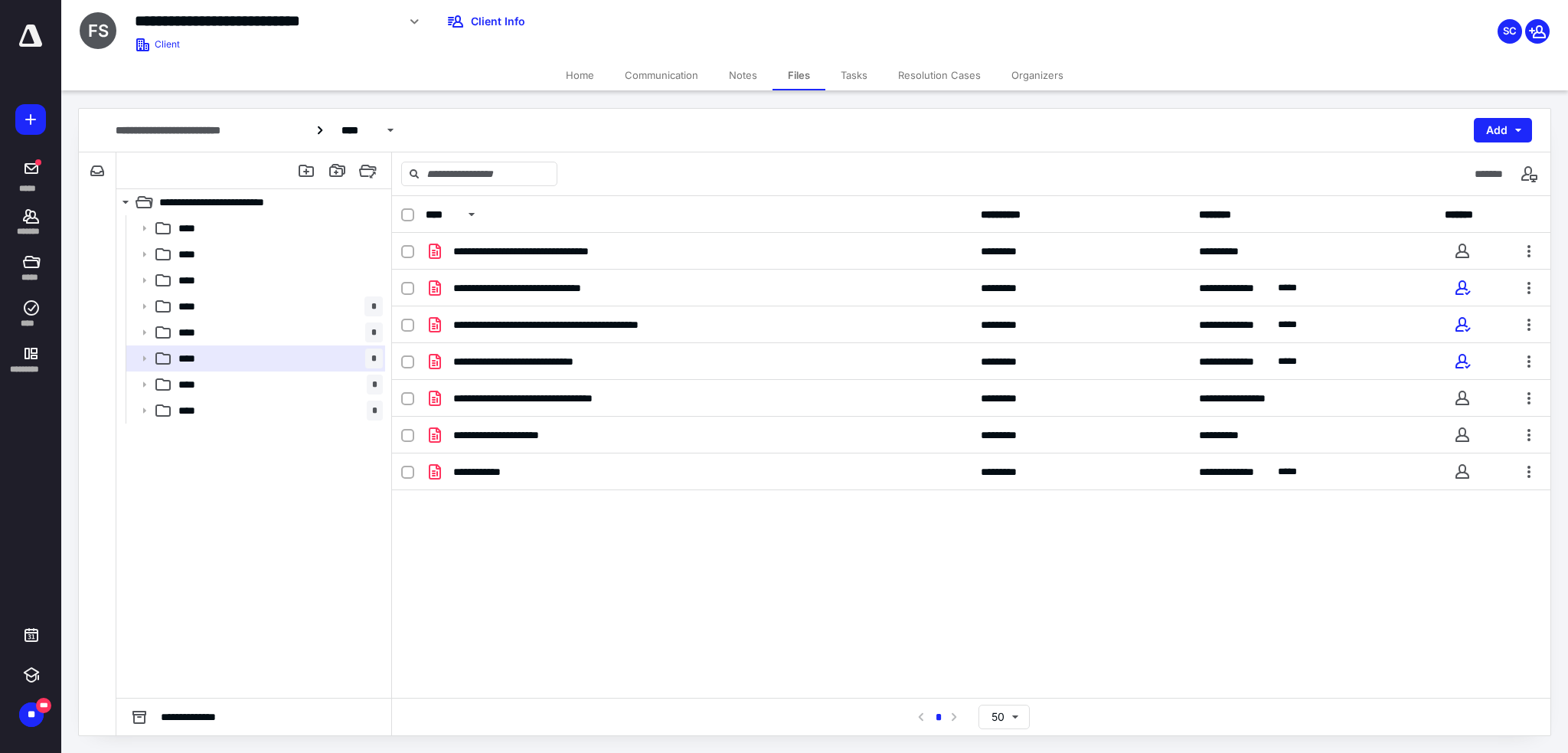 click on "Home" at bounding box center [580, 75] 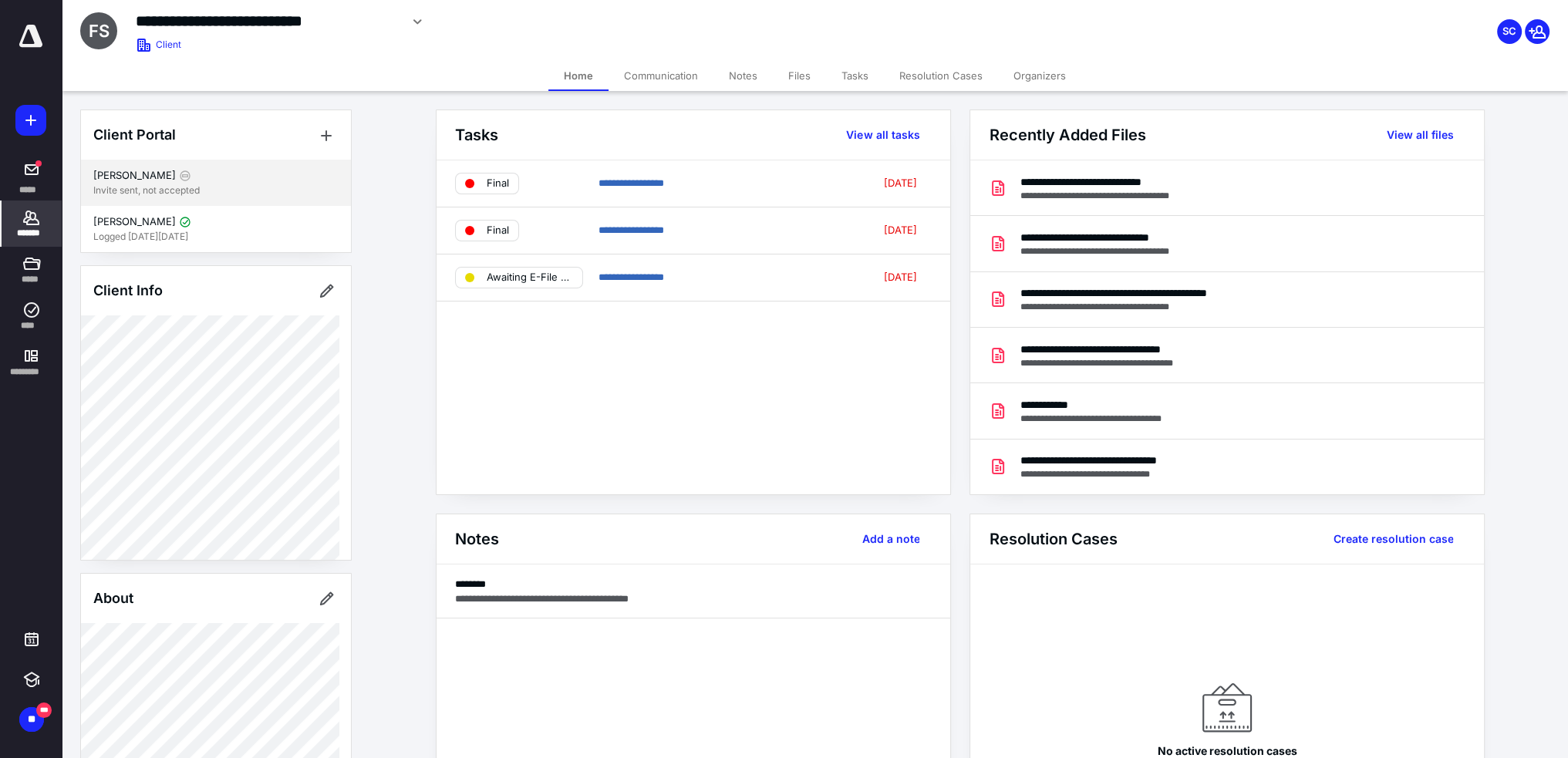 click on "Invite sent, not accepted" at bounding box center [216, 190] 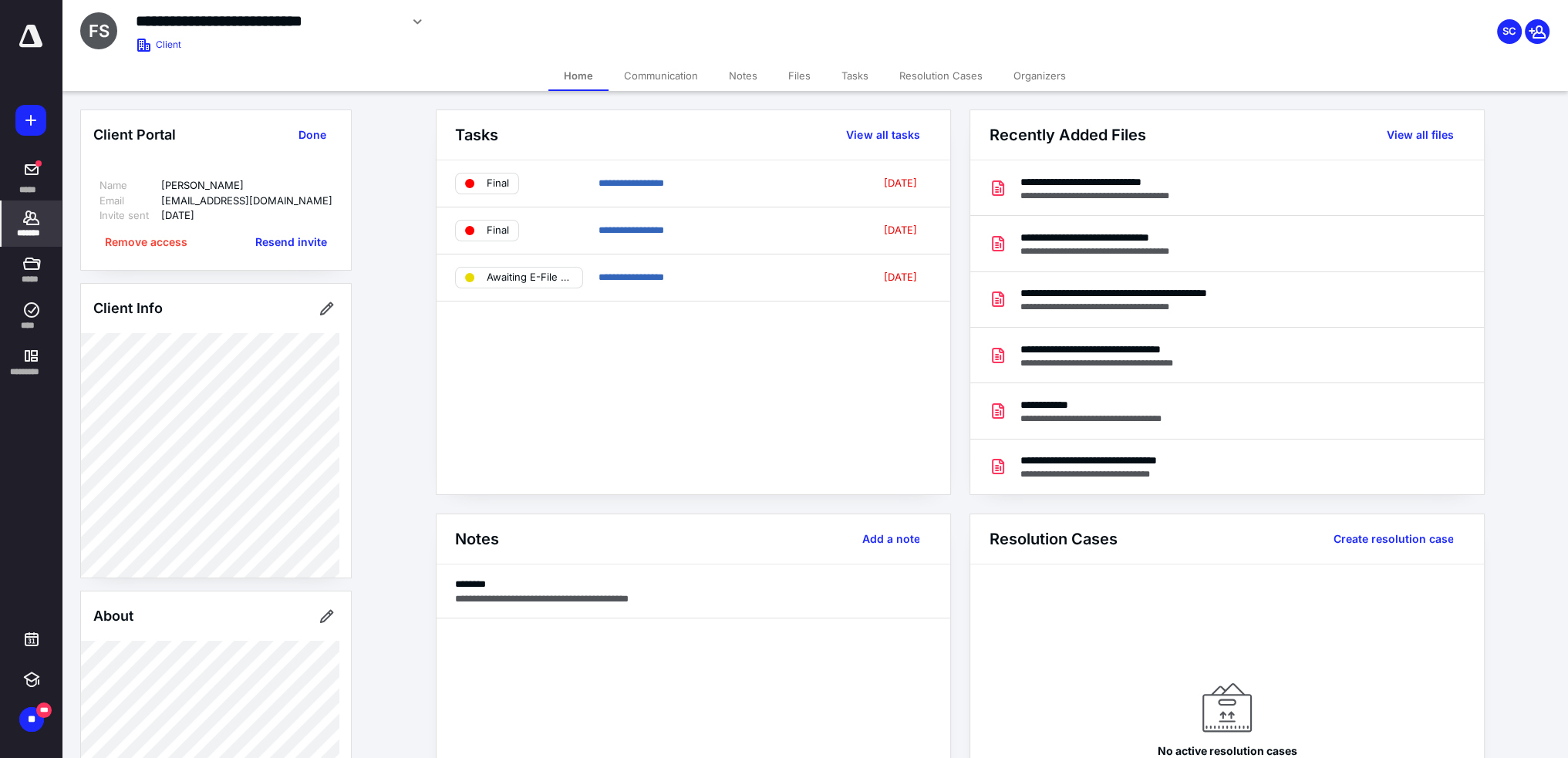 scroll, scrollTop: 285, scrollLeft: 0, axis: vertical 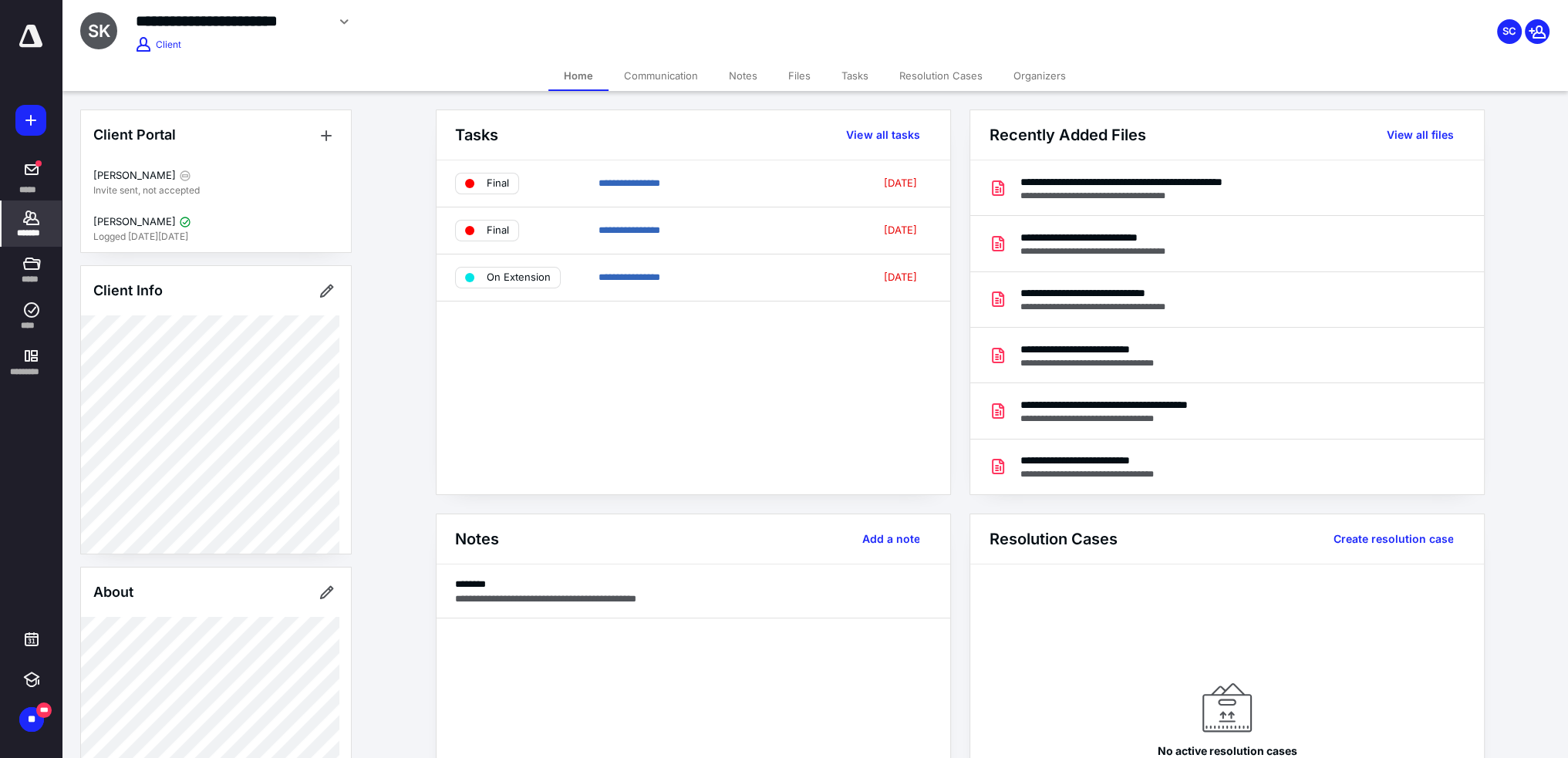 click on "Files" at bounding box center (799, 76) 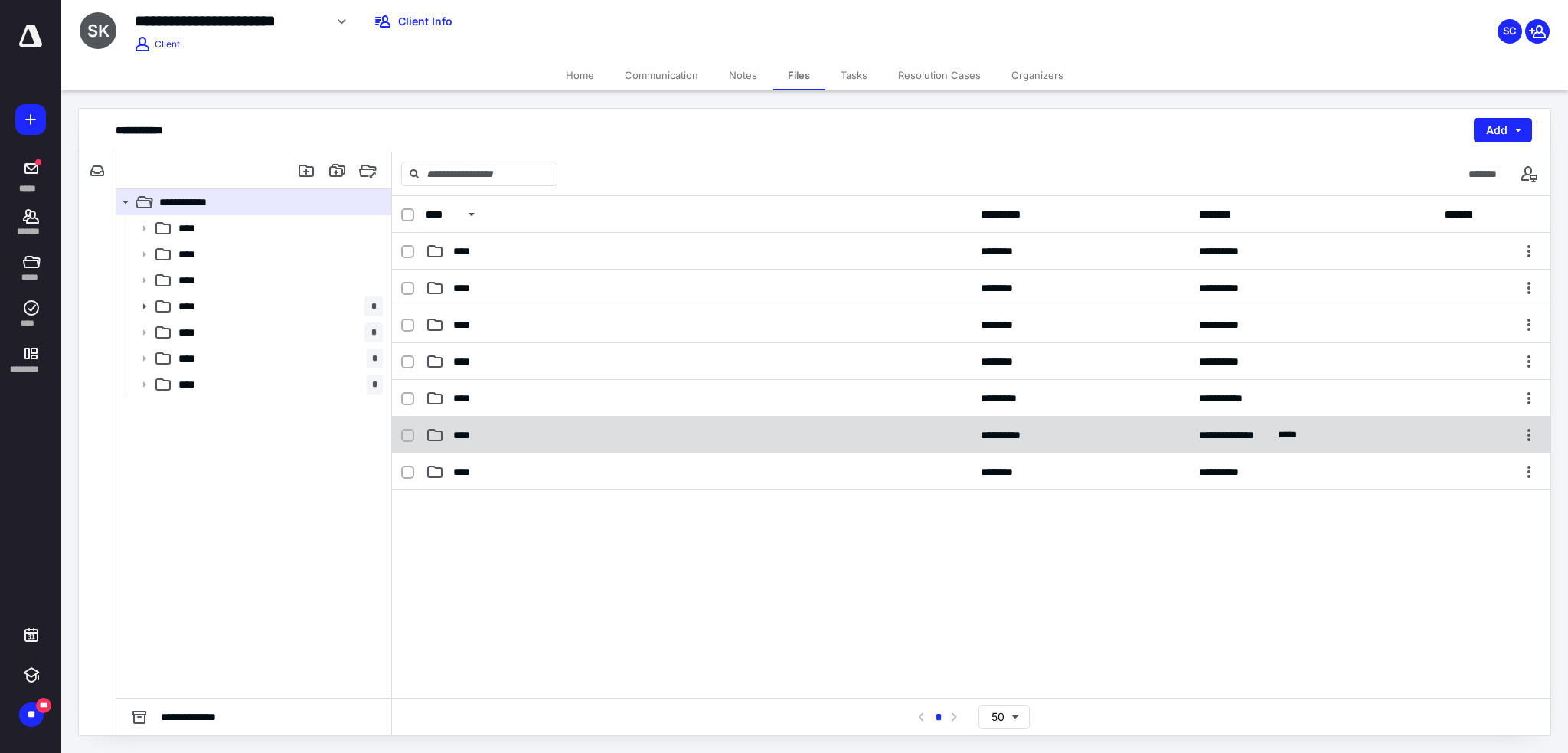 click on "****" at bounding box center [698, 435] 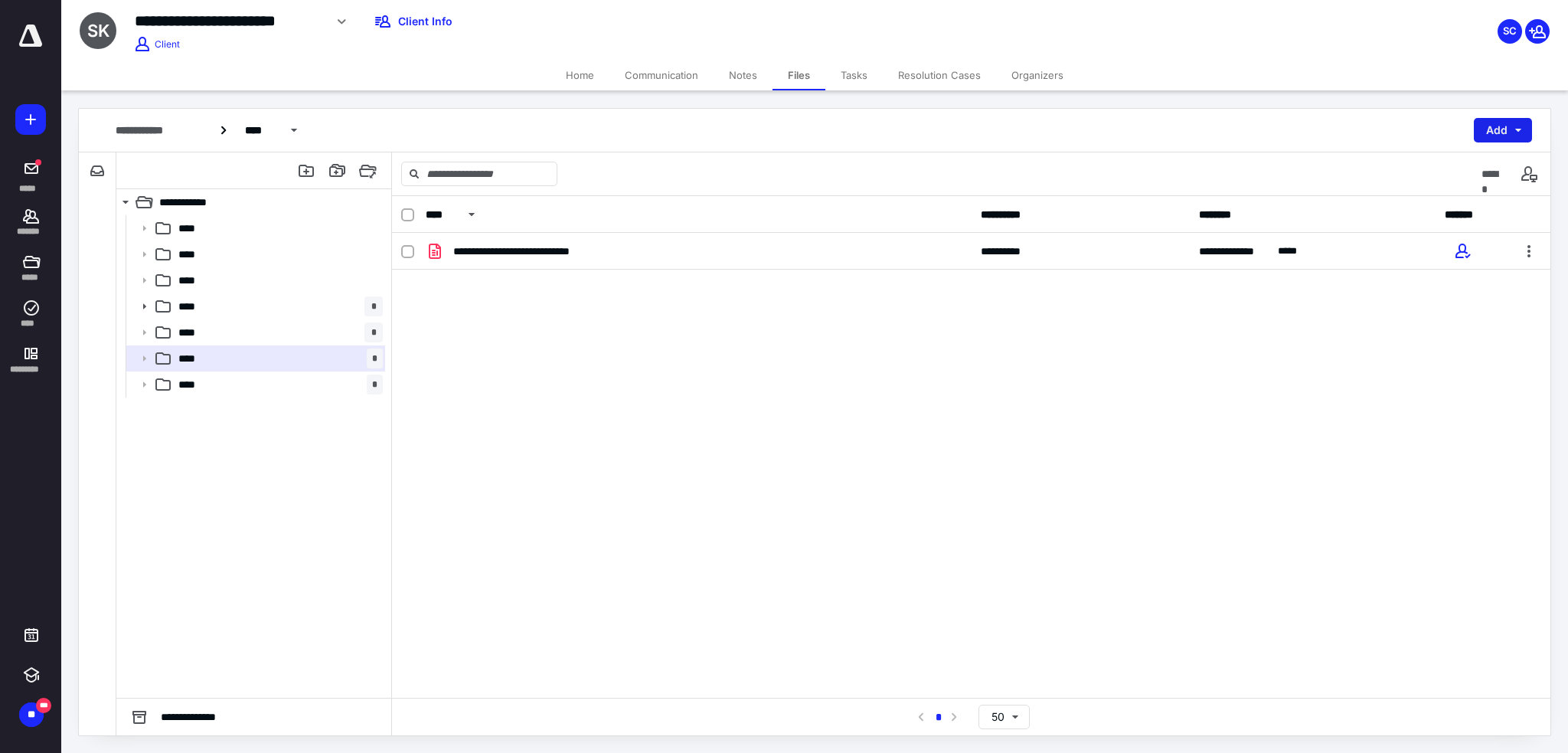 click on "Add" at bounding box center (1503, 130) 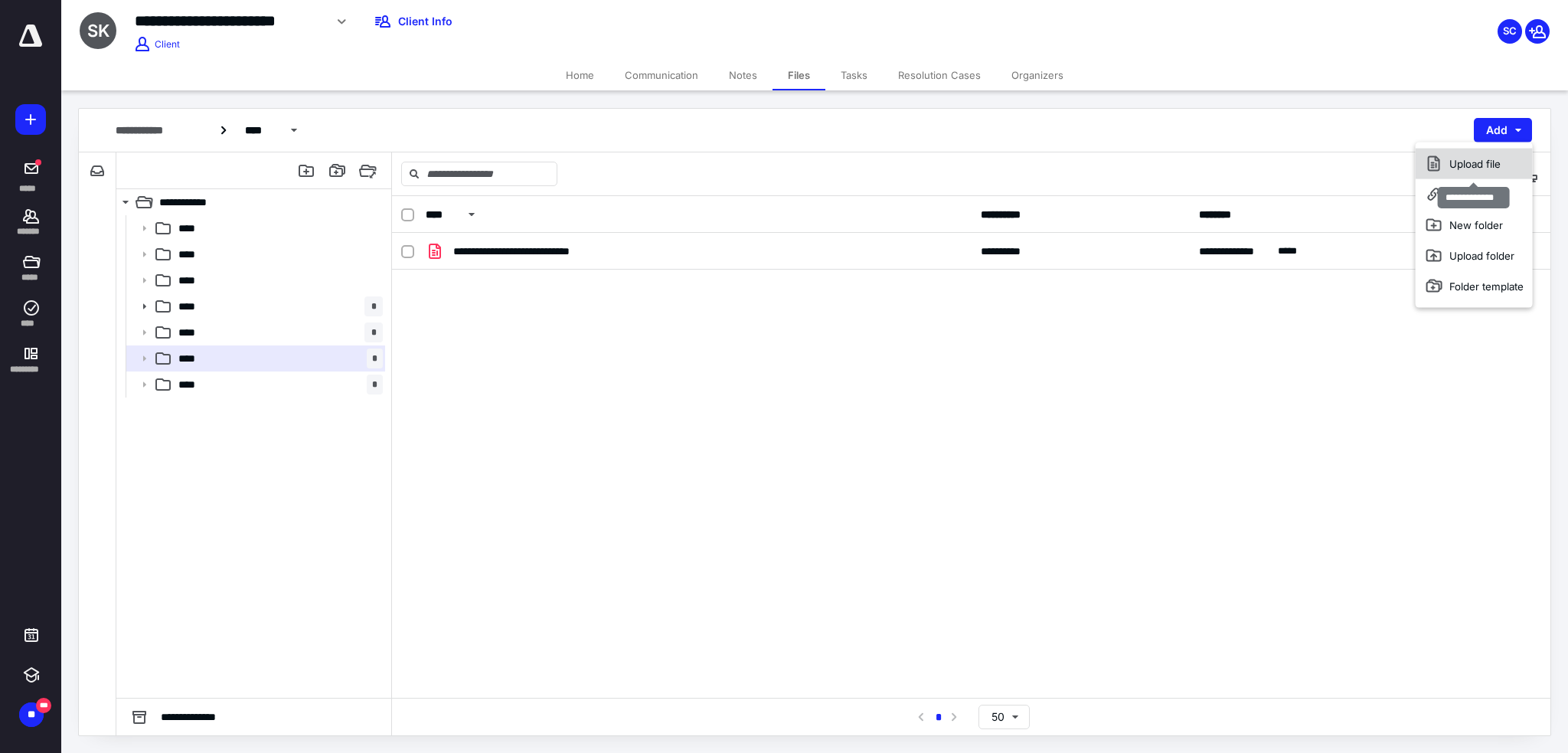 click on "Upload file" at bounding box center (1474, 164) 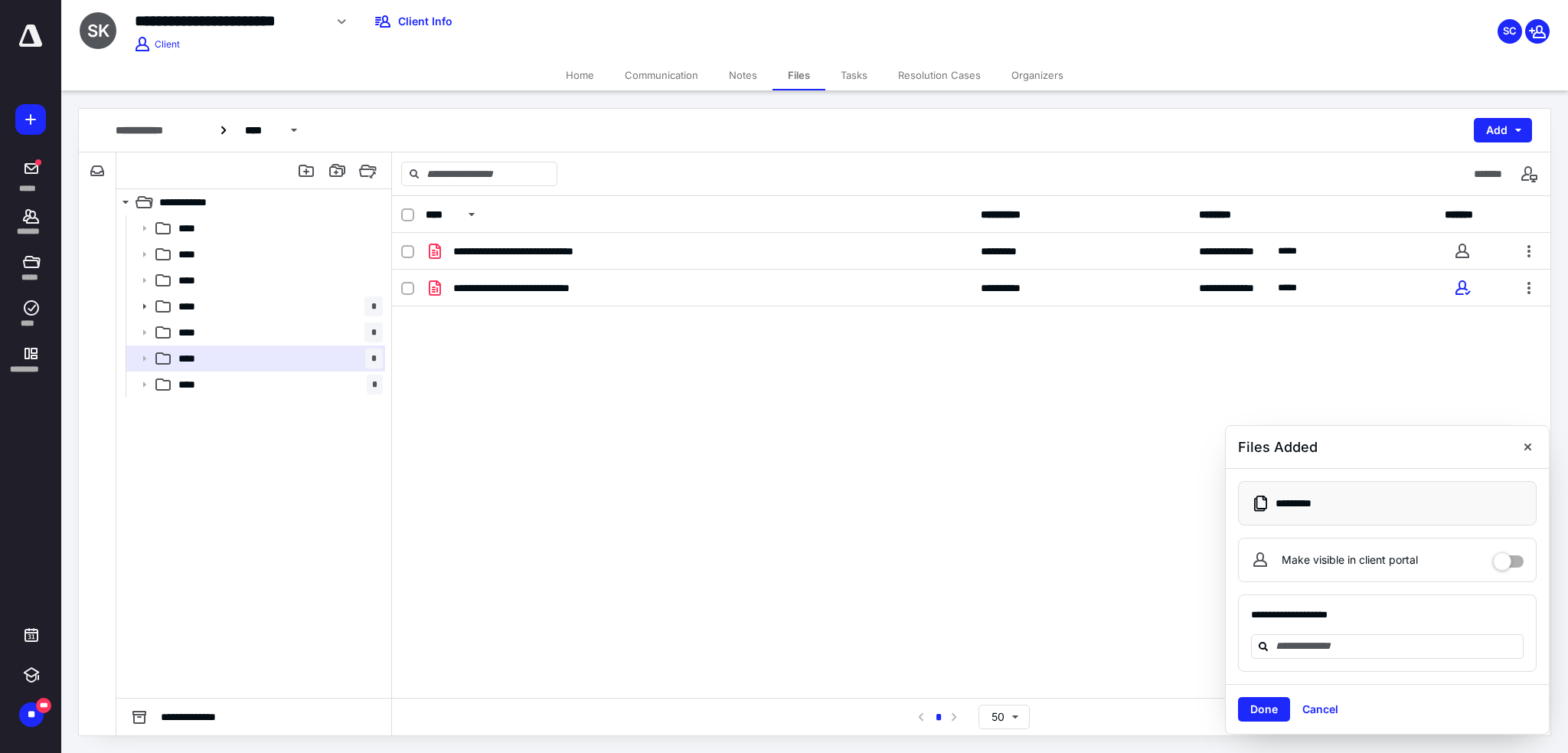 click on "Home" at bounding box center (580, 75) 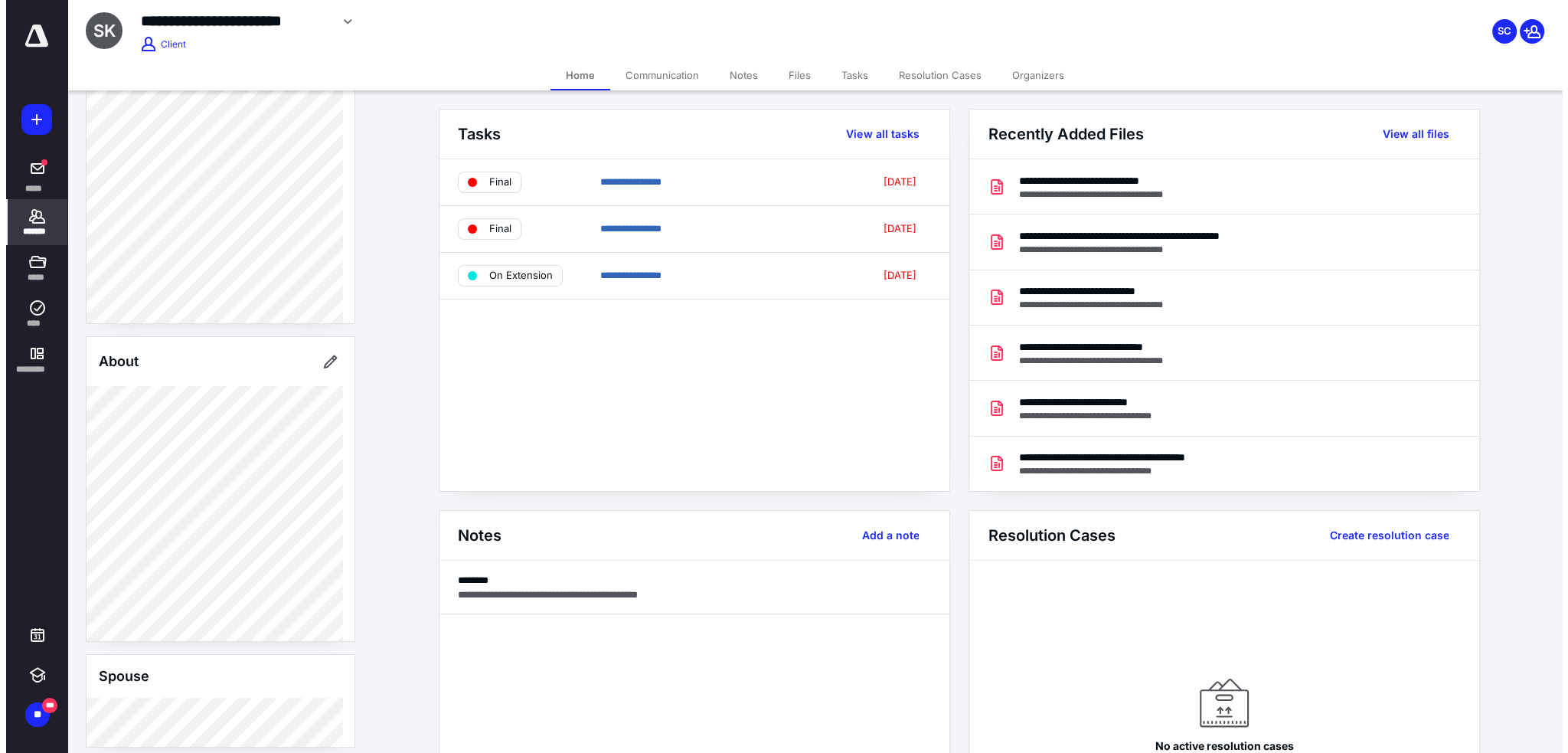 scroll, scrollTop: 460, scrollLeft: 0, axis: vertical 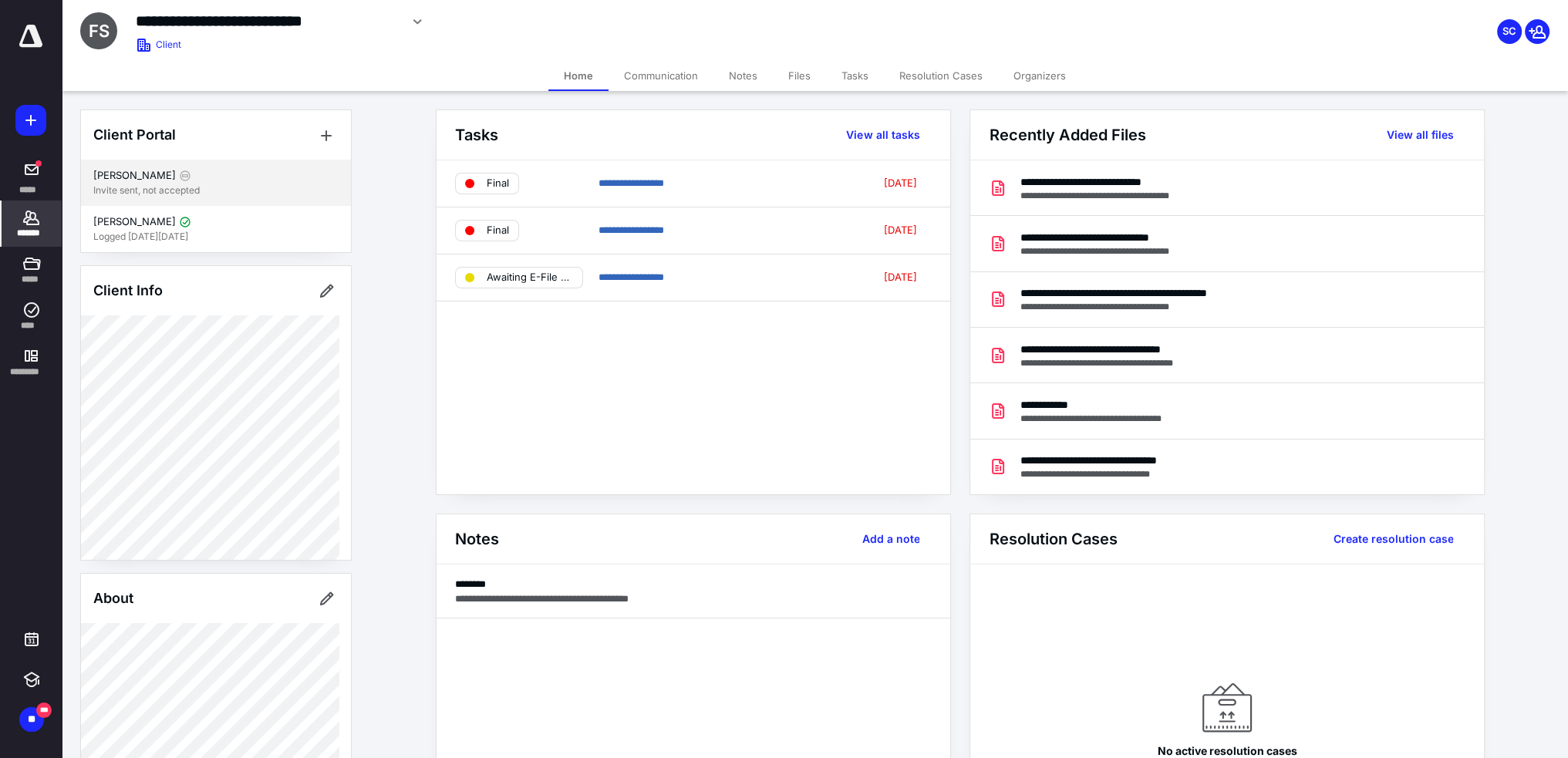 click on "Invite sent, not accepted" at bounding box center (216, 190) 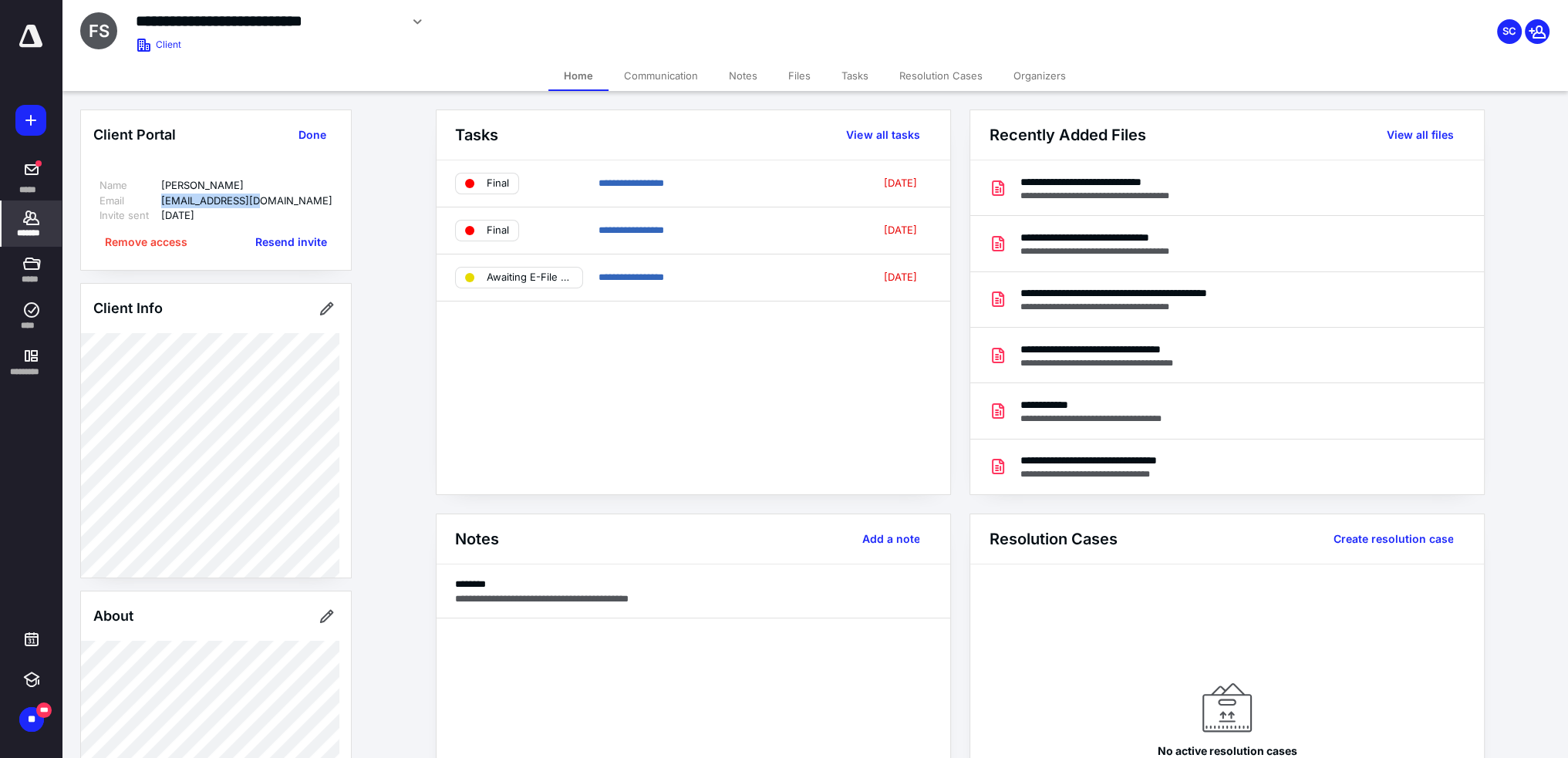 drag, startPoint x: 287, startPoint y: 204, endPoint x: 160, endPoint y: 206, distance: 127.01575 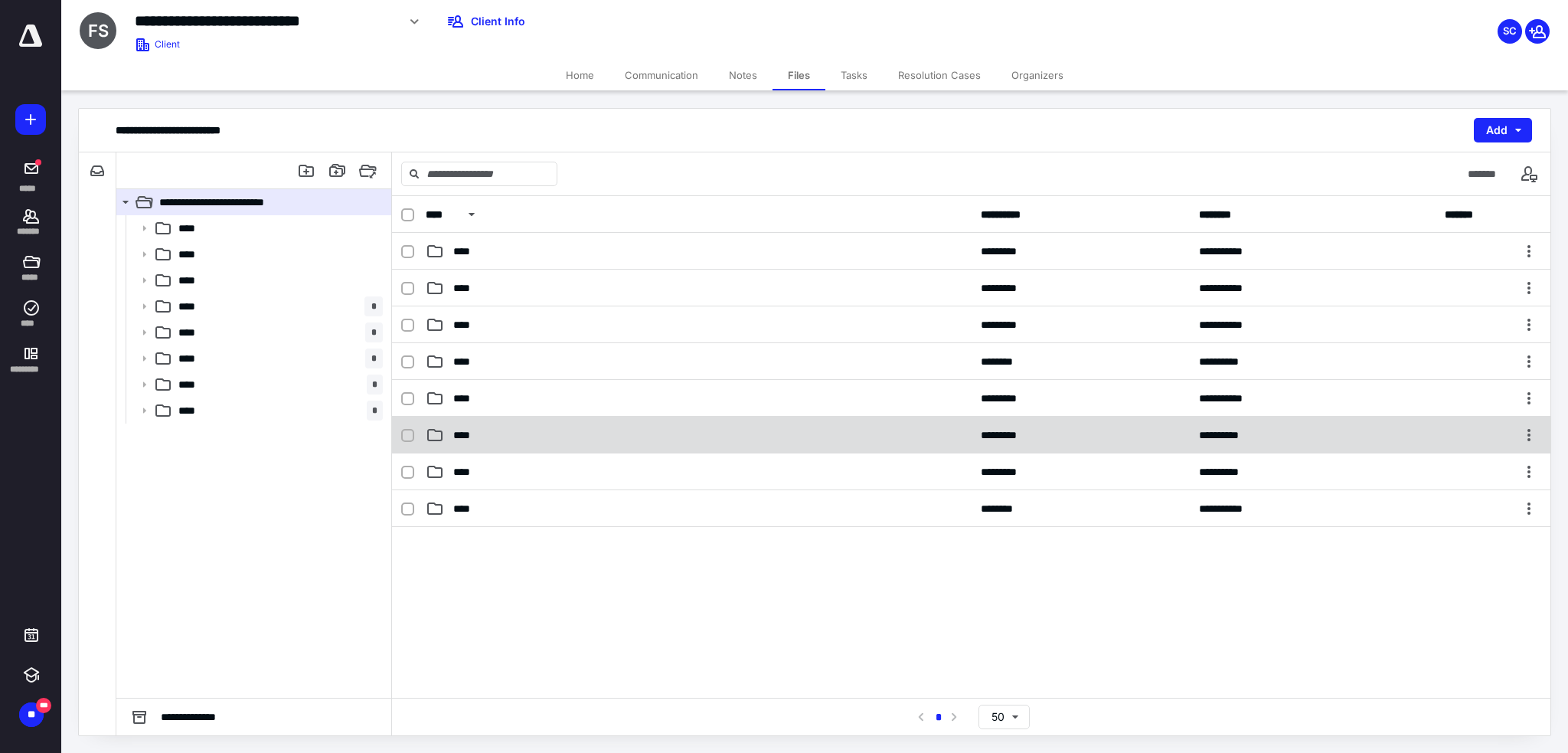 click on "****" at bounding box center (698, 435) 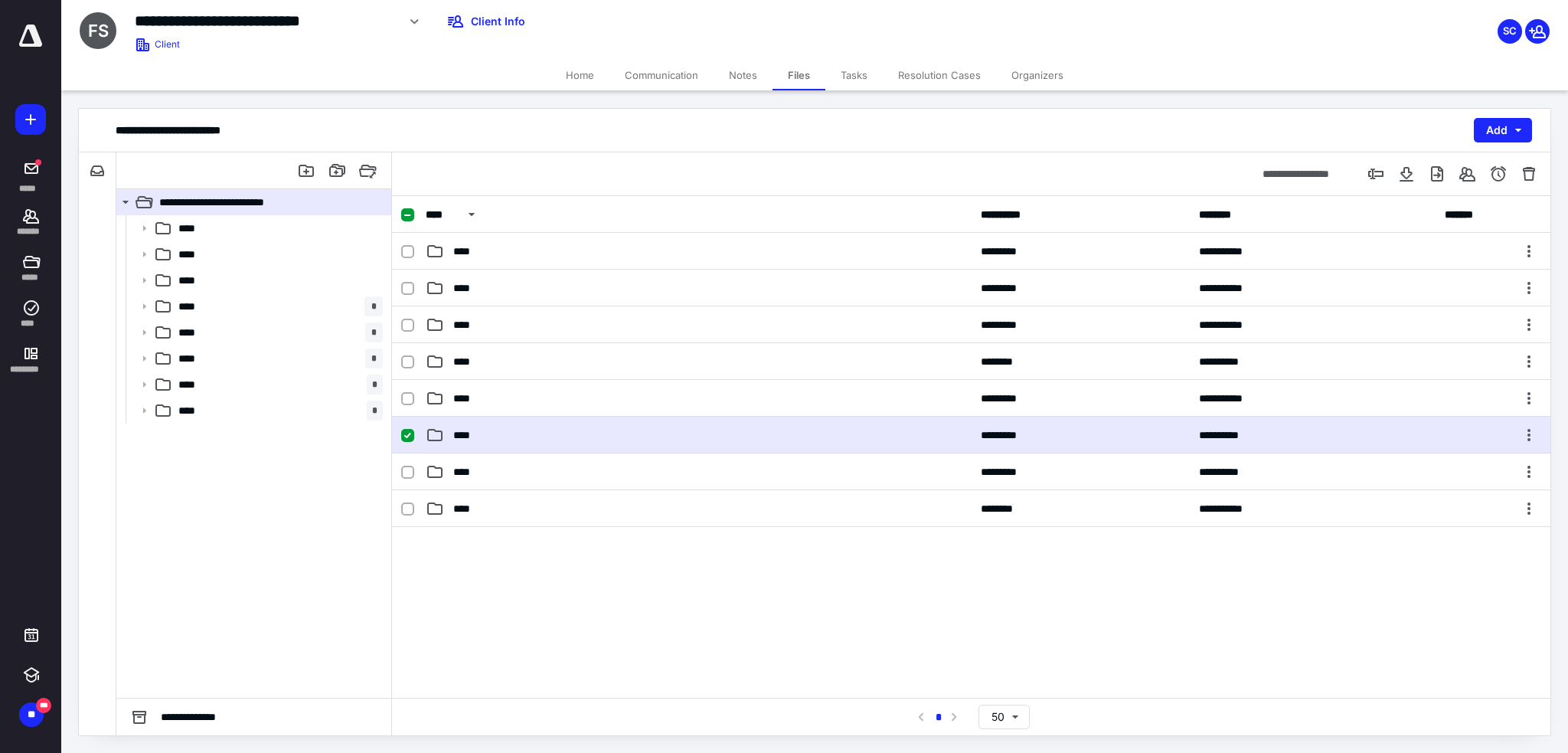 click on "****" at bounding box center (698, 435) 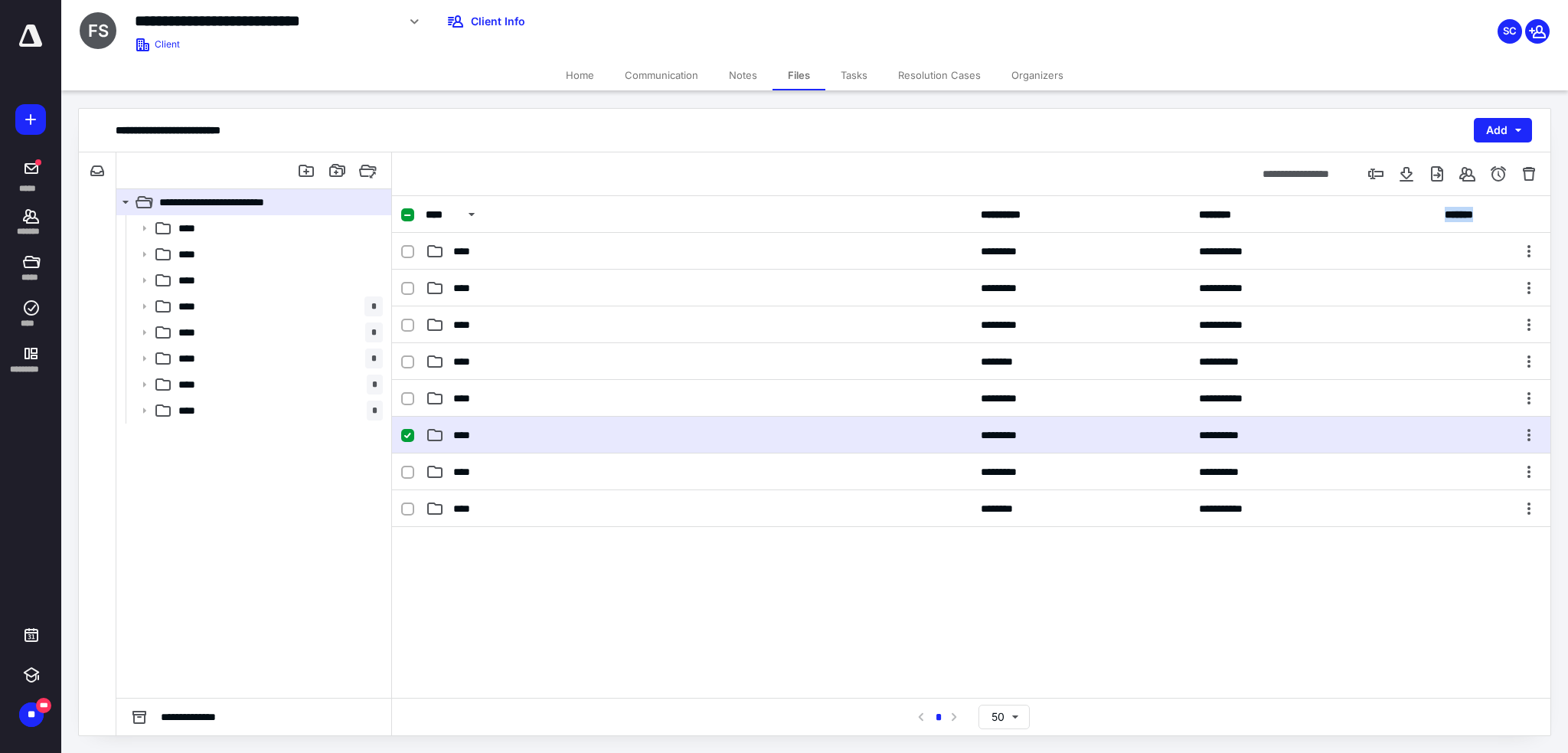 click on "**********" at bounding box center (971, 447) 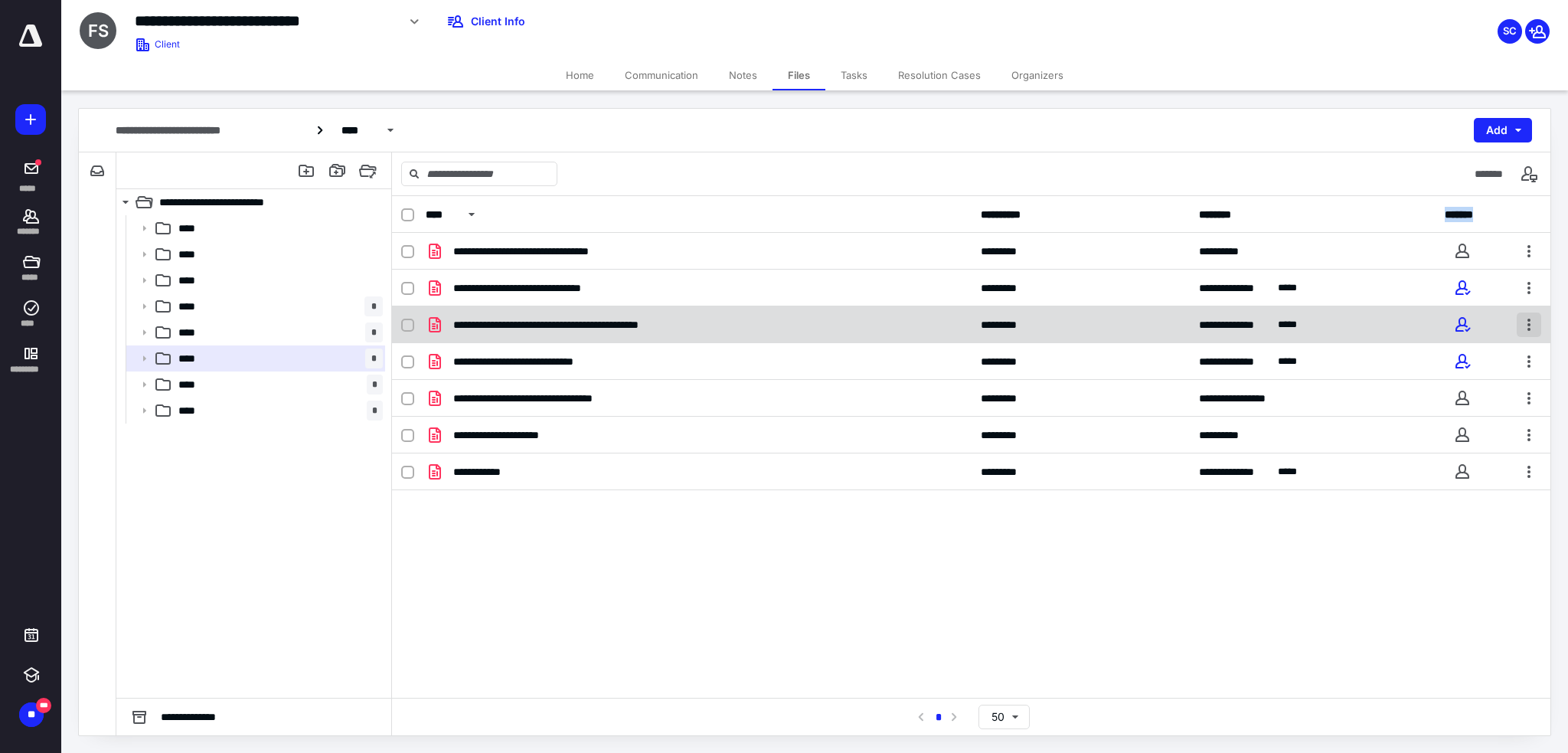 click at bounding box center (1529, 325) 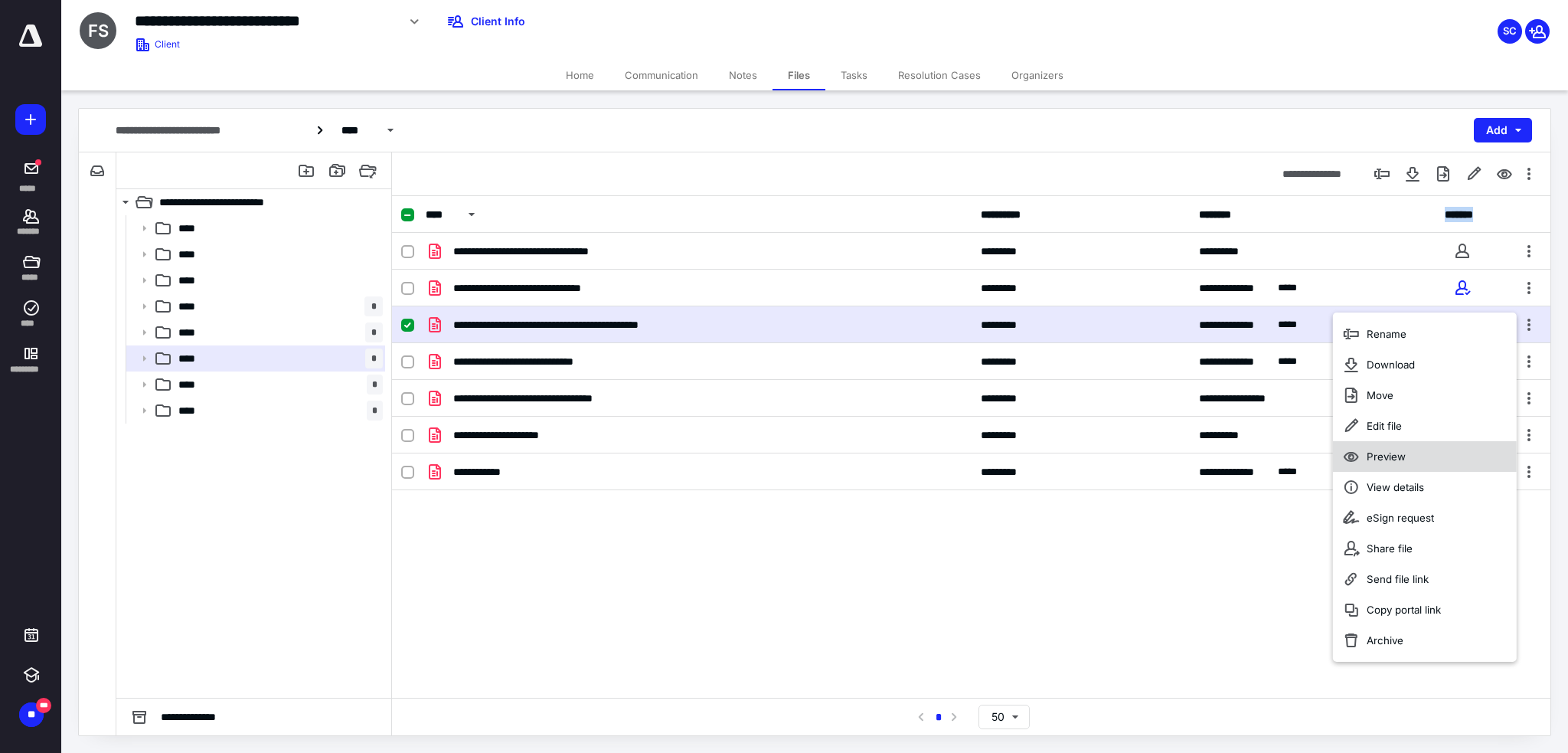 click on "Preview" at bounding box center (1425, 457) 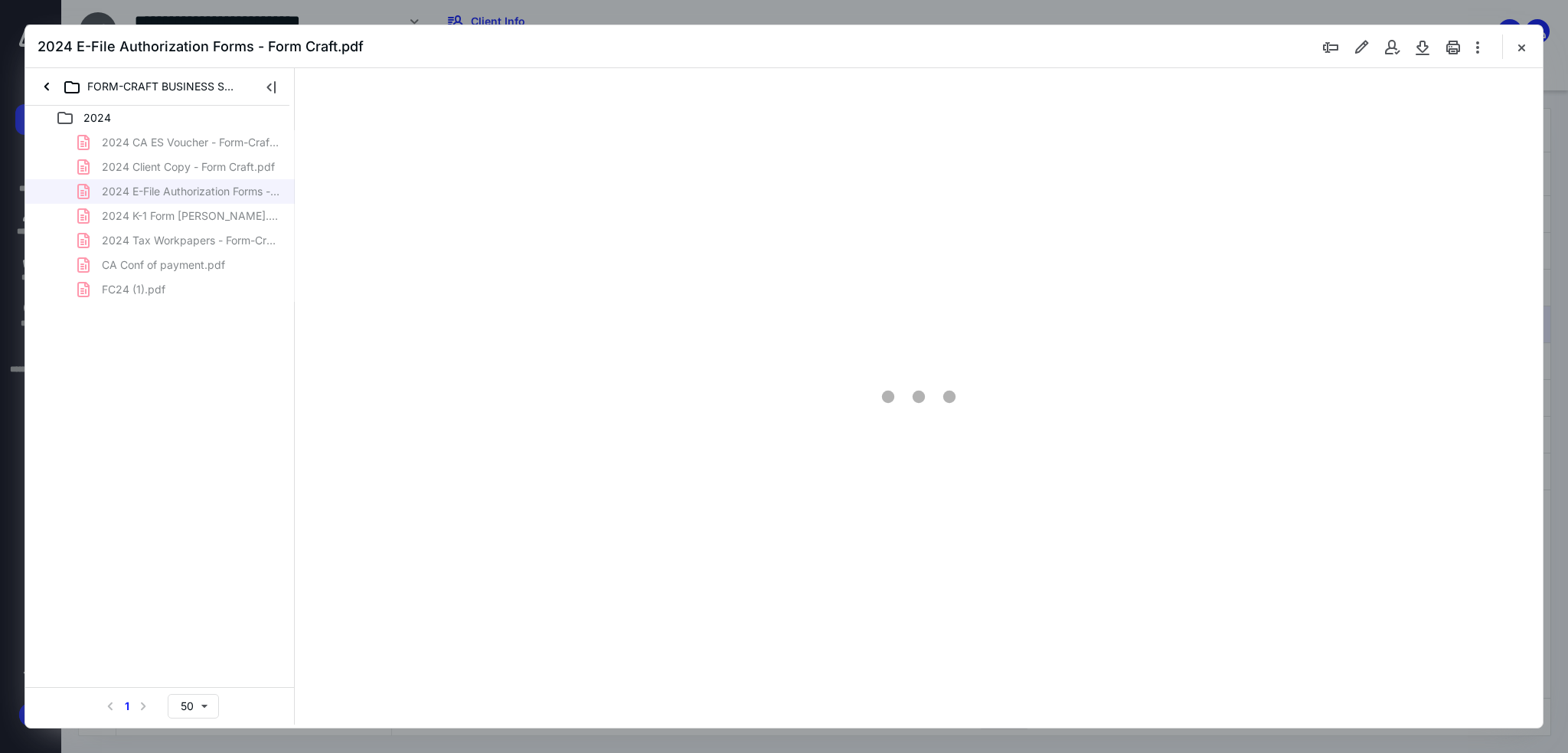 scroll, scrollTop: 0, scrollLeft: 0, axis: both 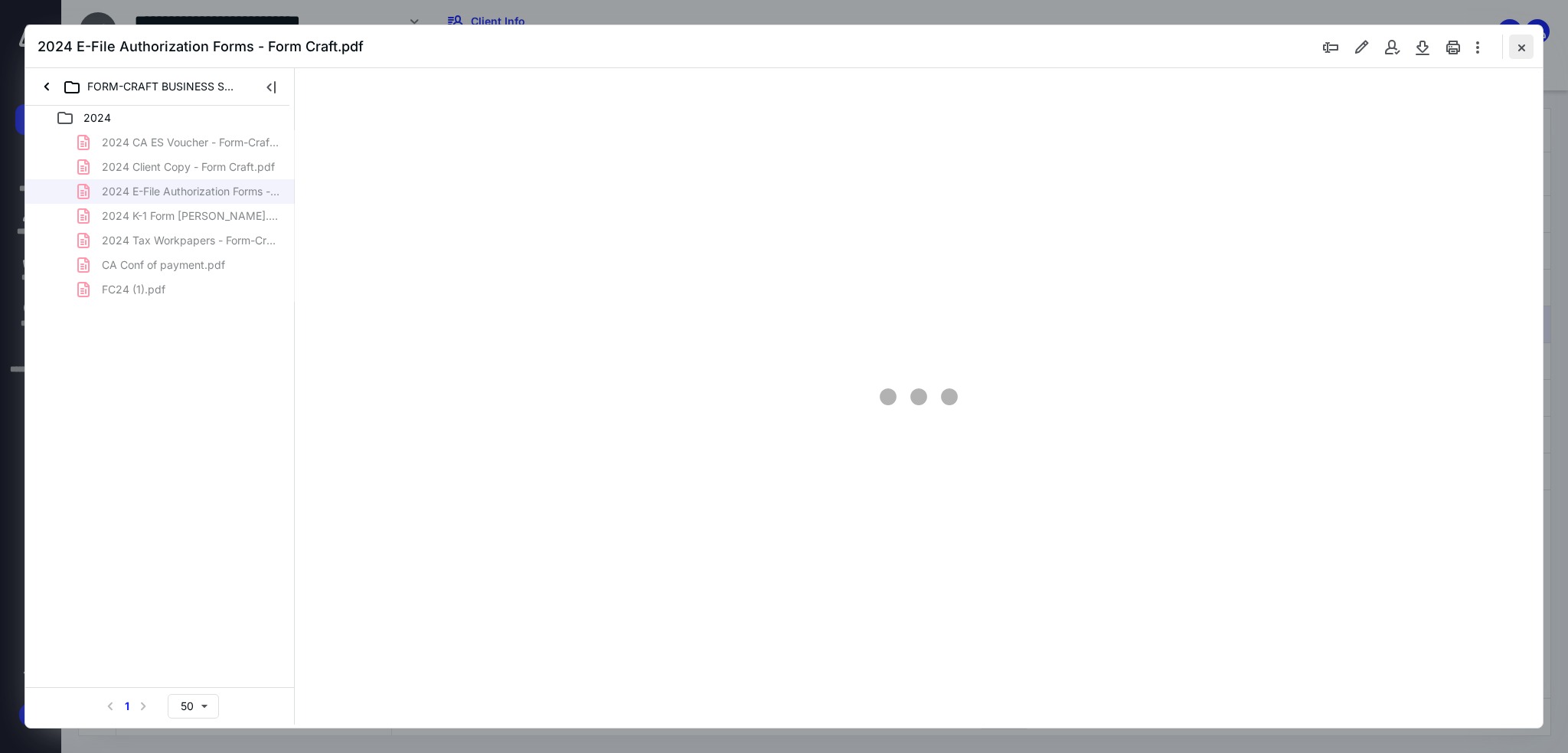 click at bounding box center [1521, 47] 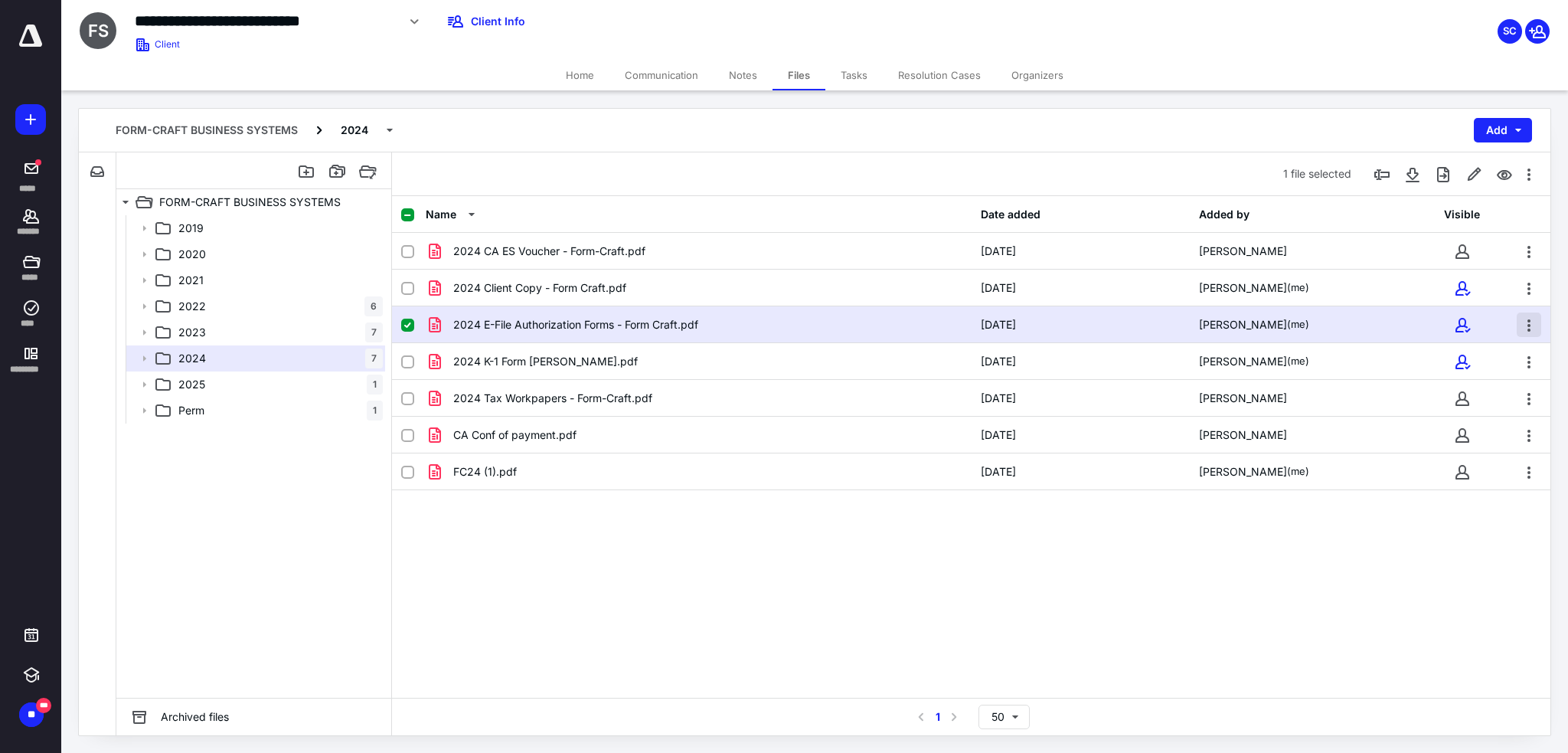 click at bounding box center [1529, 325] 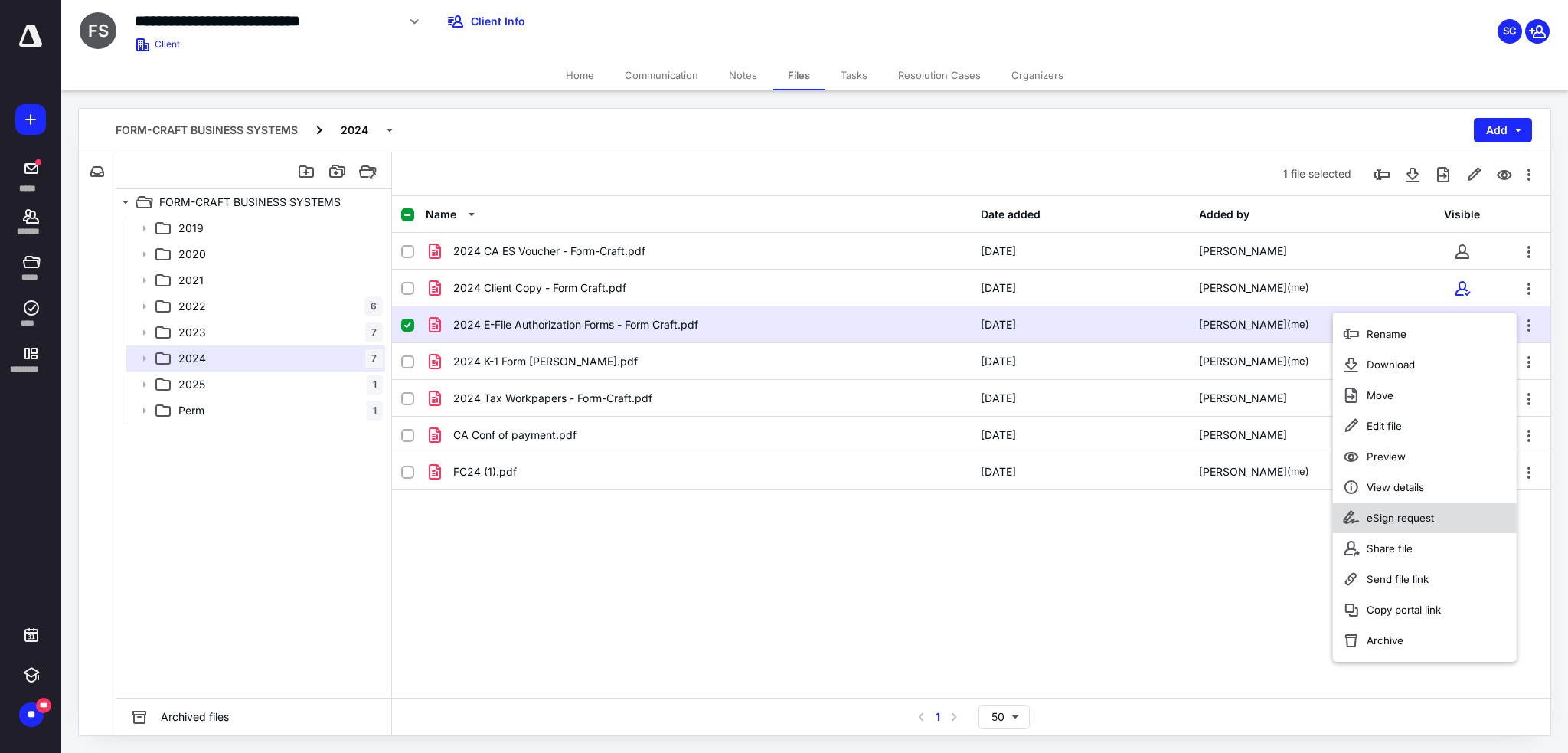 click on "eSign request" at bounding box center (1425, 518) 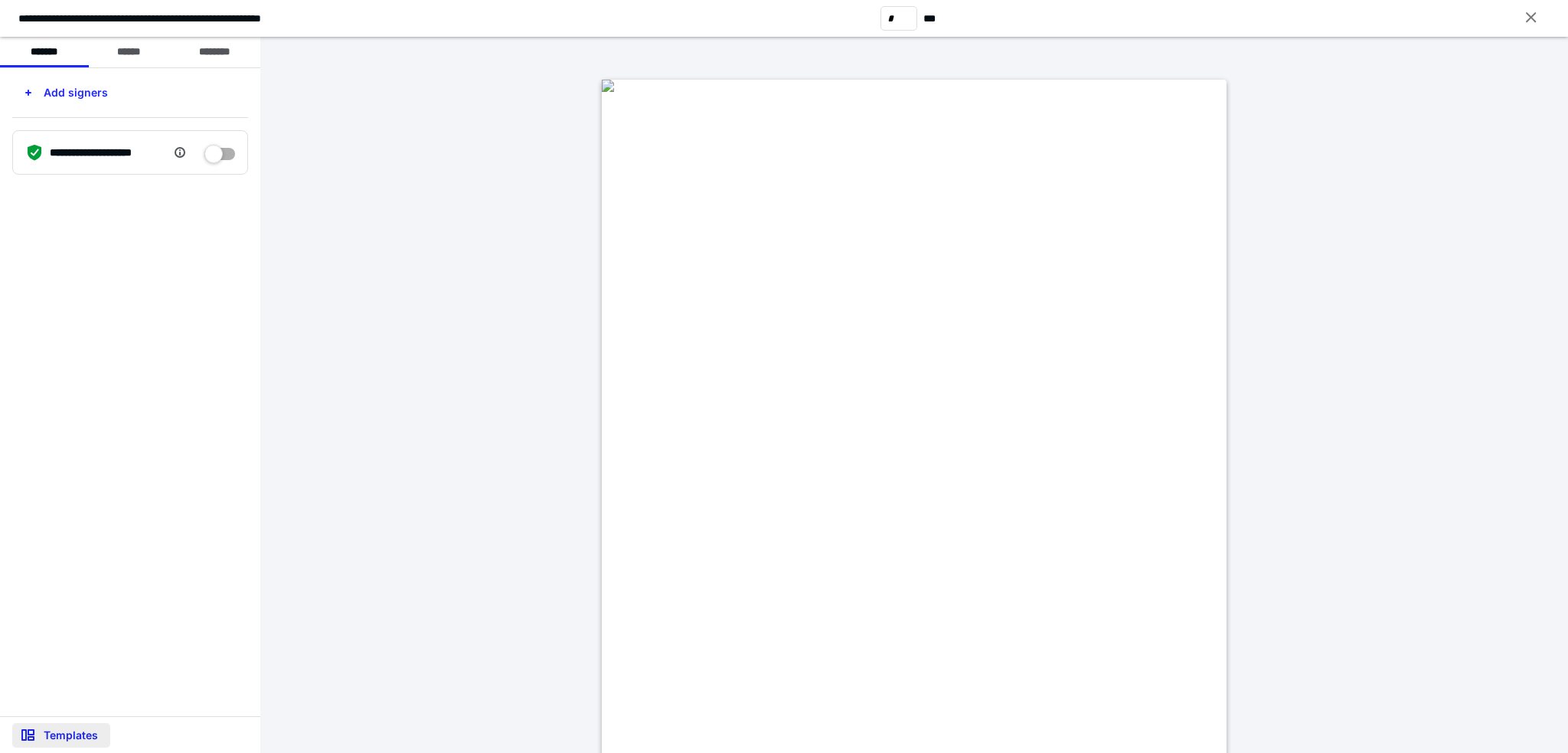 click on "Templates" at bounding box center [61, 735] 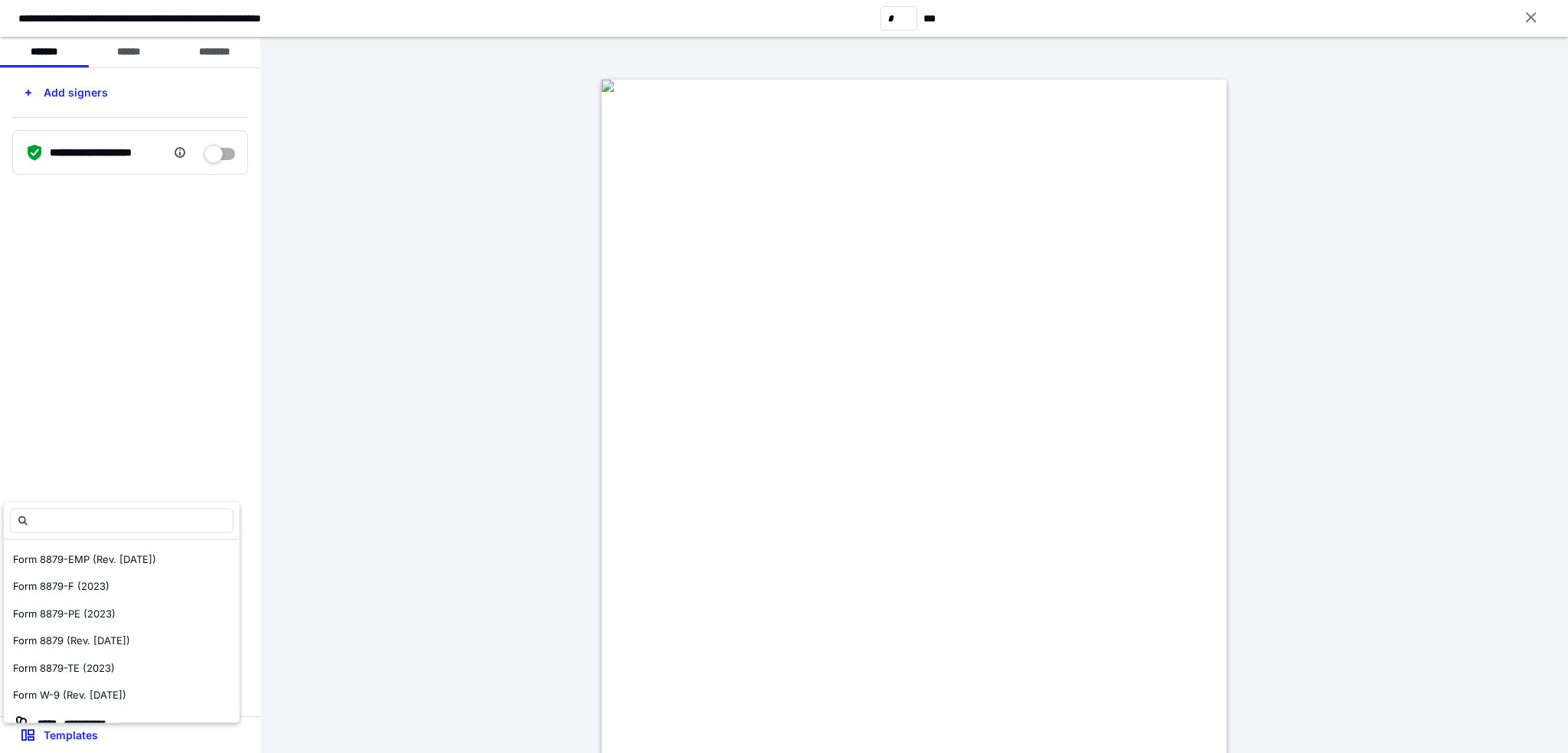 scroll, scrollTop: 294, scrollLeft: 0, axis: vertical 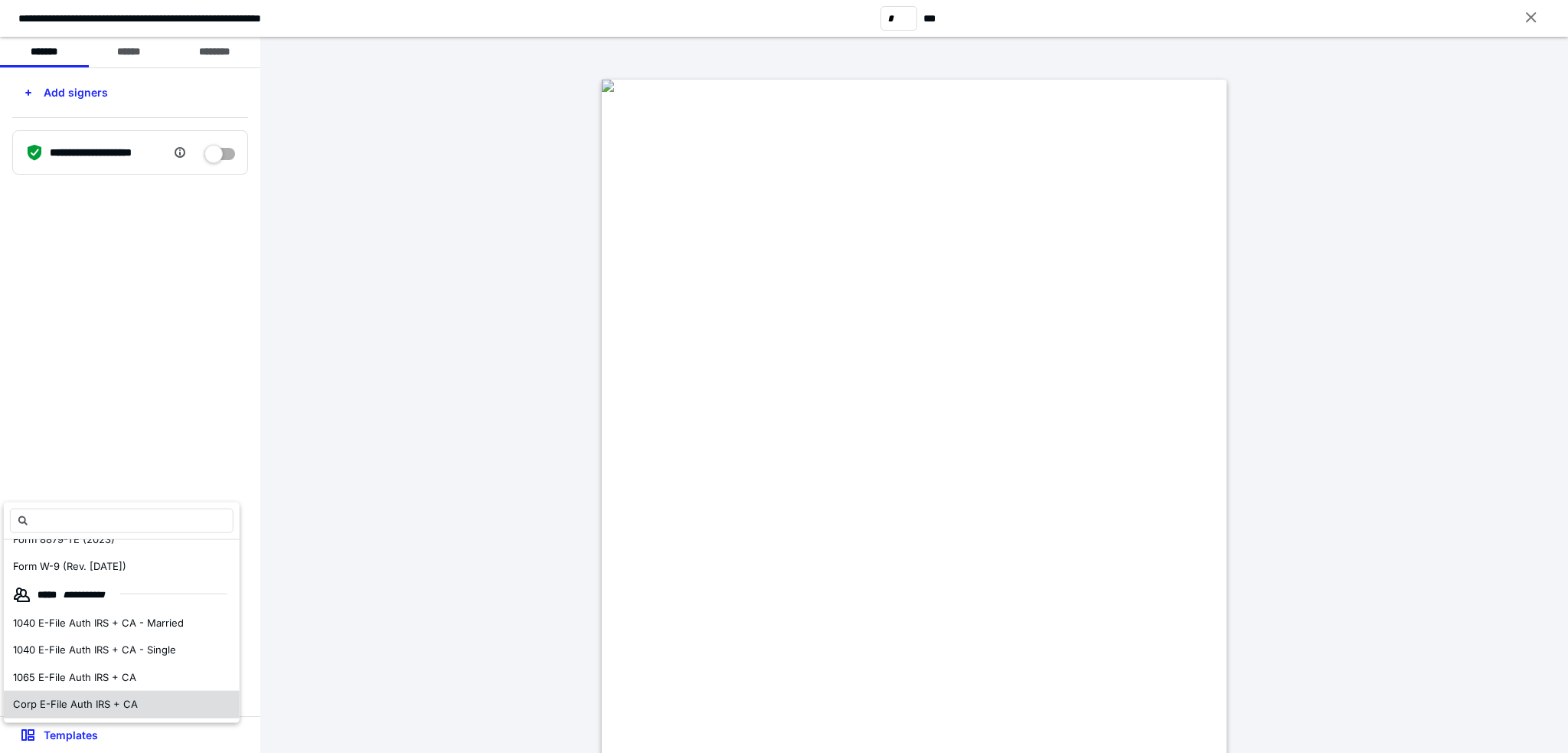 click on "Corp E-File Auth IRS + CA" at bounding box center [122, 705] 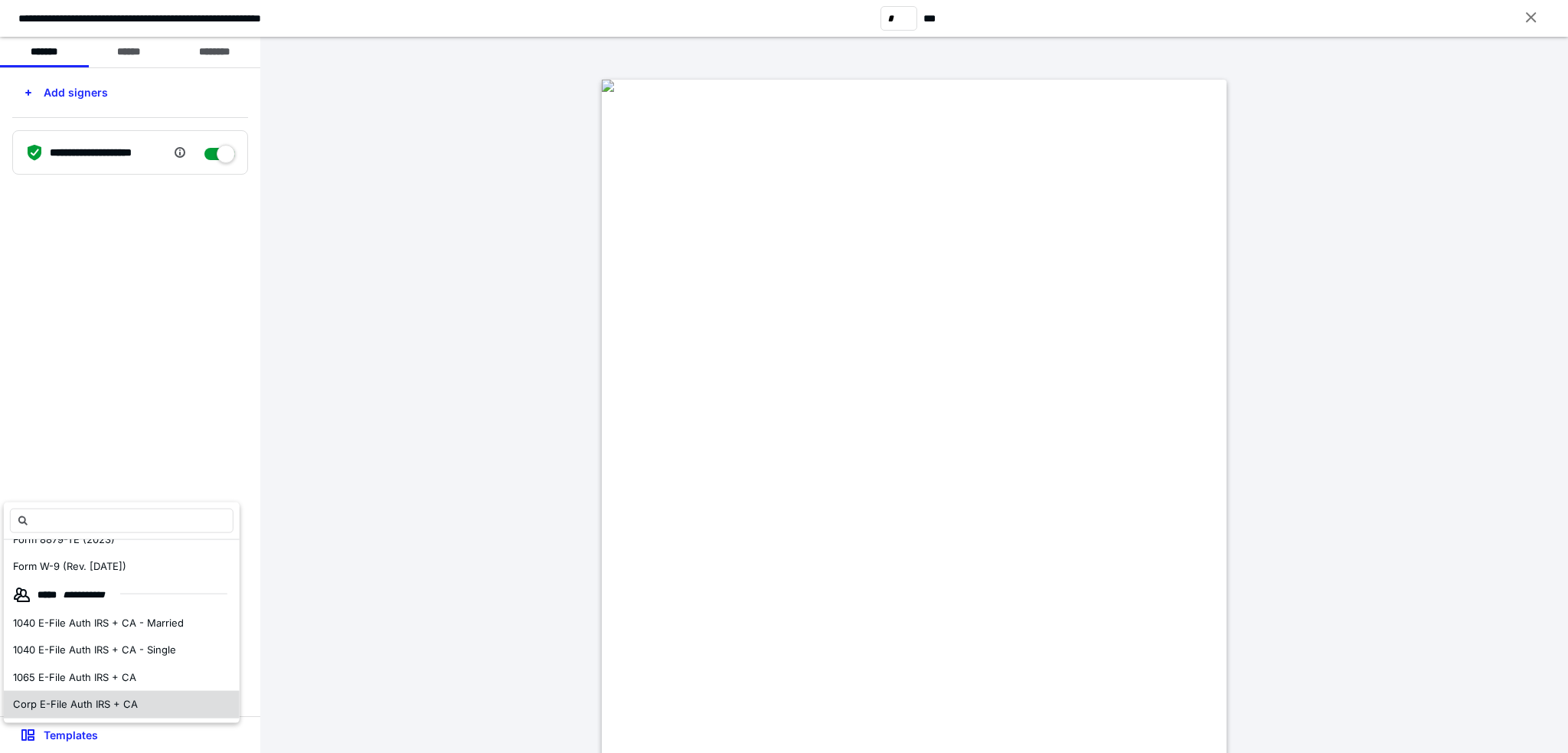 checkbox on "****" 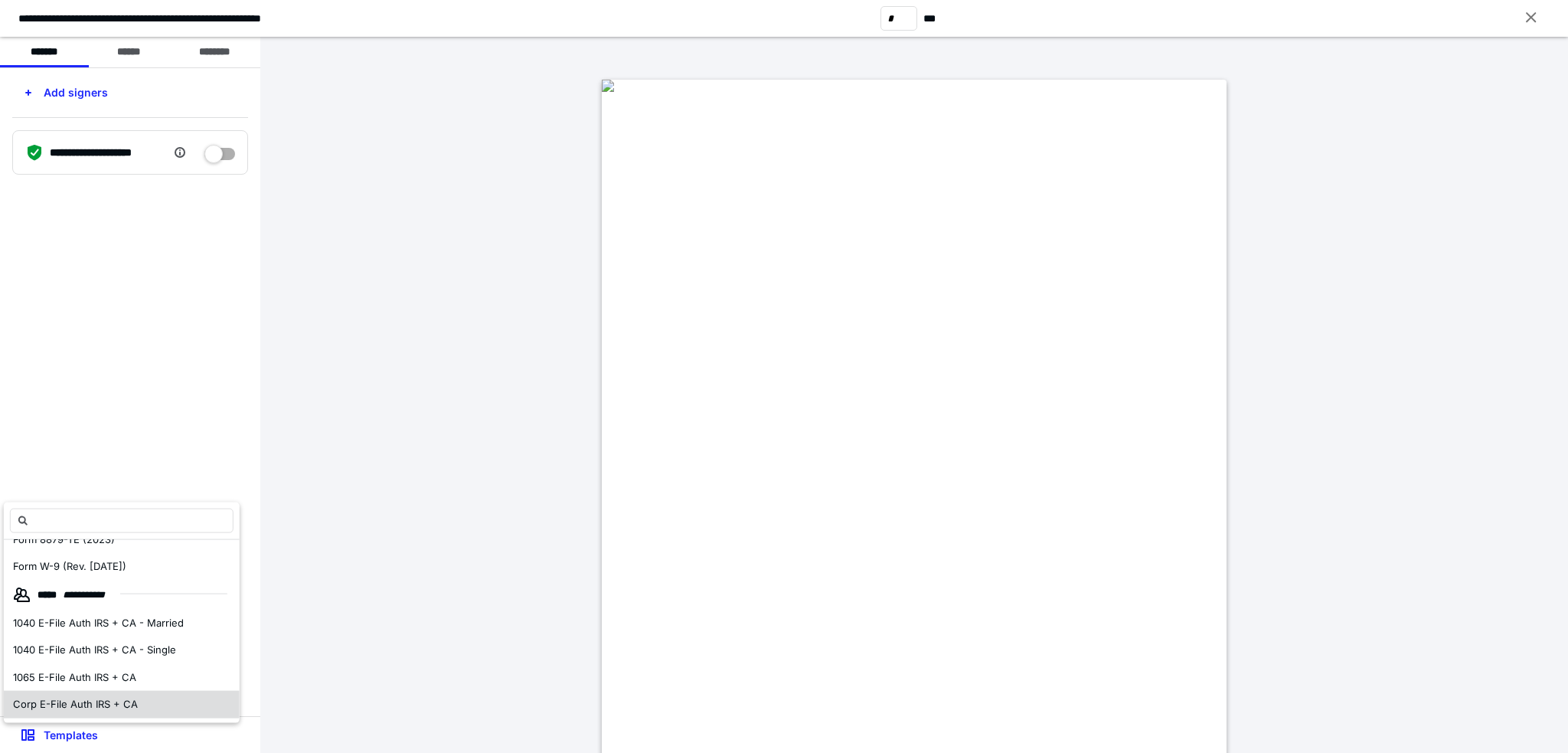 scroll, scrollTop: 0, scrollLeft: 0, axis: both 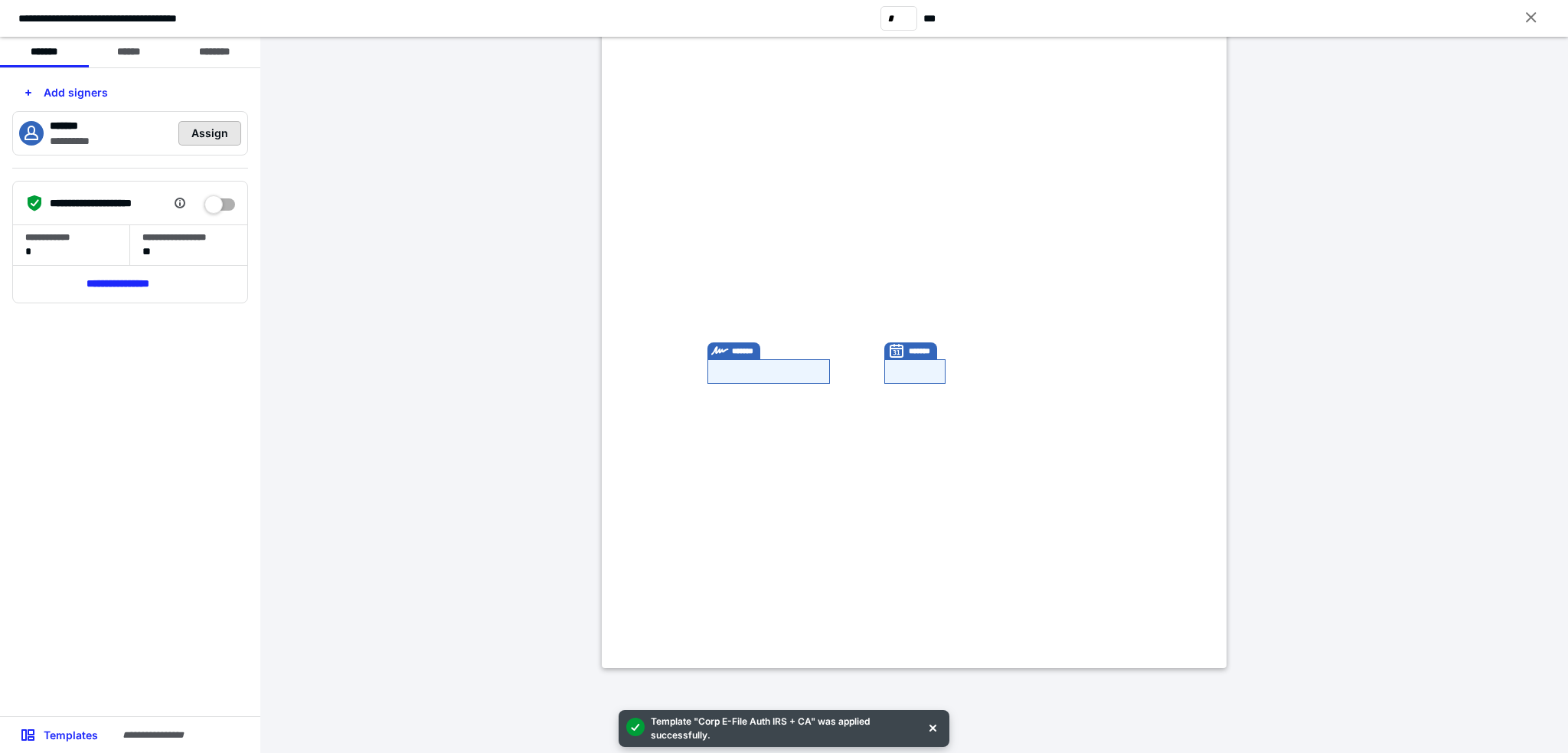 click on "Assign" at bounding box center (210, 133) 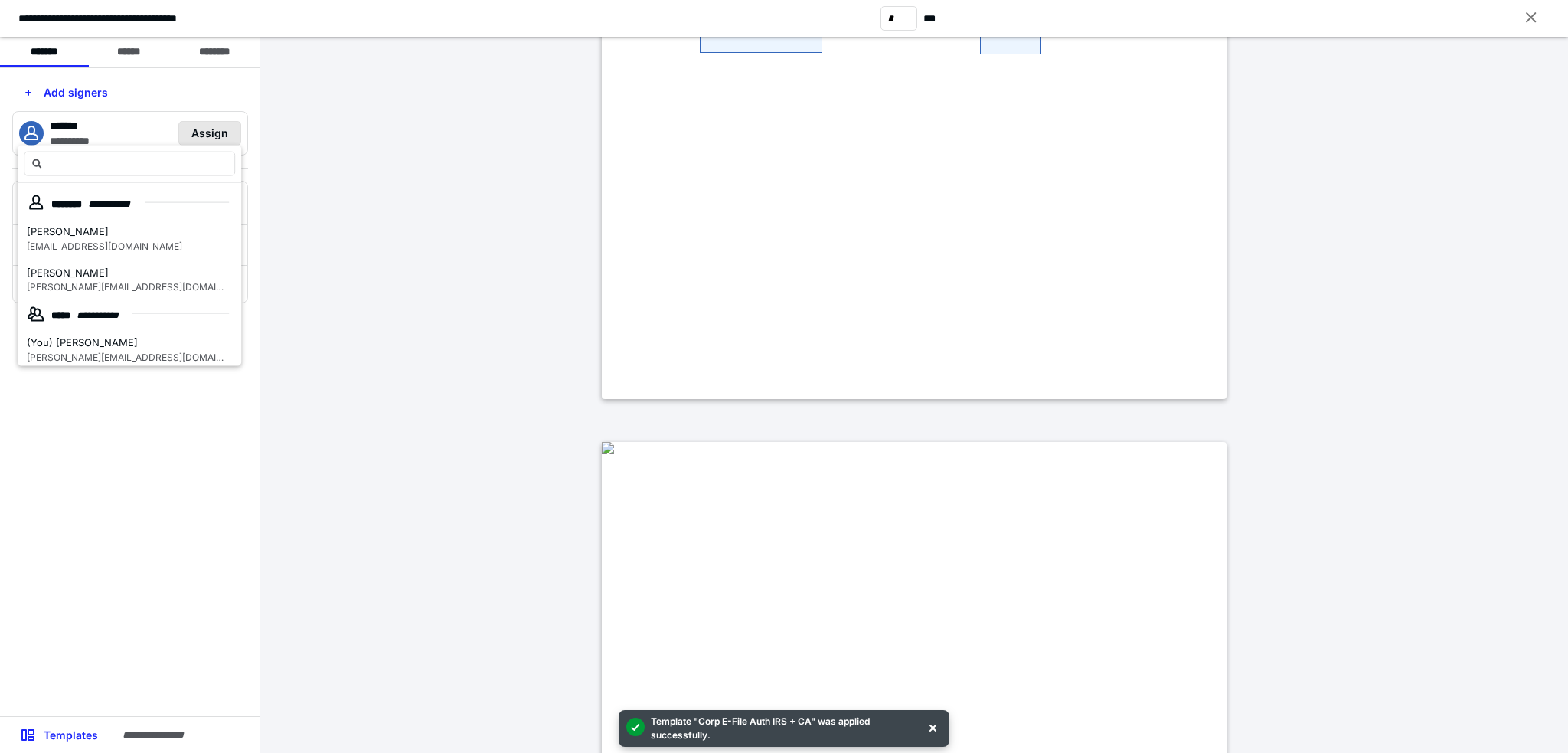 type on "*" 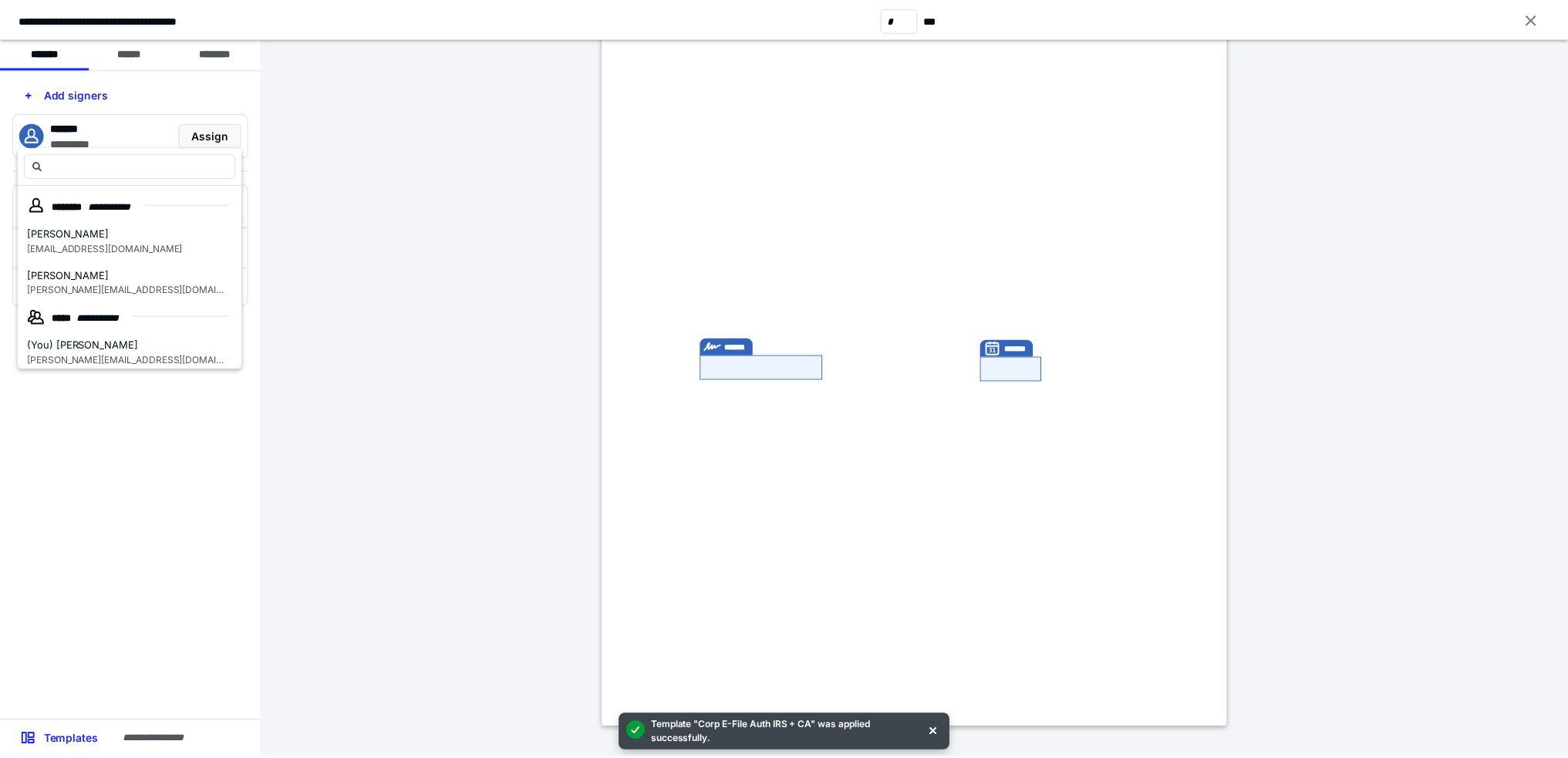 scroll, scrollTop: 148, scrollLeft: 0, axis: vertical 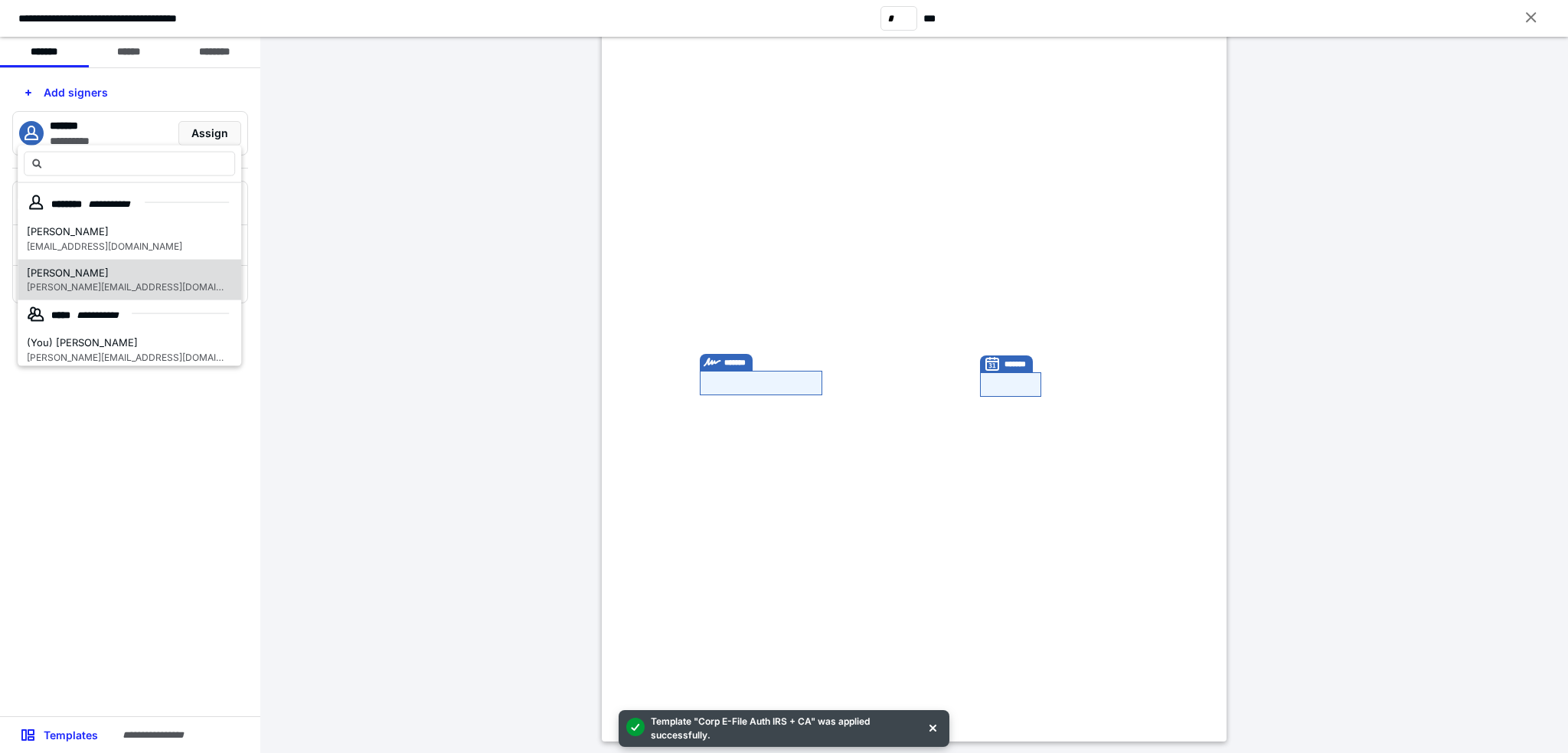 click on "KAREN SOENS karen@form-craft.com" at bounding box center (129, 280) 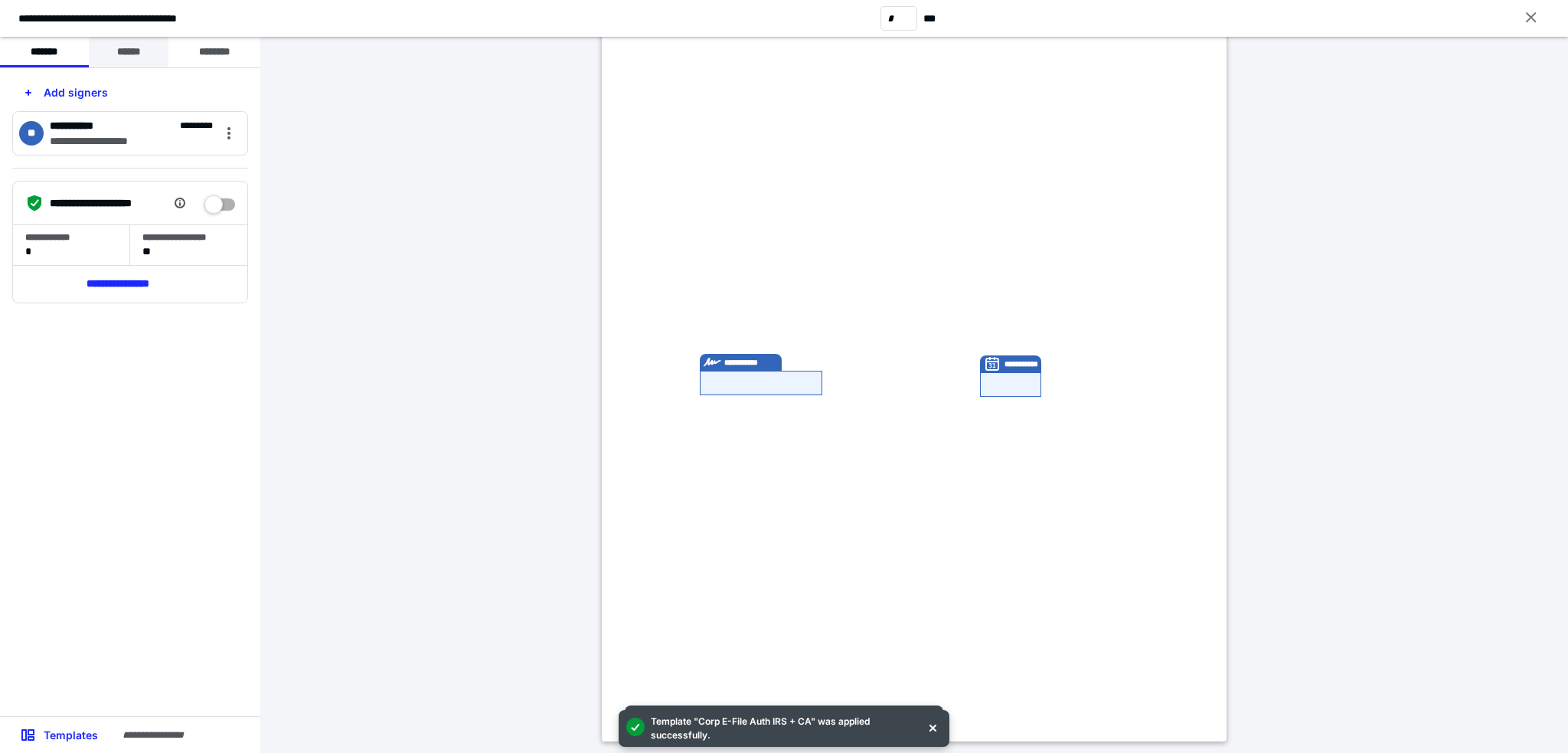 click on "******" at bounding box center [129, 52] 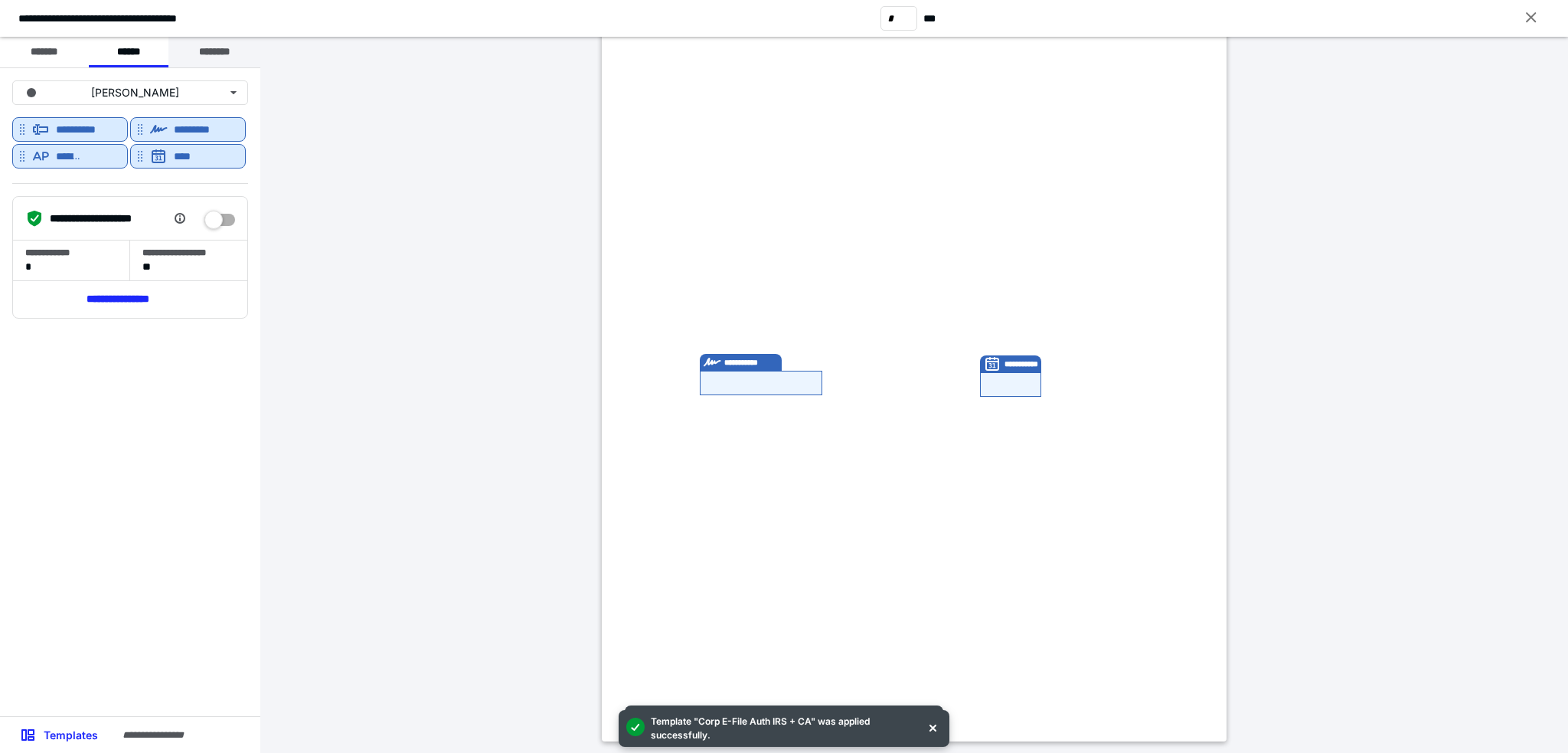 click on "********" at bounding box center (214, 52) 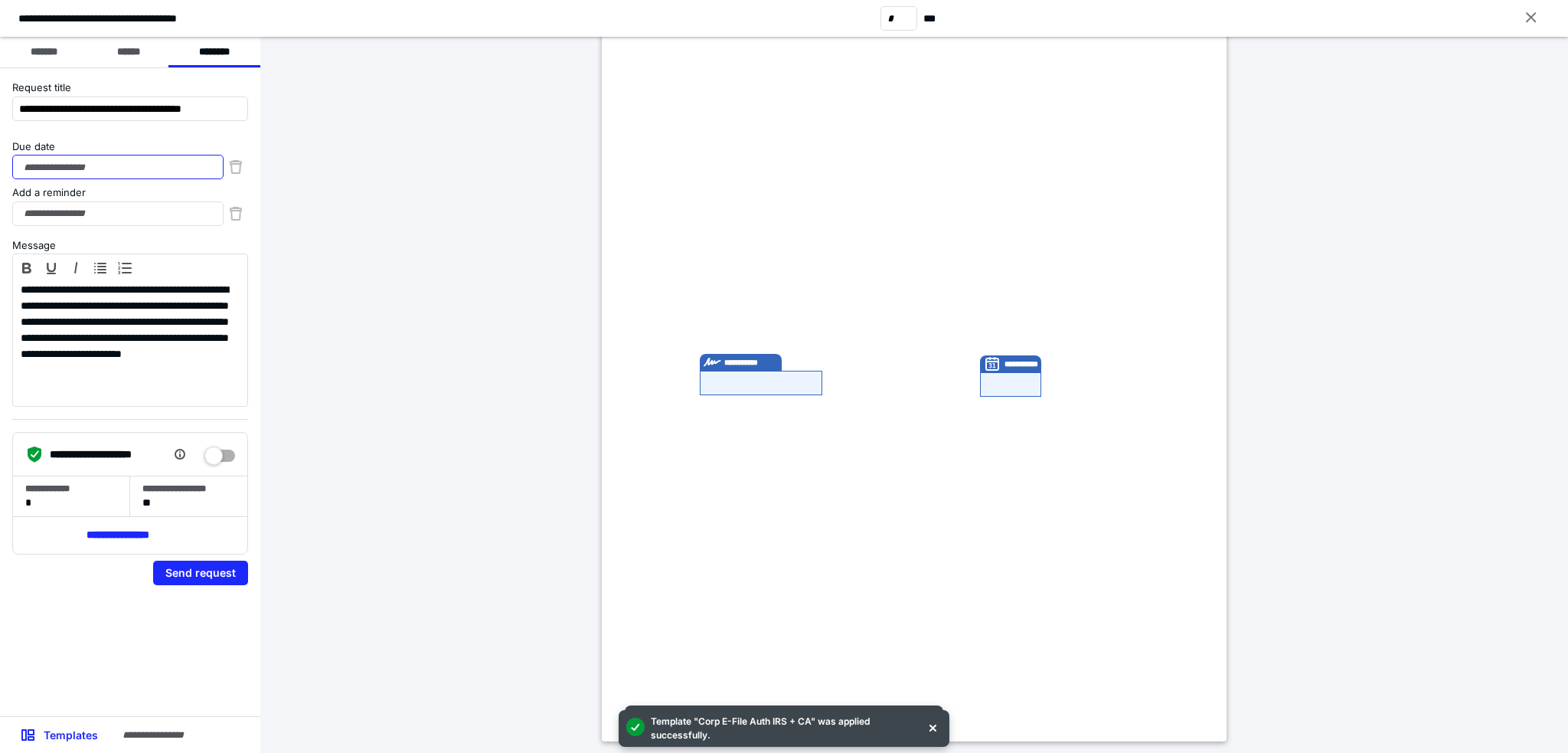 click on "Due date" at bounding box center [118, 167] 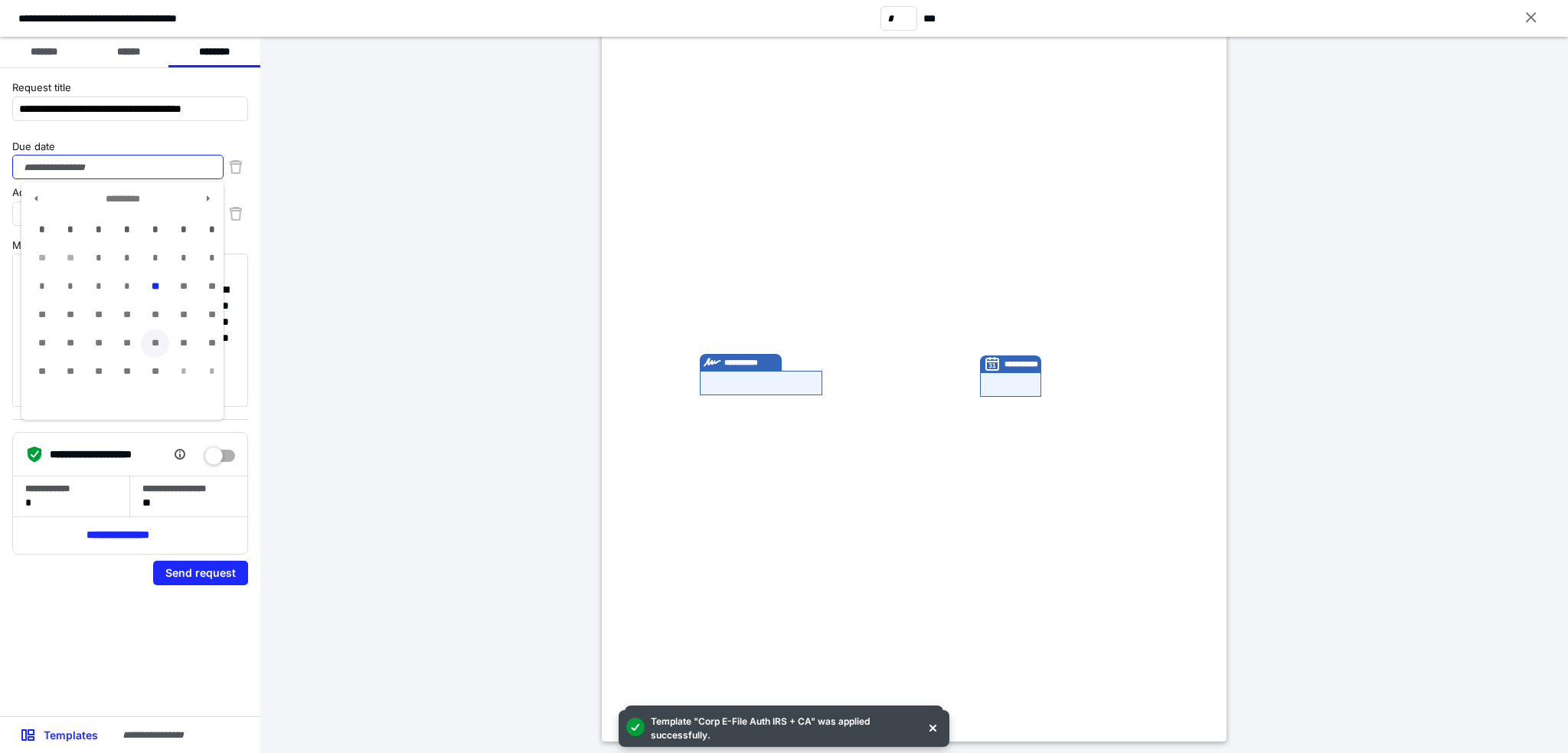 click on "**" at bounding box center [155, 343] 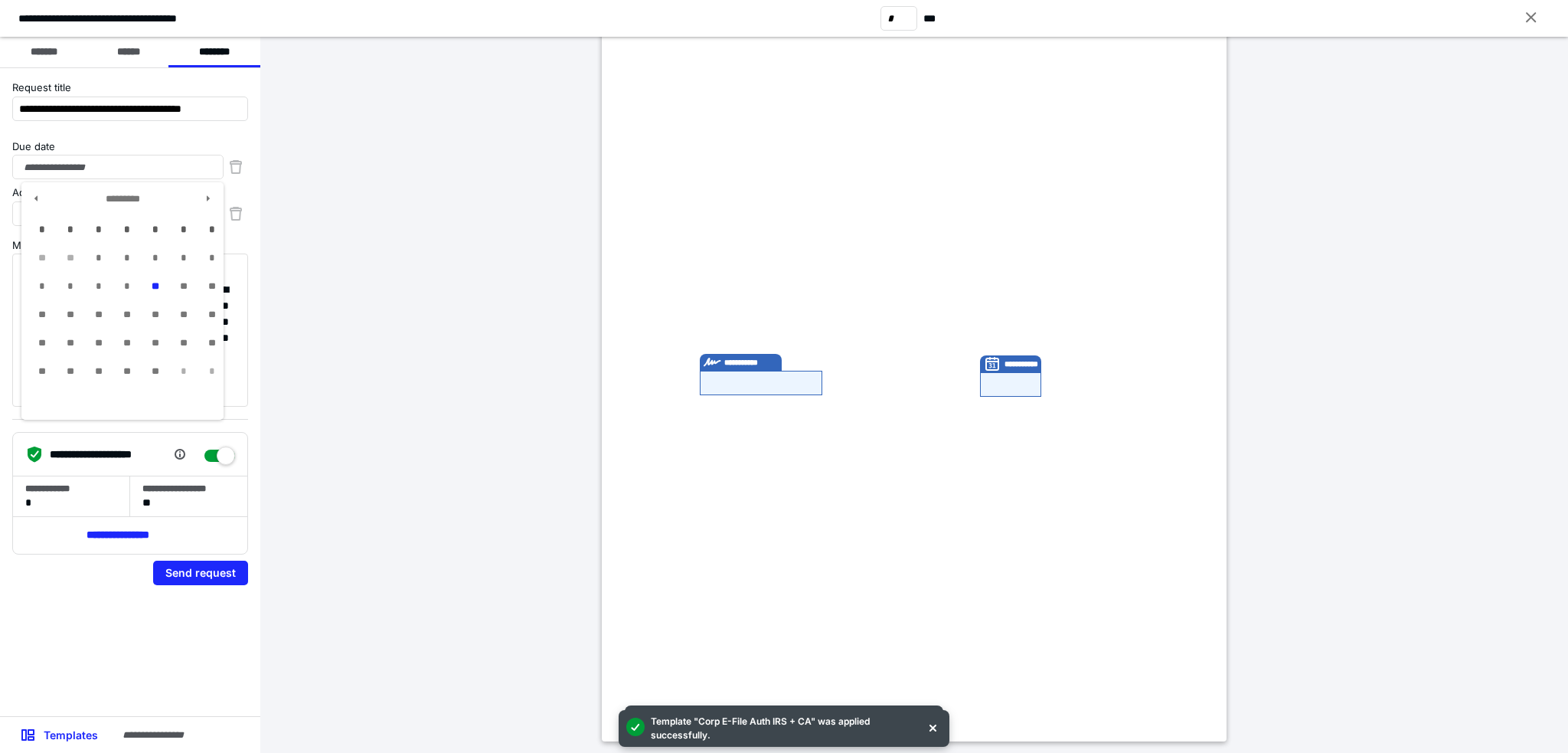 type on "**********" 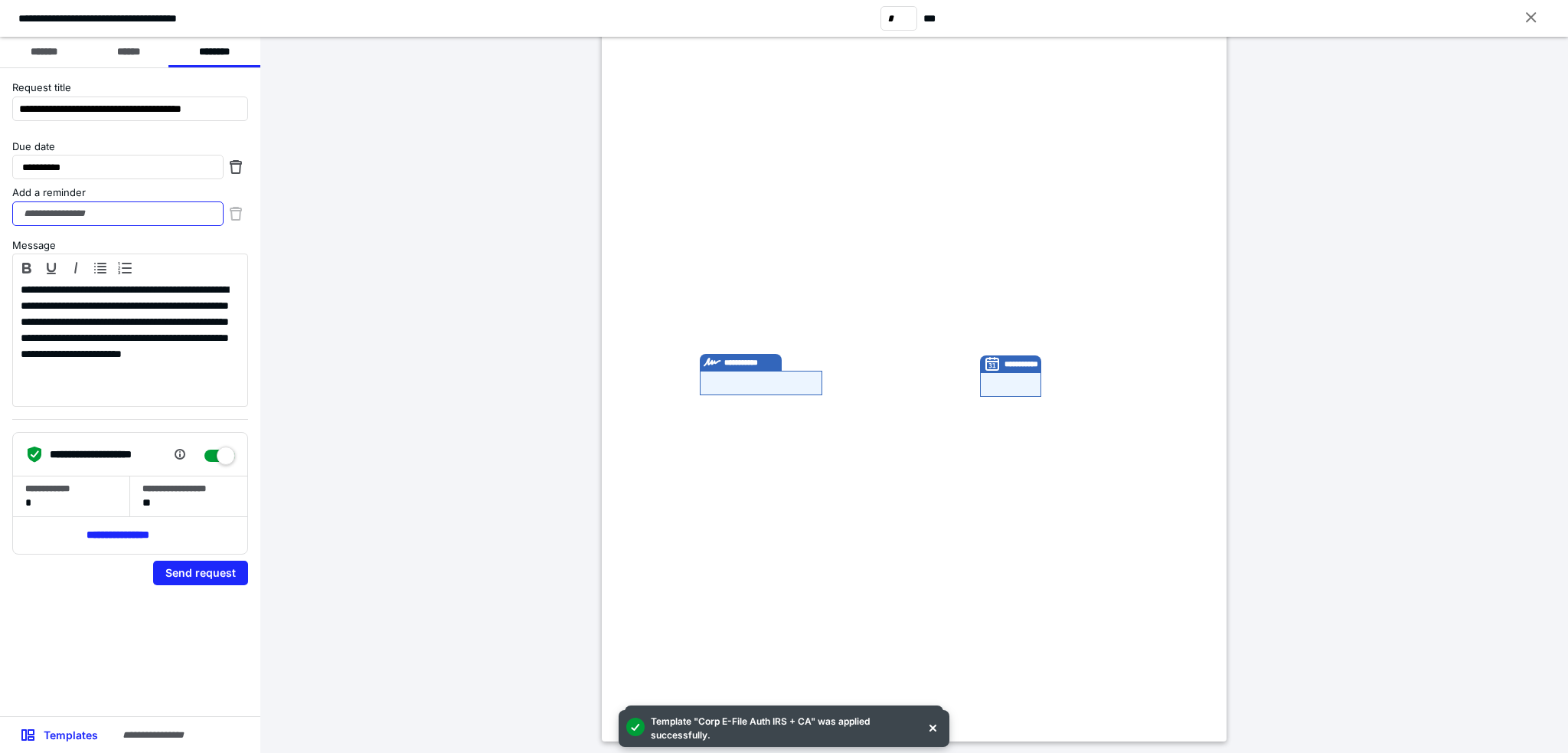click on "Add a reminder" at bounding box center (118, 214) 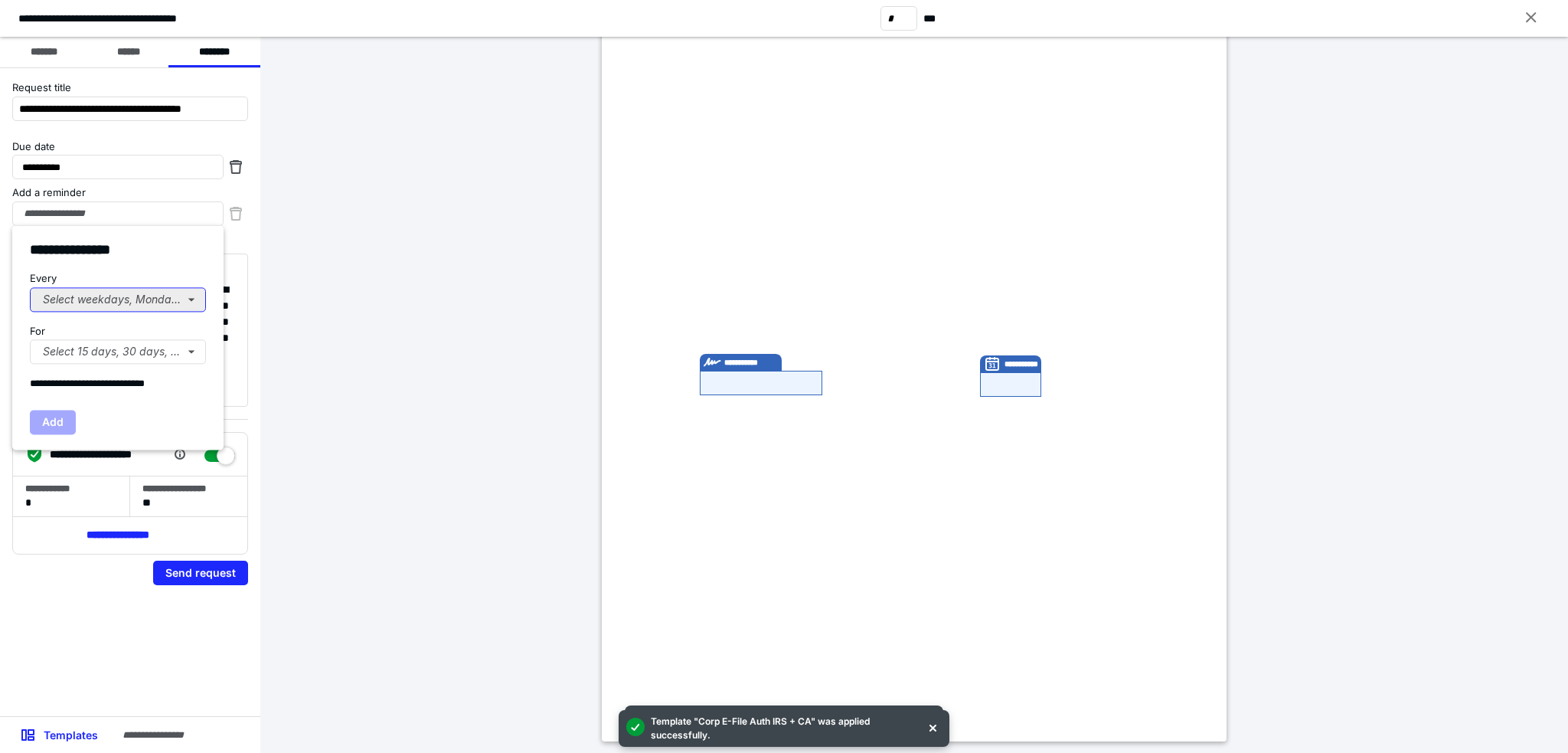 click on "Select weekdays, Mondays, or Tues..." at bounding box center (118, 300) 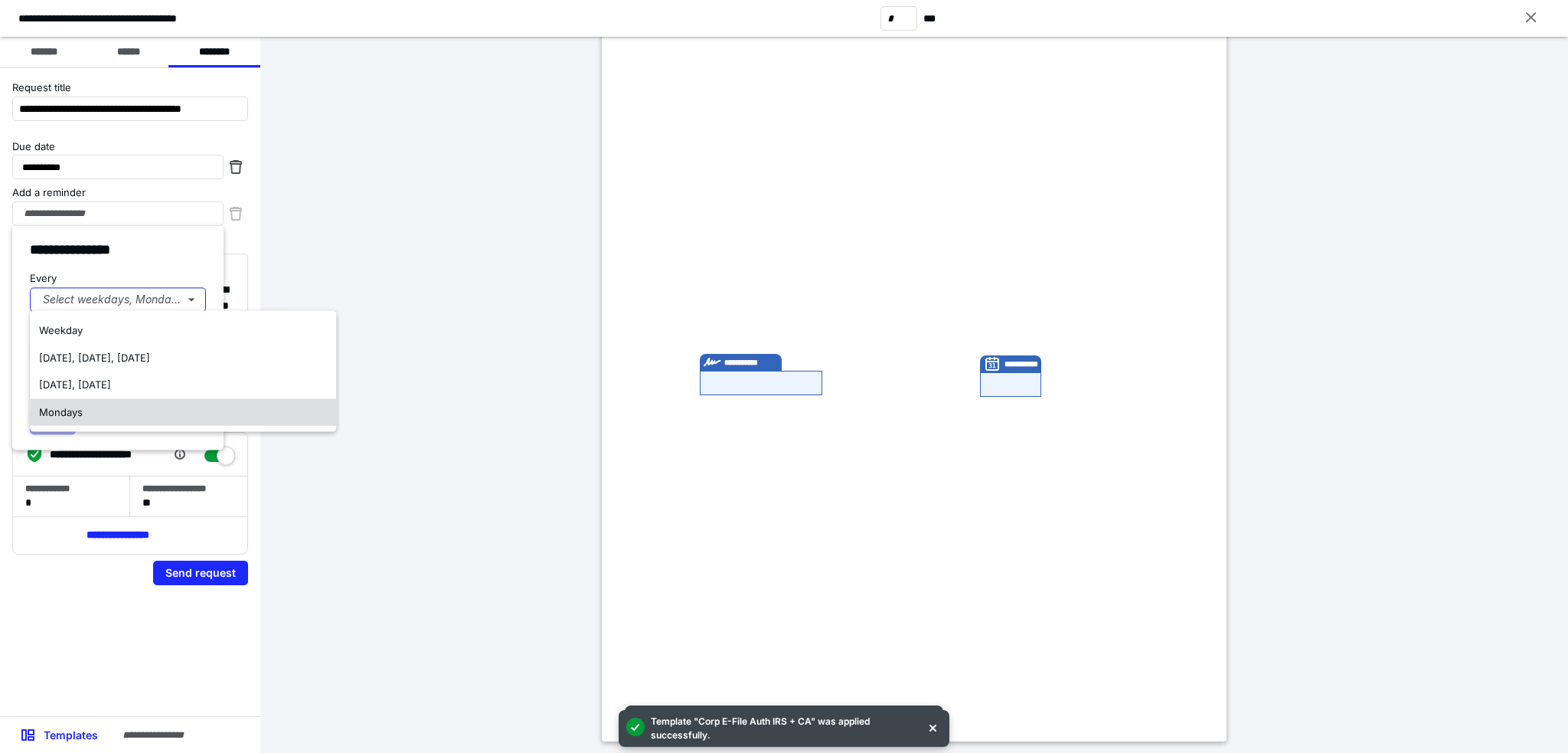 click on "Mondays" at bounding box center (183, 412) 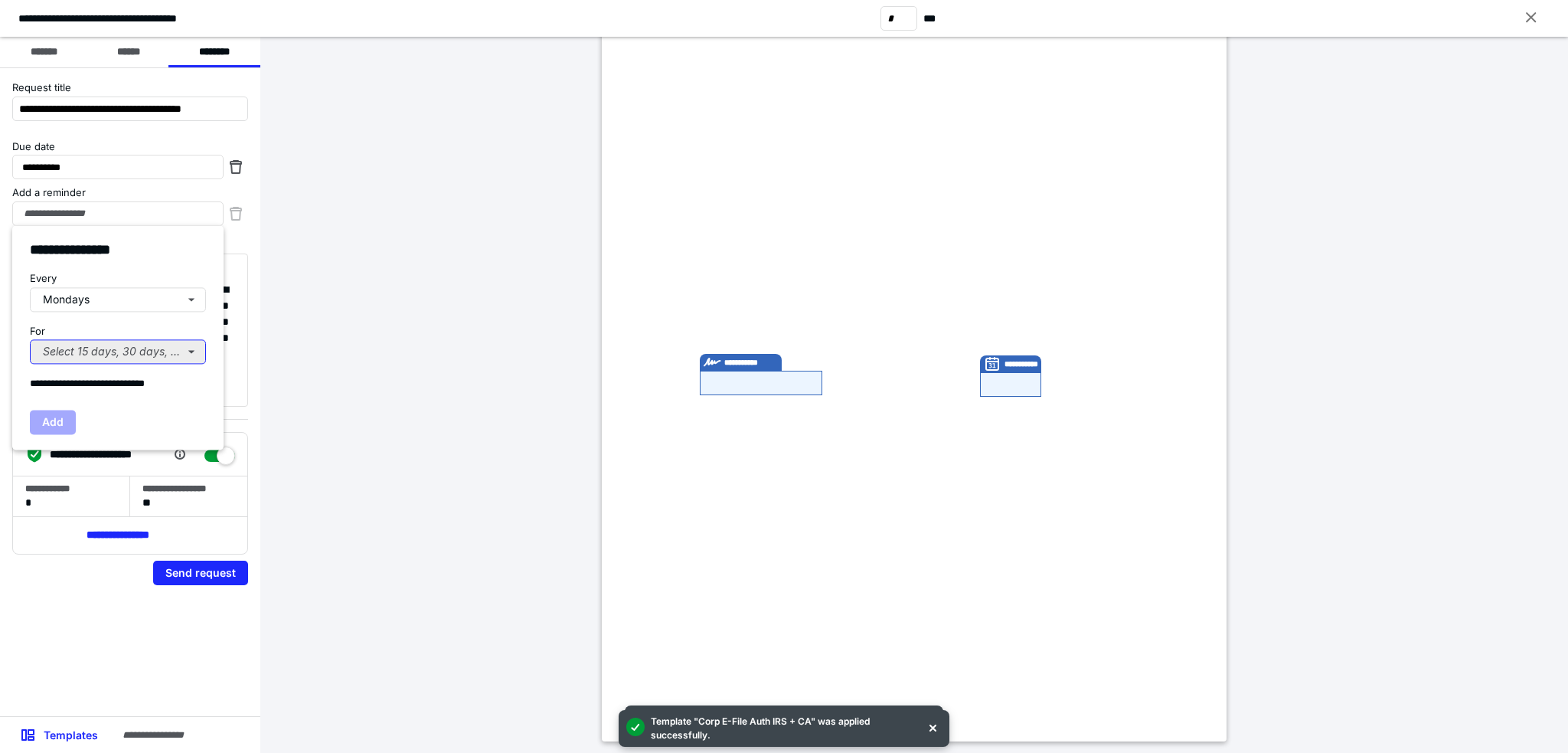 click on "Select 15 days, 30 days, or 45 days..." at bounding box center [118, 352] 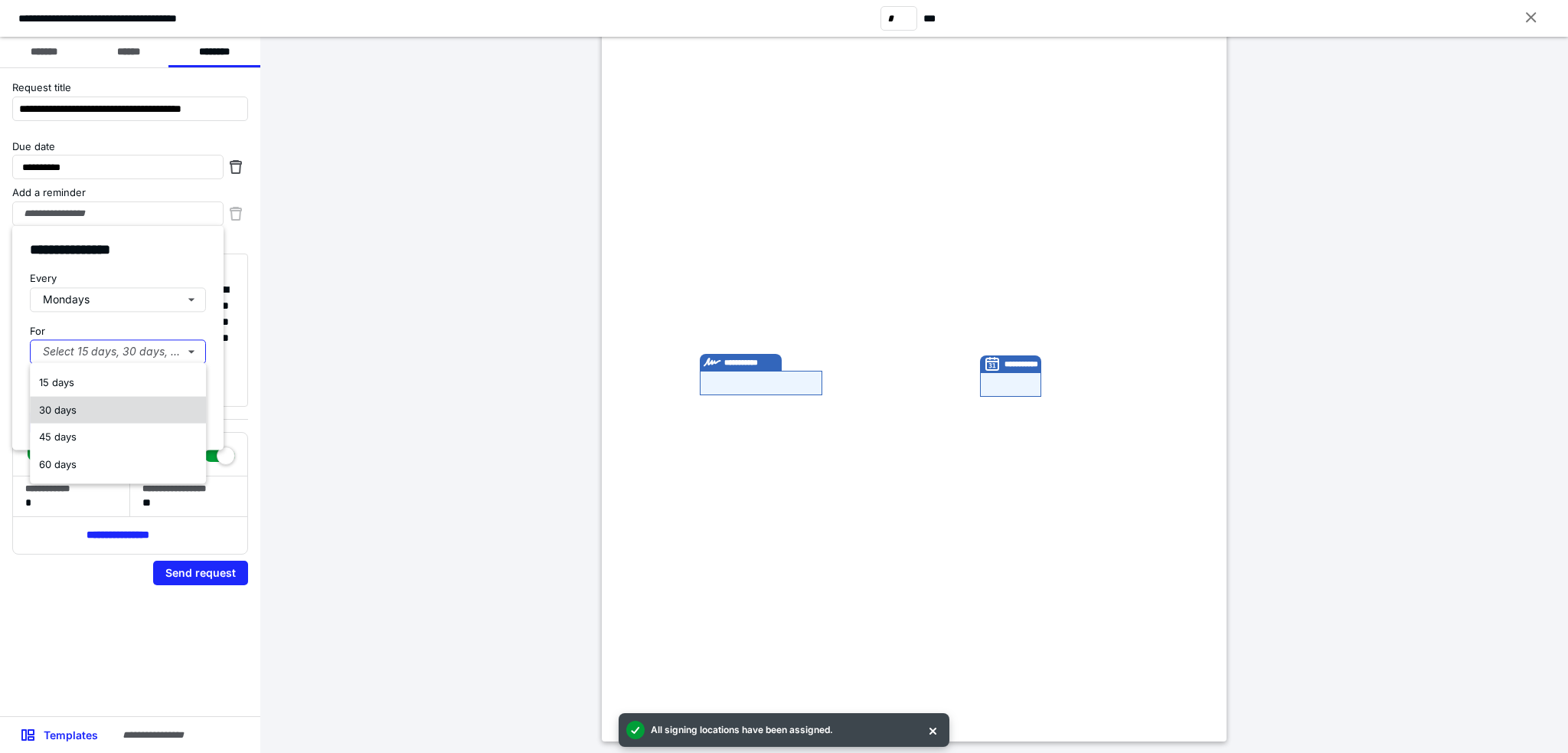 click on "30 days" at bounding box center [118, 410] 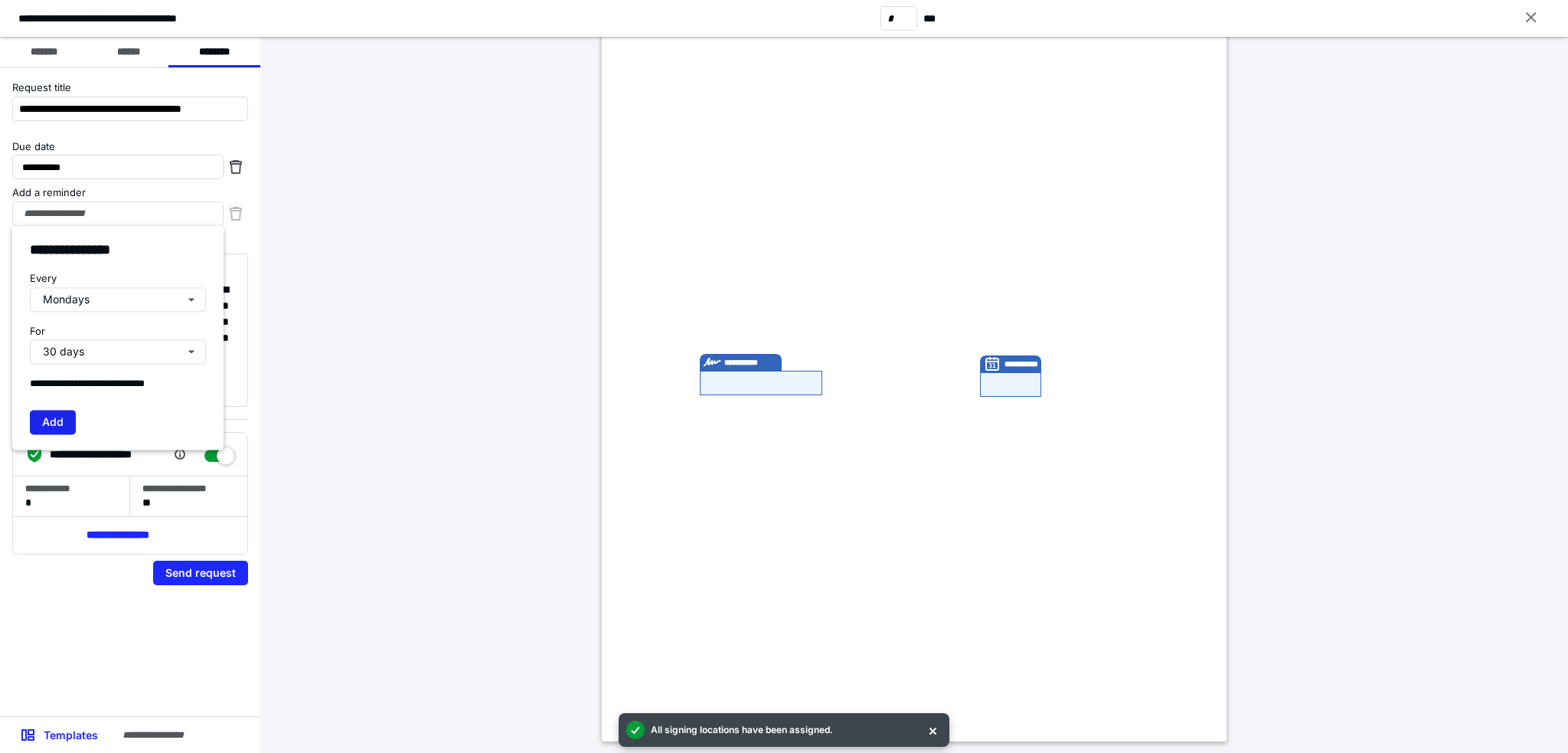 click on "Add" at bounding box center [53, 422] 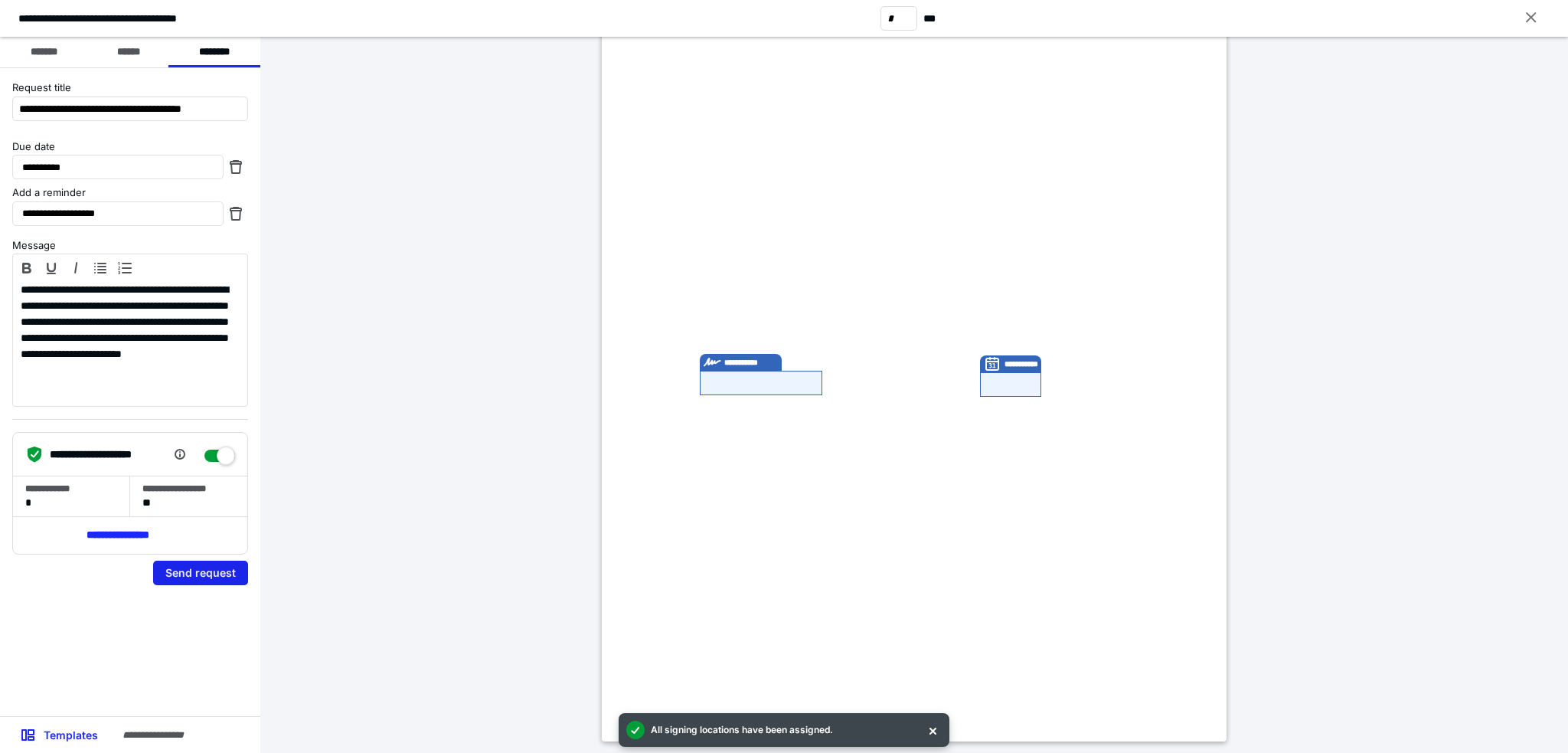 click on "Send request" at bounding box center (201, 573) 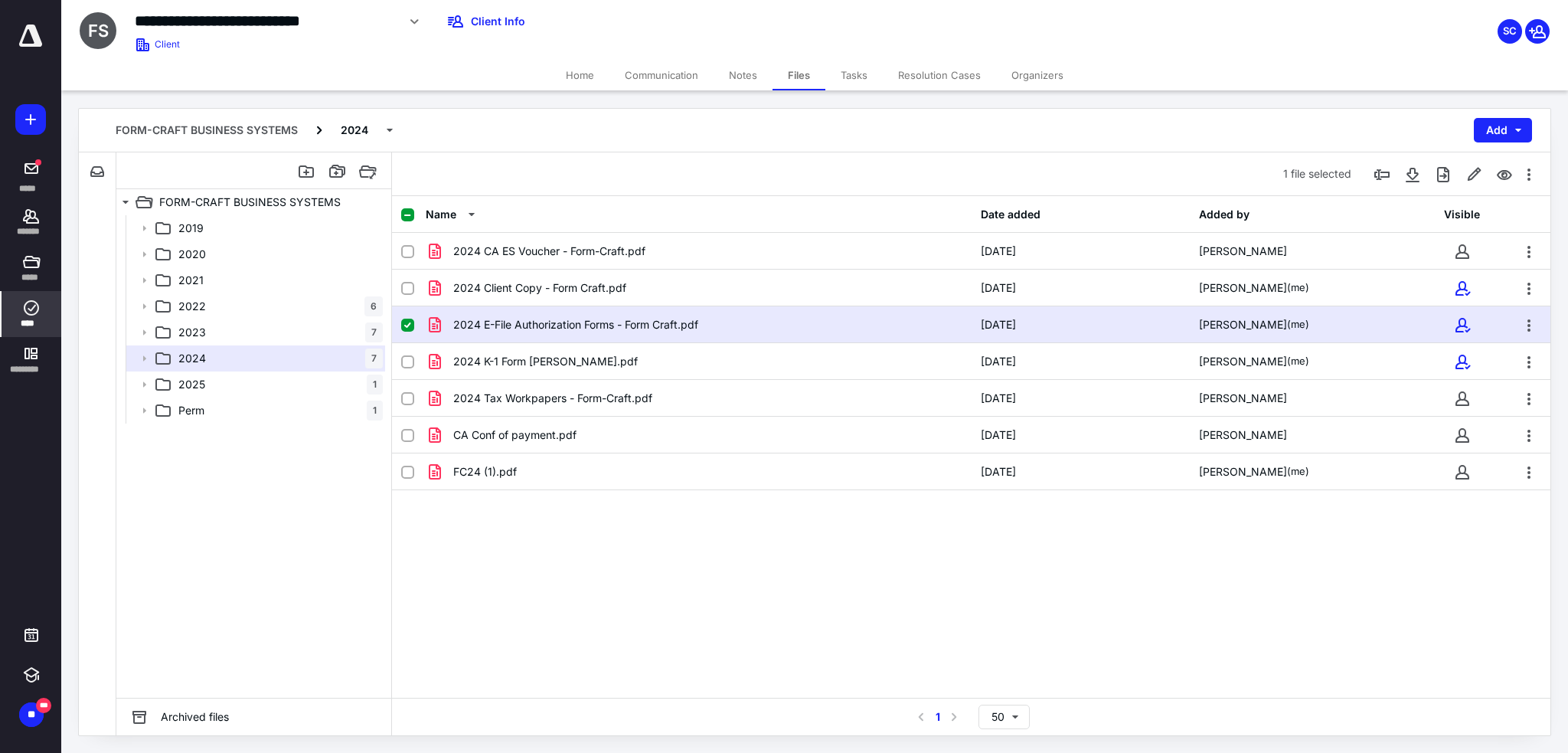 click on "****" at bounding box center (31, 323) 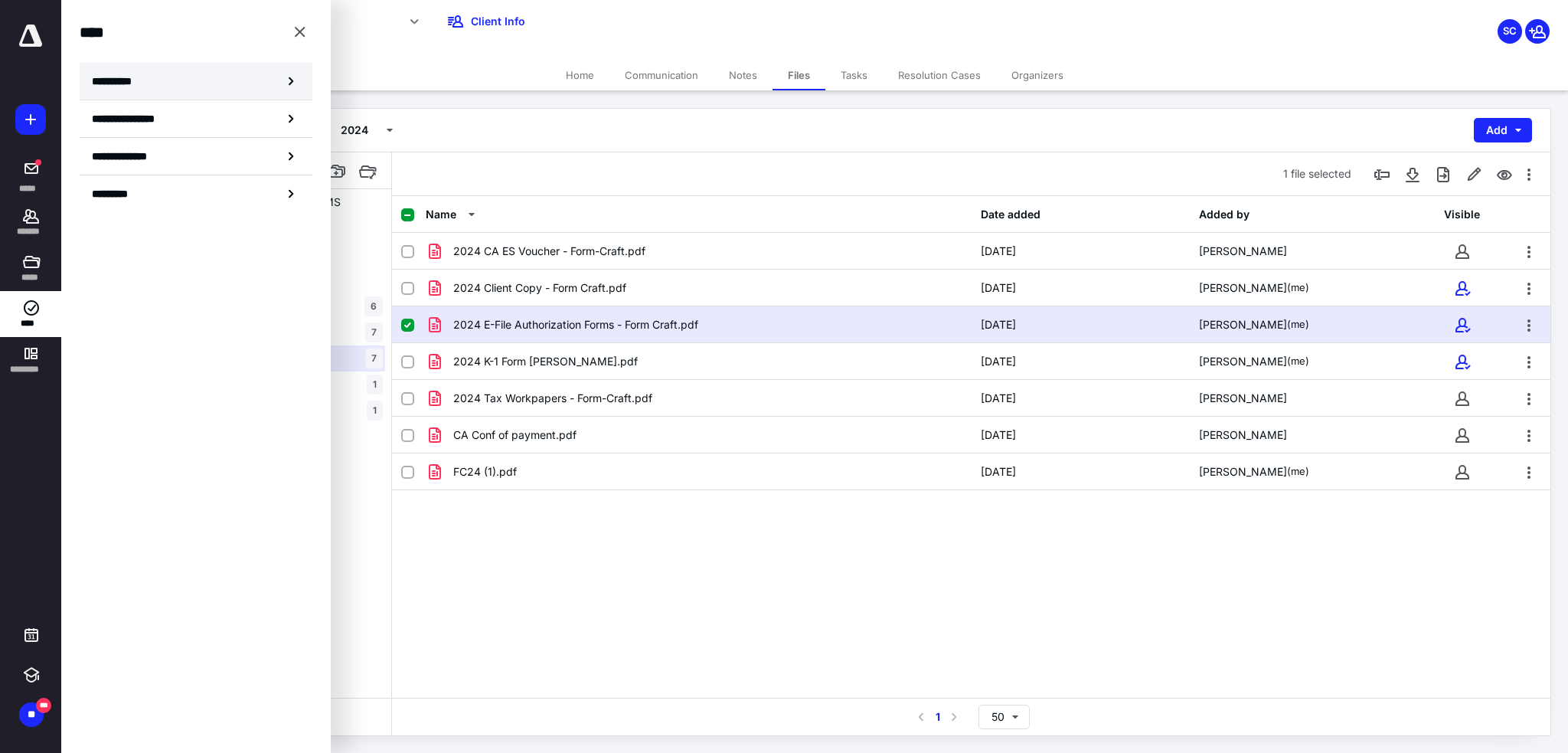 click on "**********" at bounding box center [196, 81] 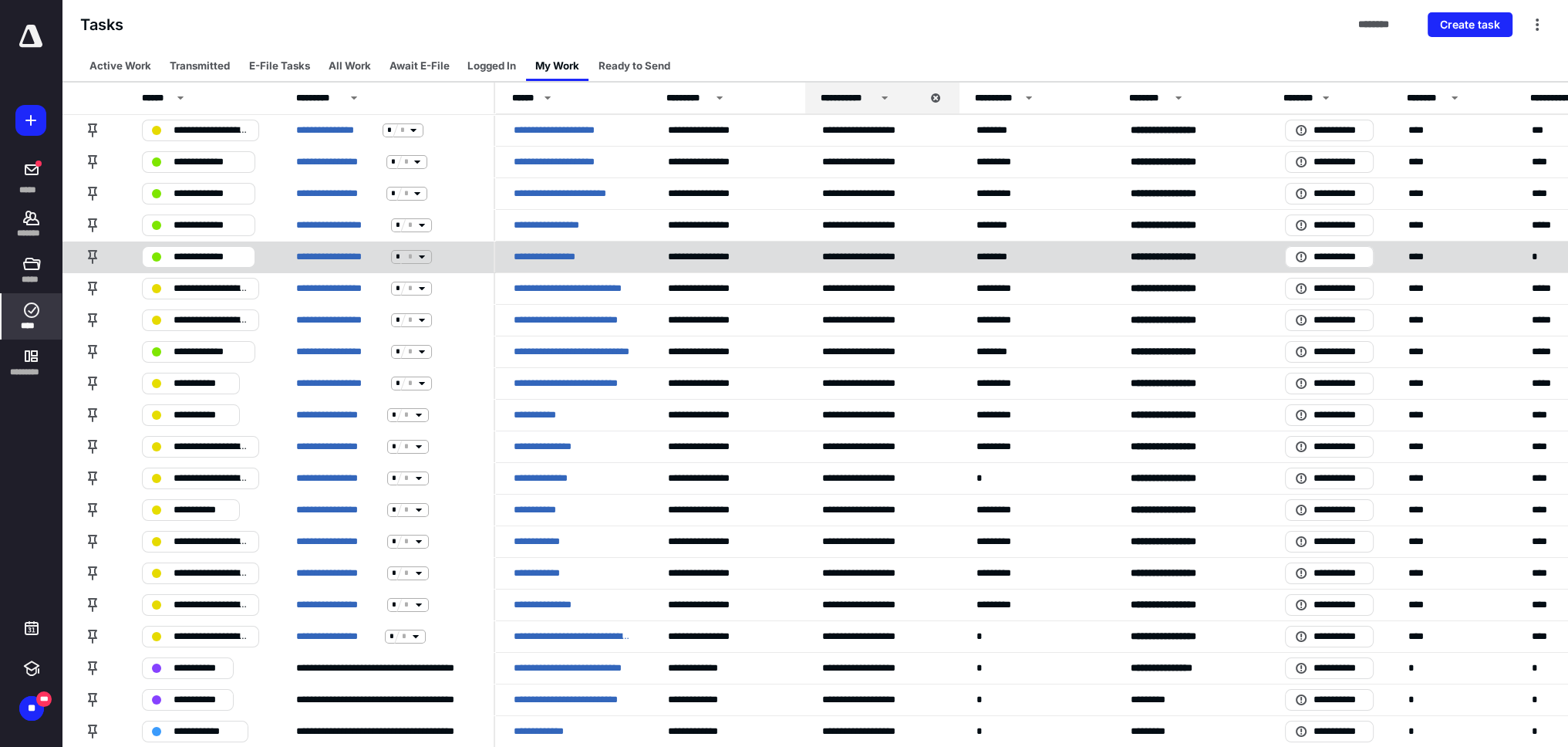 click on "**********" at bounding box center (554, 257) 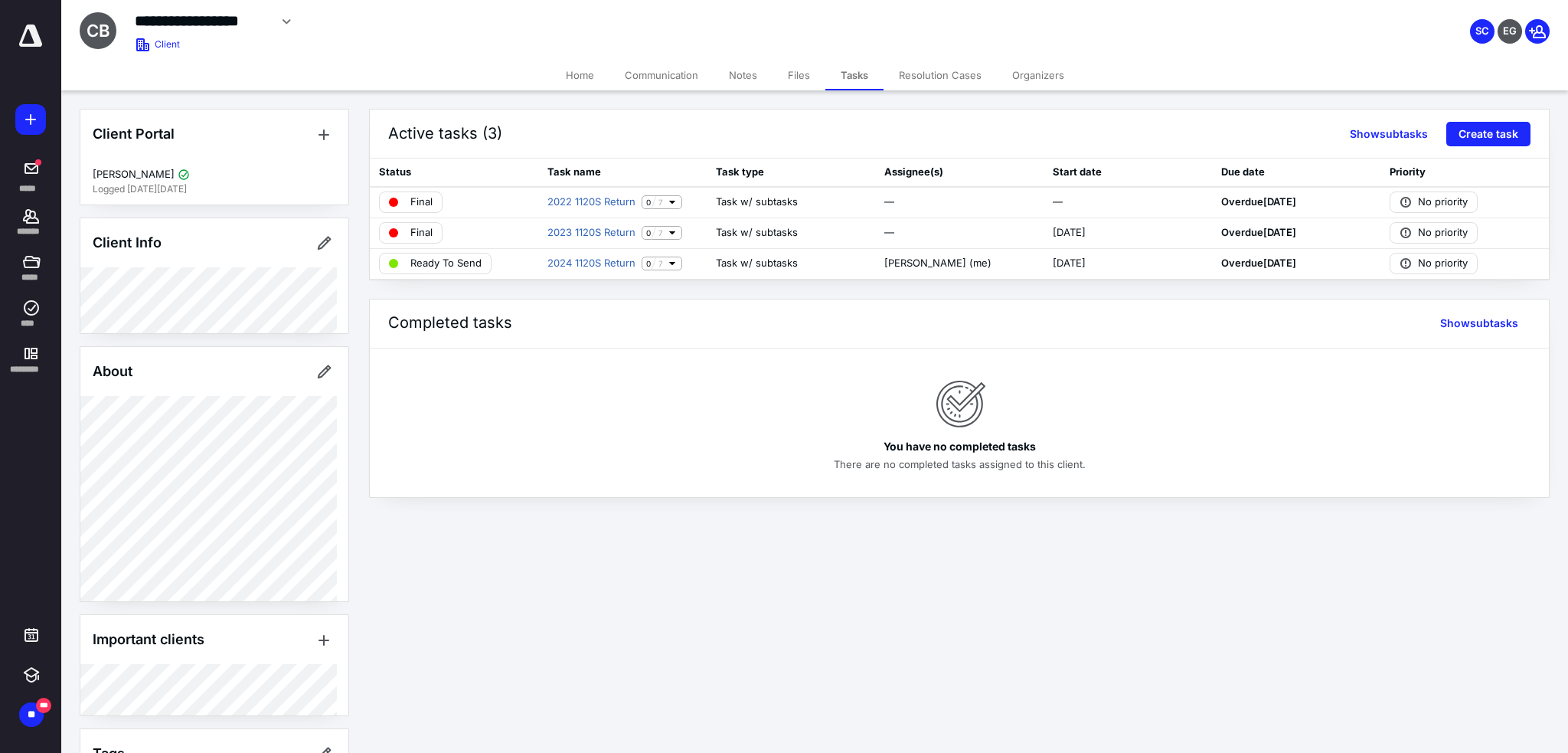 click on "Home" at bounding box center (580, 75) 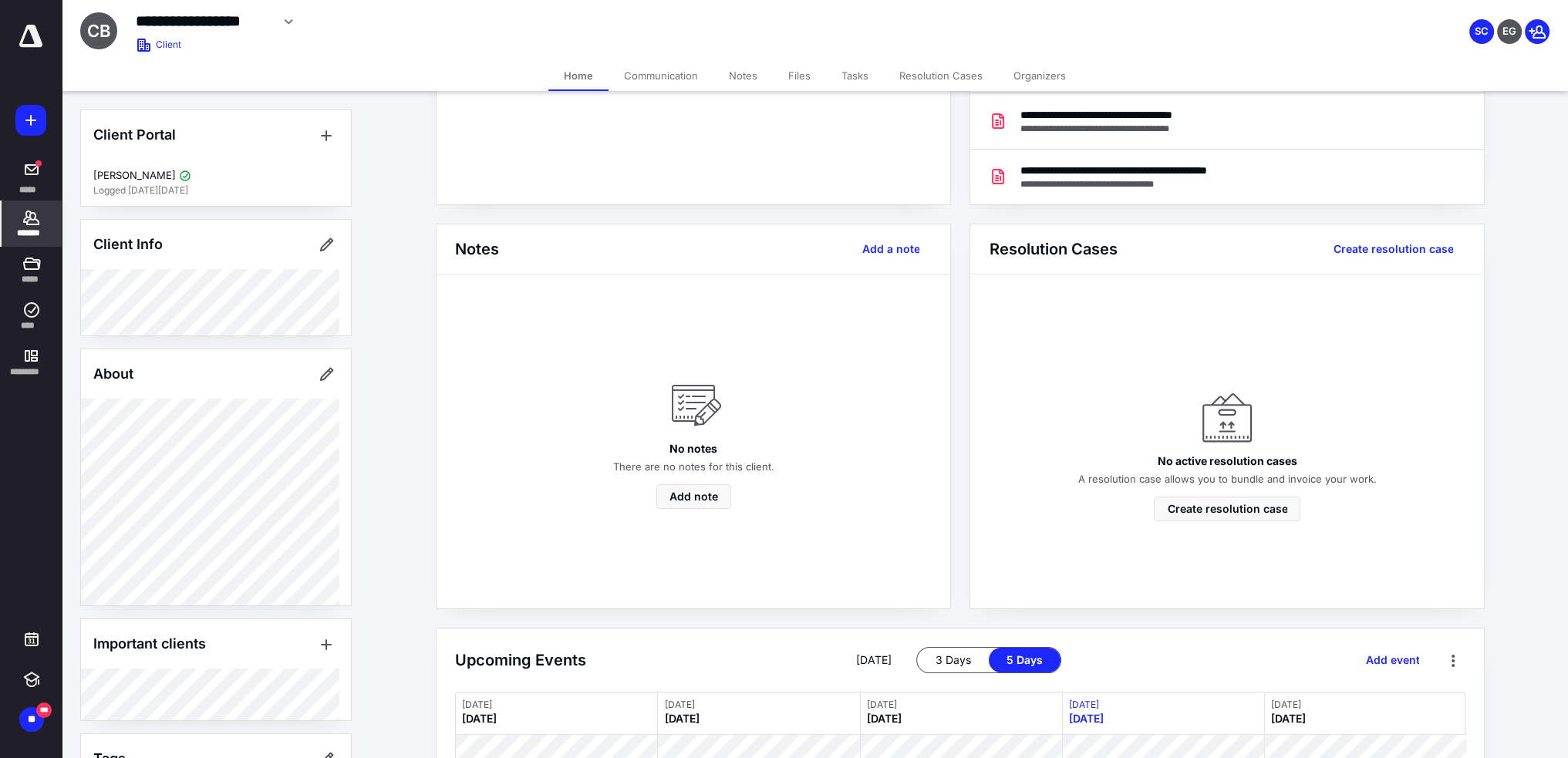 scroll, scrollTop: 0, scrollLeft: 0, axis: both 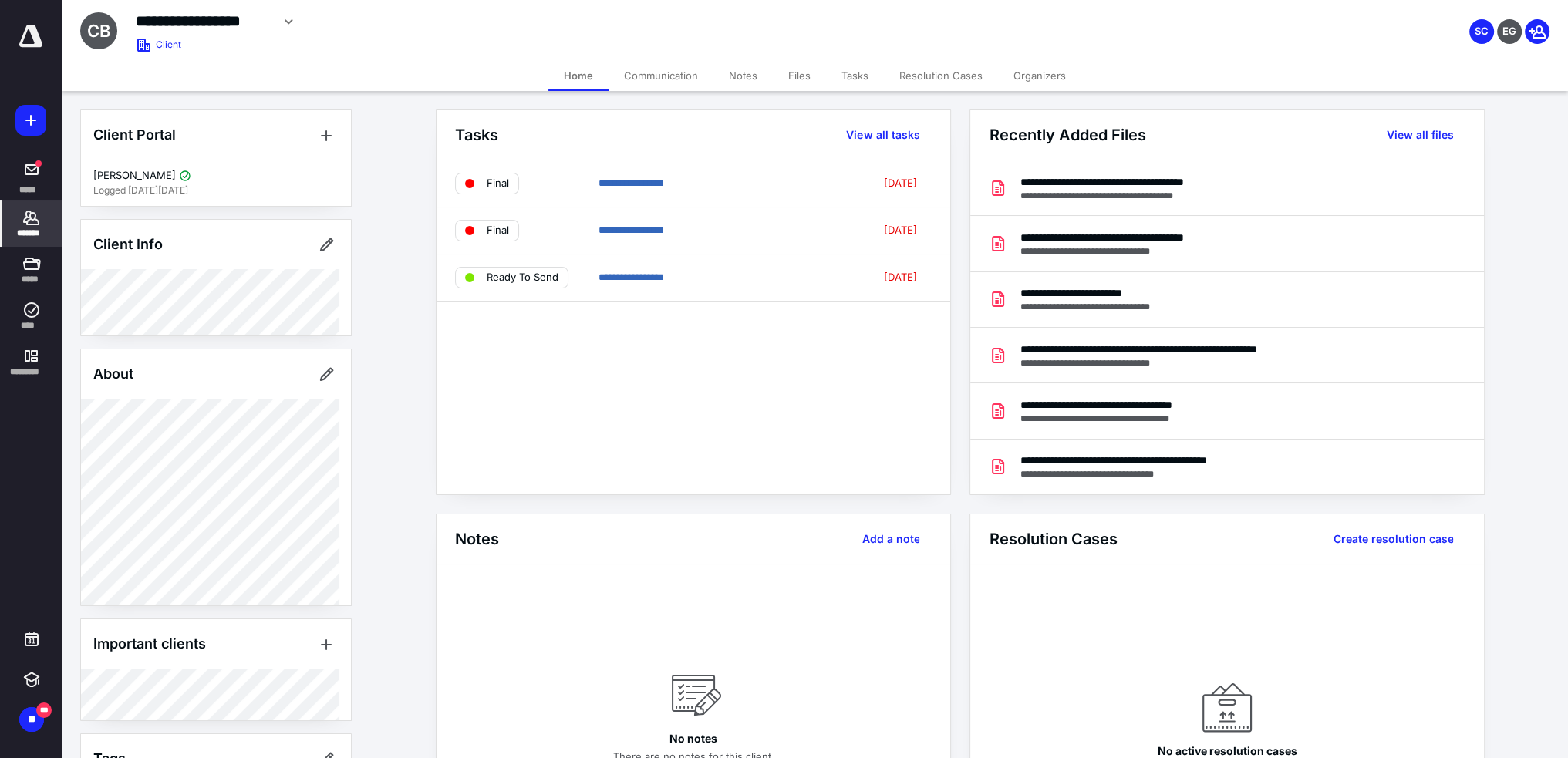 click on "Files" at bounding box center (799, 76) 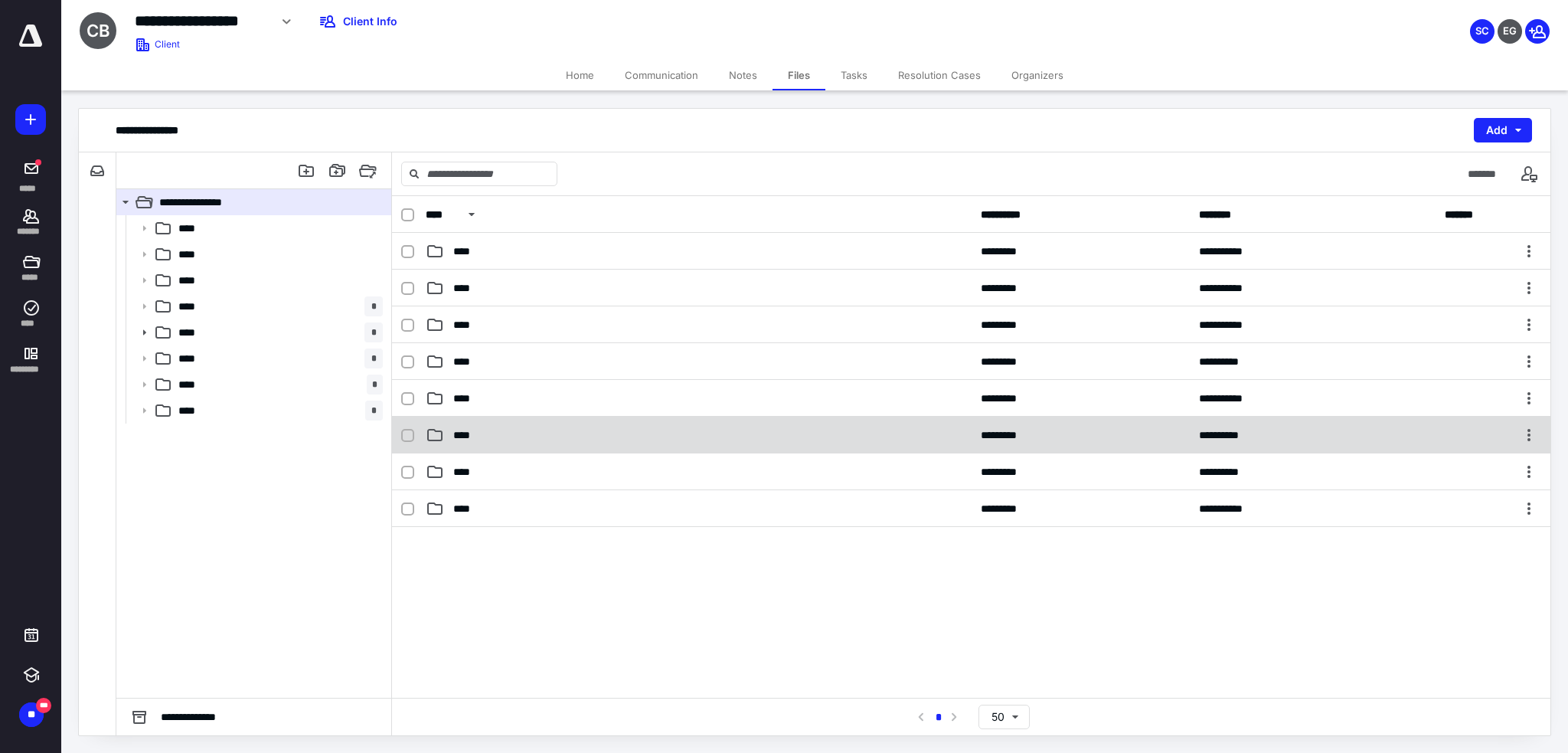 click on "****" at bounding box center (698, 435) 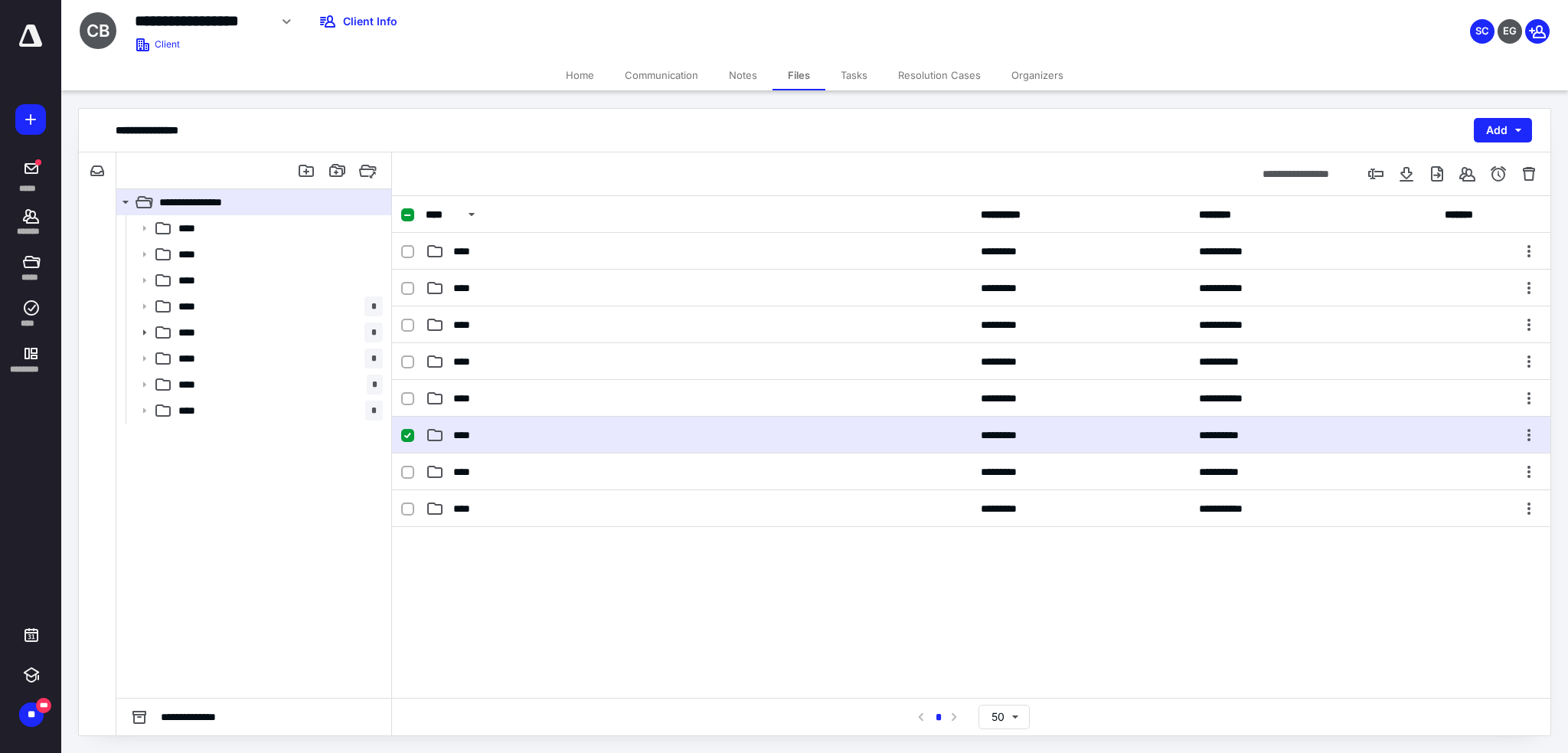 click on "****" at bounding box center (698, 435) 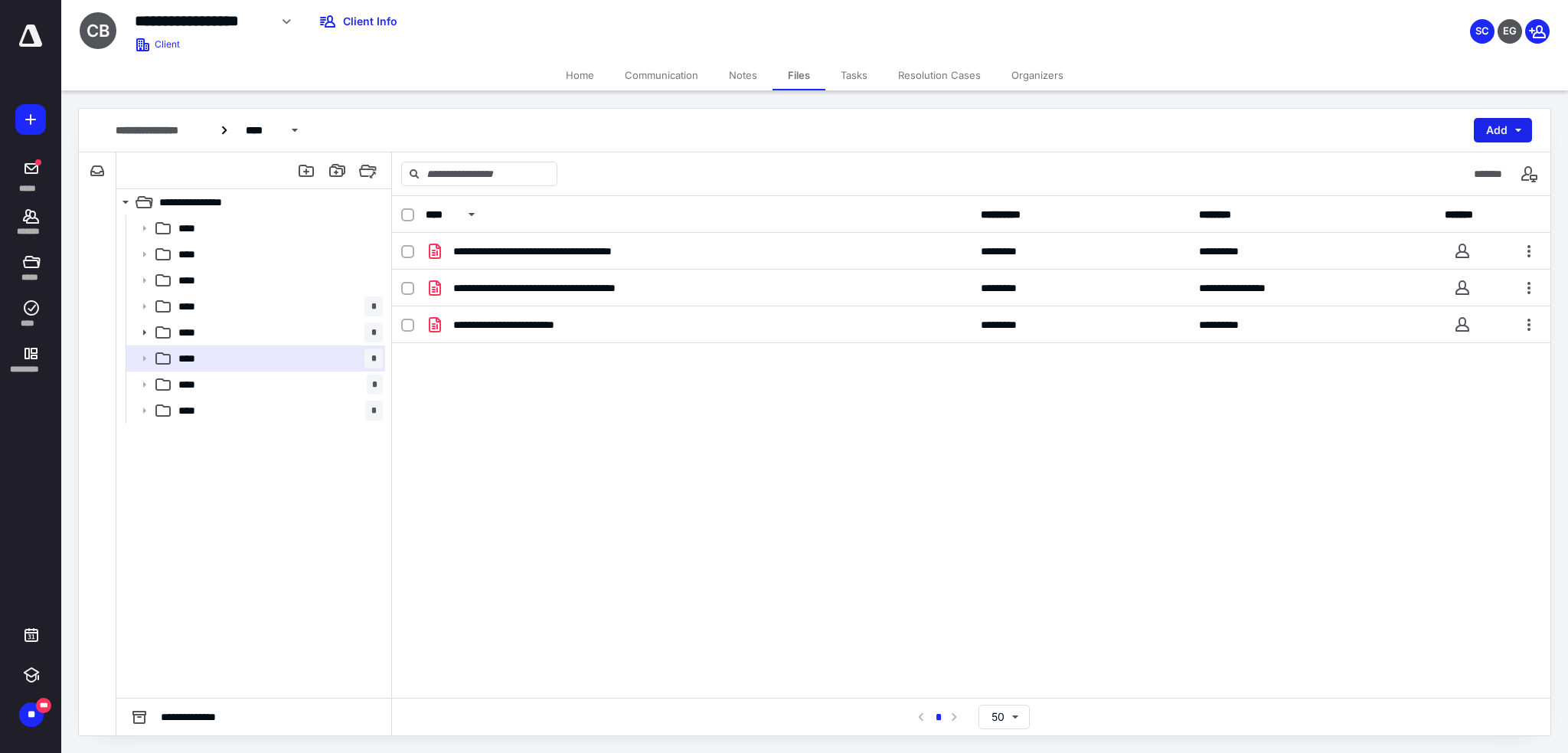 click on "Add" at bounding box center (1503, 130) 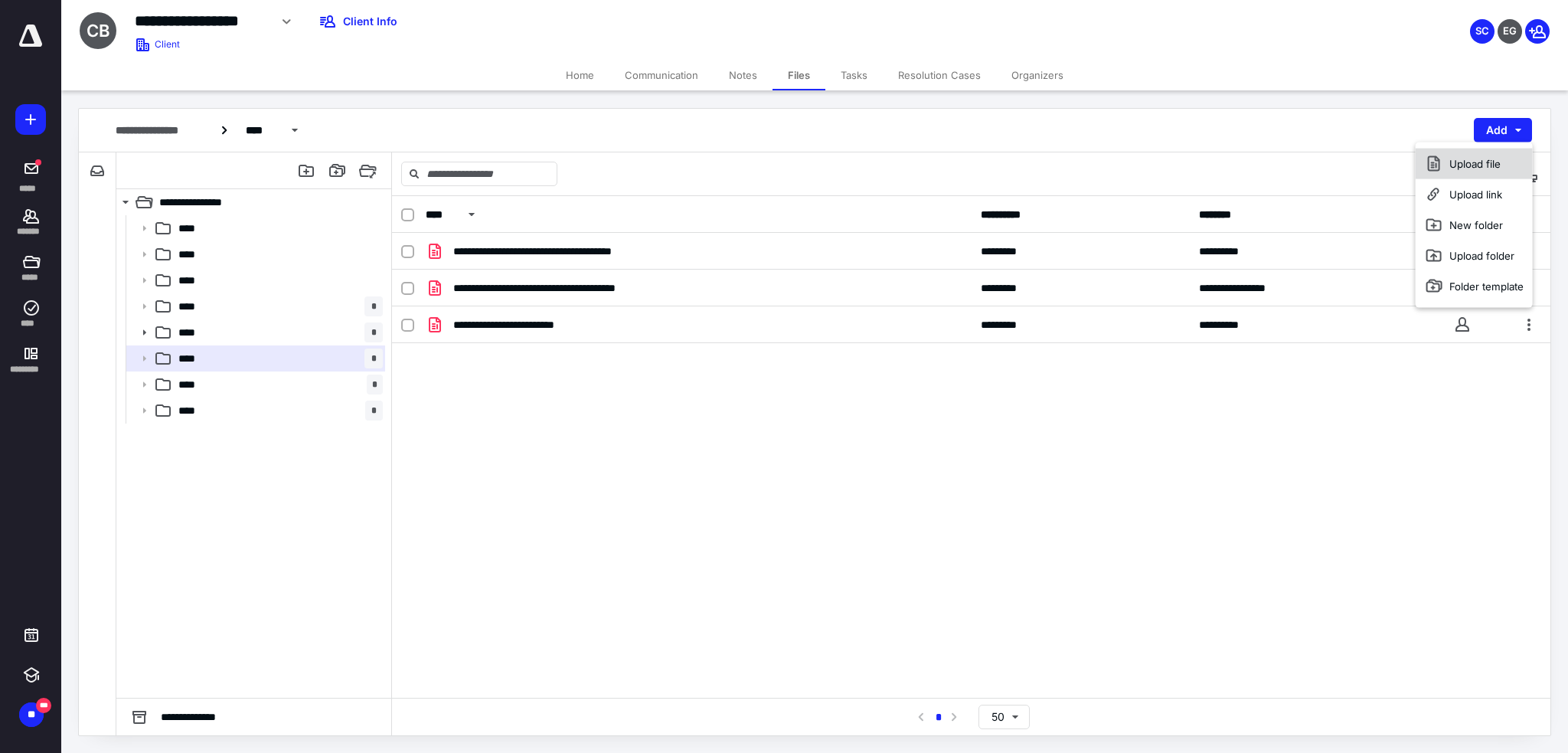 click on "Upload file" at bounding box center (1474, 164) 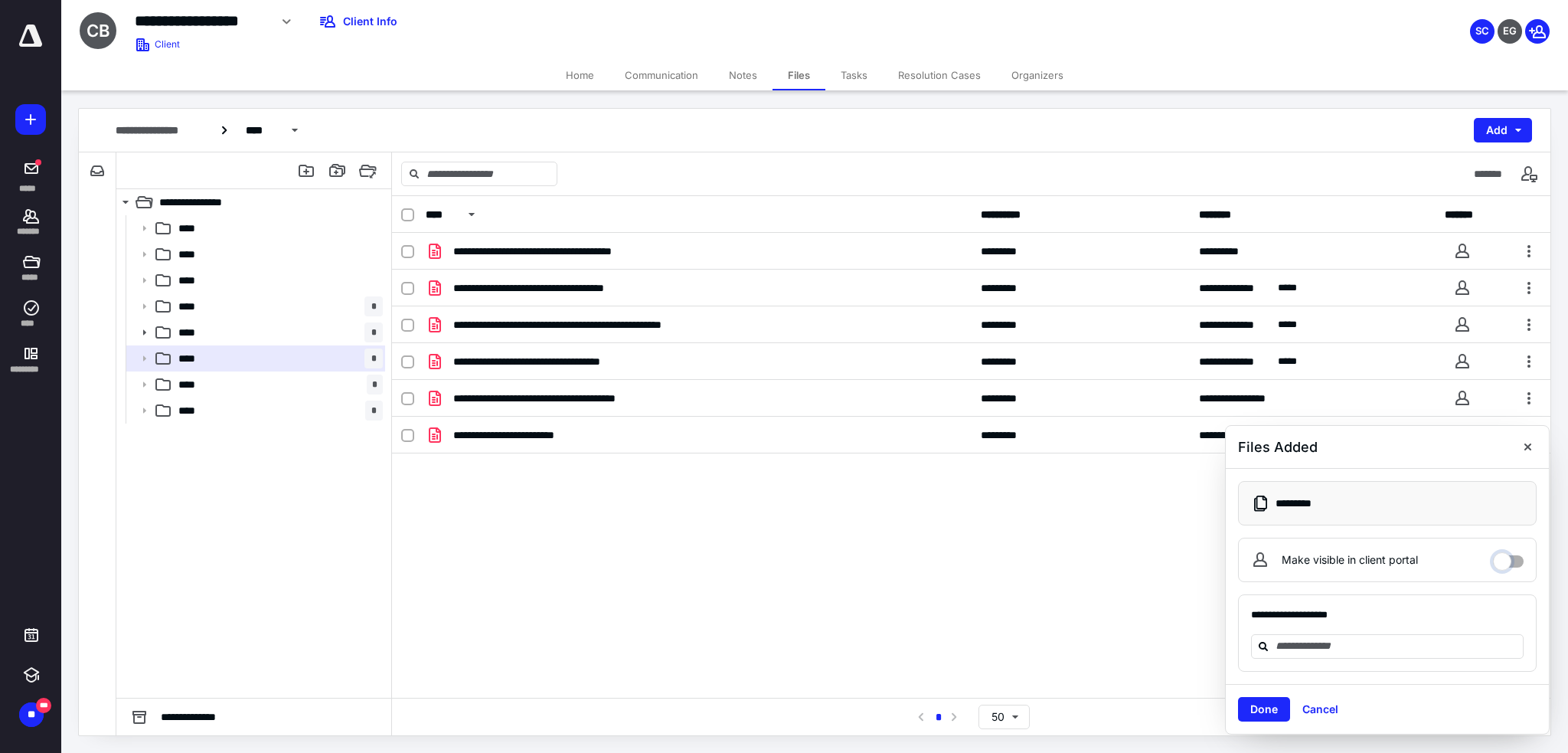 click on "Make visible in client portal" at bounding box center [1508, 558] 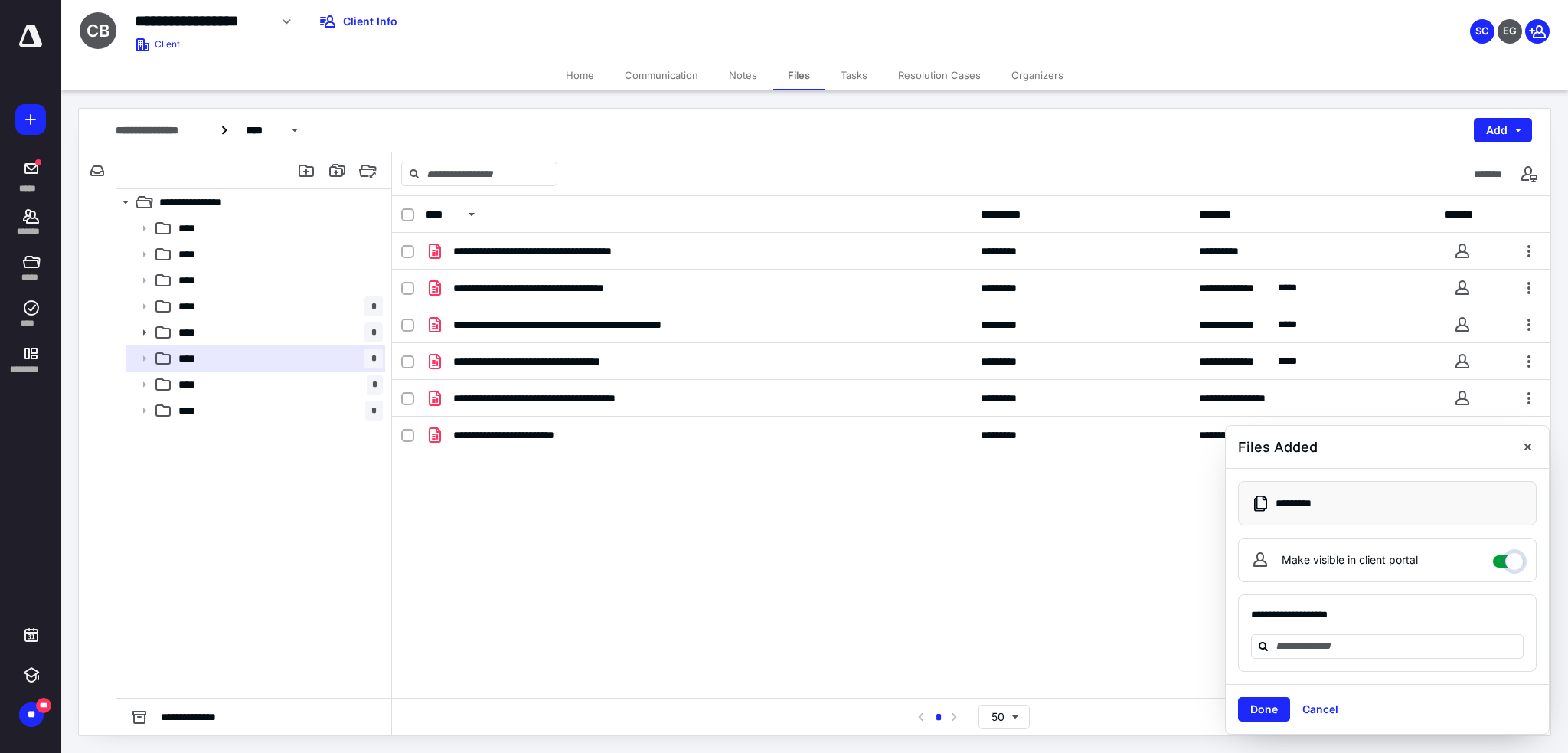 checkbox on "****" 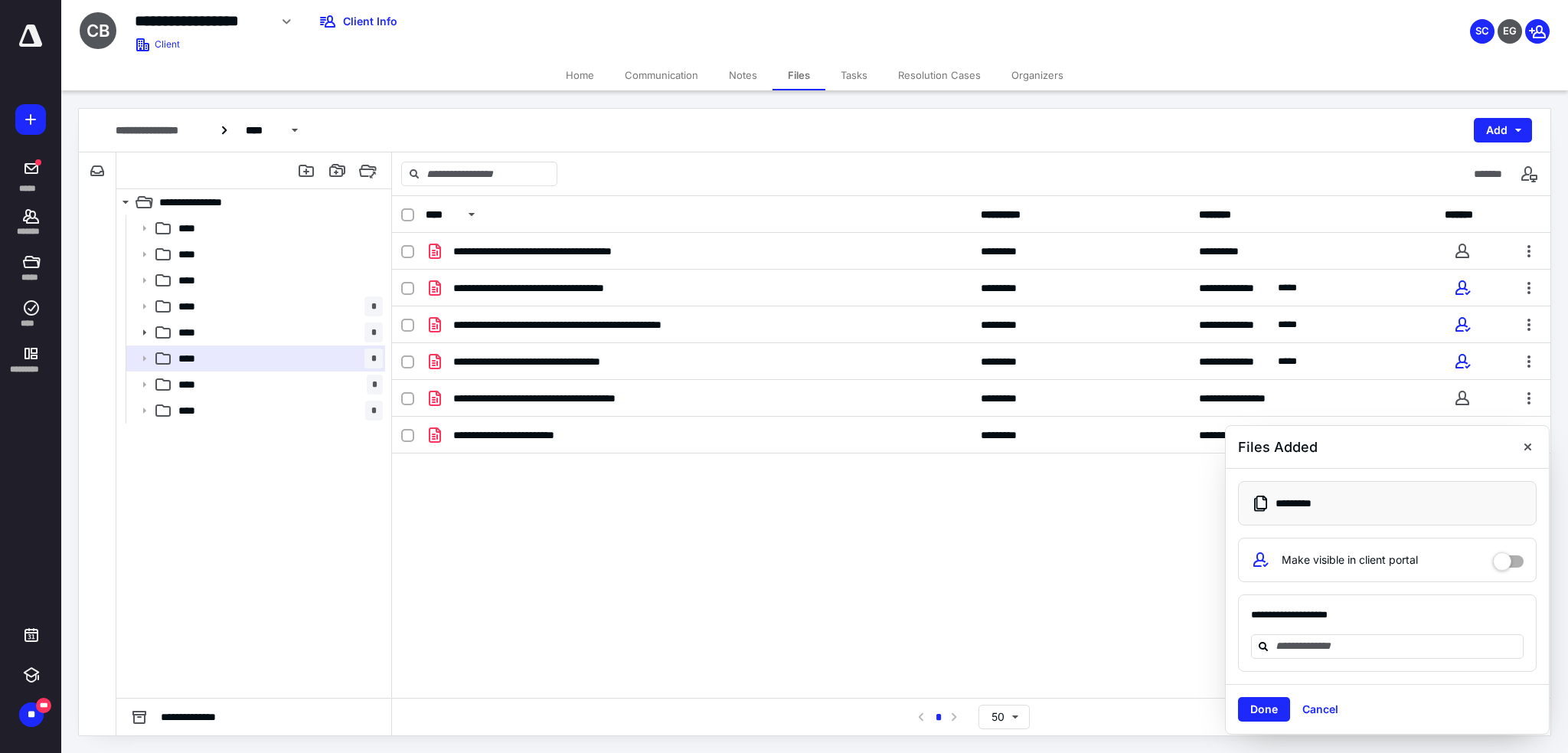 click on "Home" at bounding box center [580, 75] 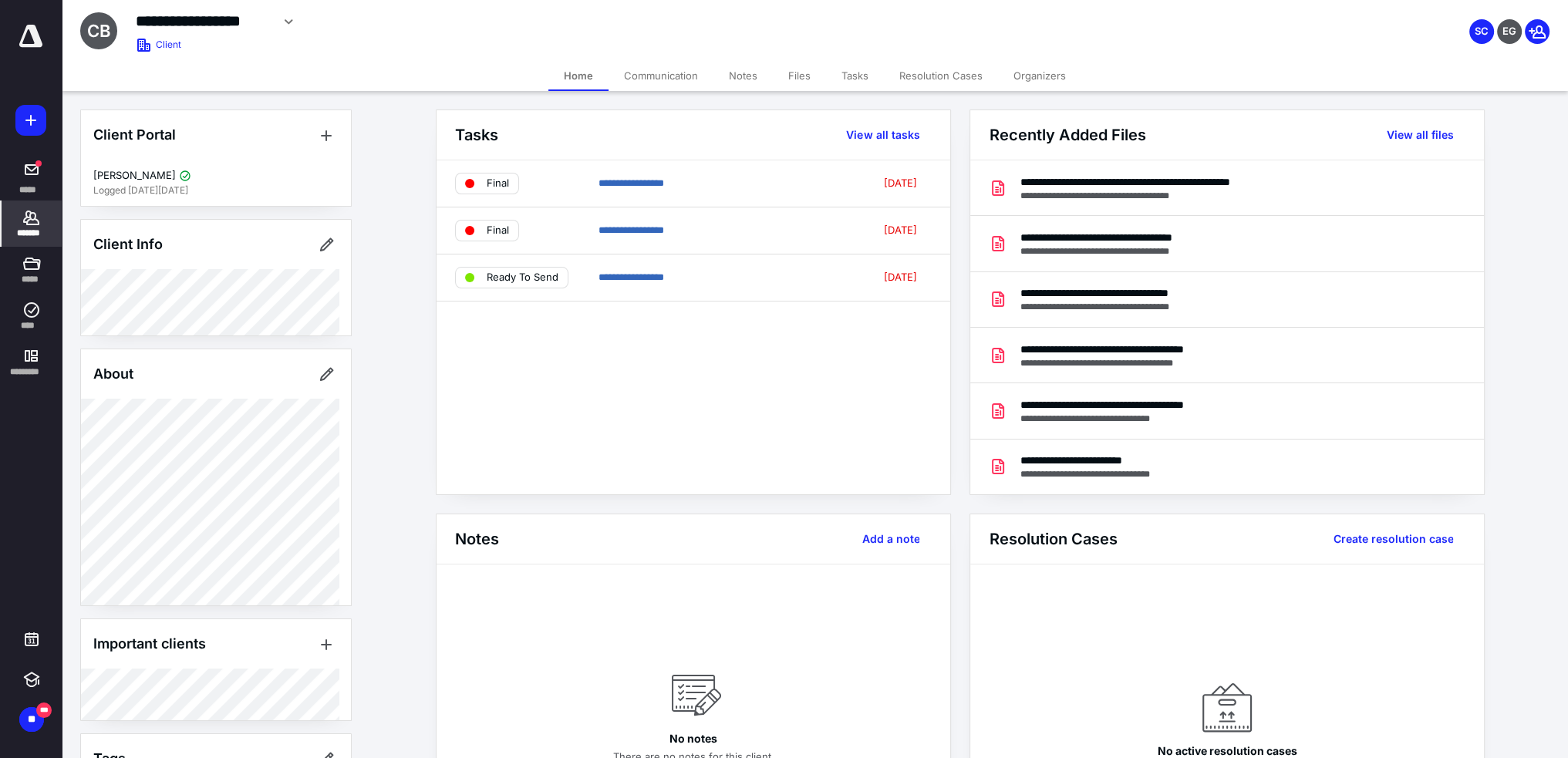click on "Client Portal Melissa Porter Logged in 2 months ago Client Info About Important clients Tags Manage all tags" at bounding box center (216, 446) 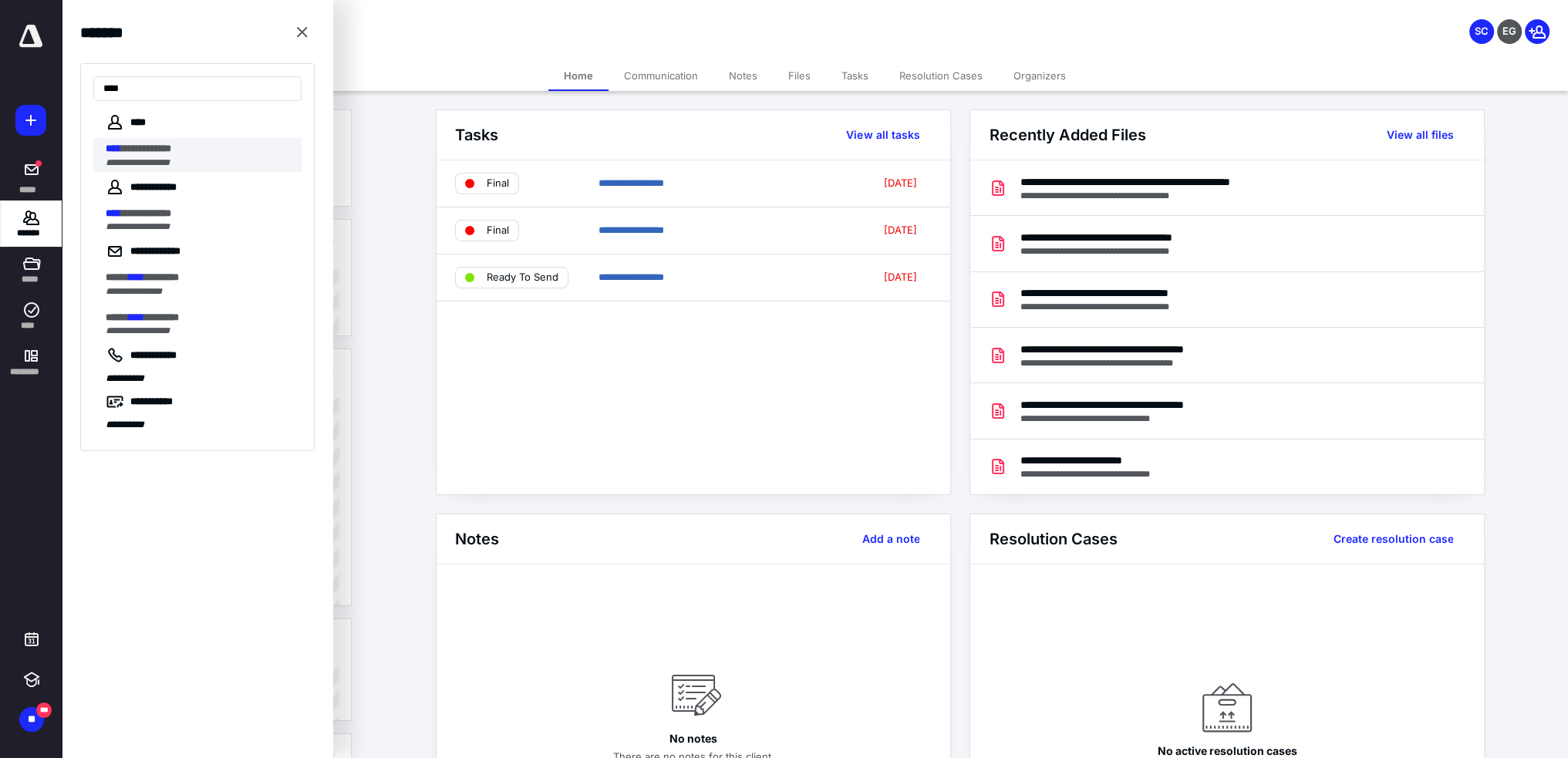 type on "****" 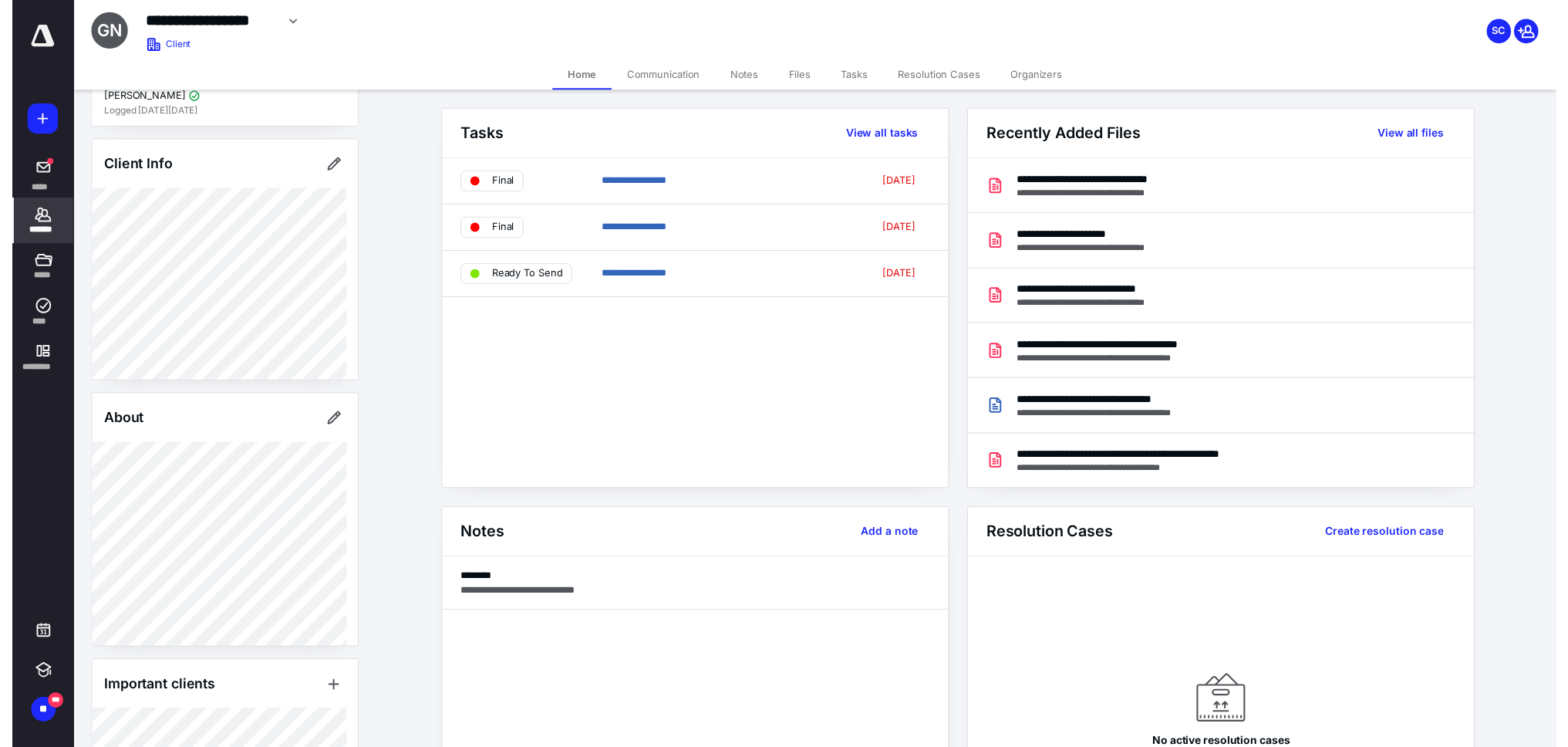 scroll, scrollTop: 171, scrollLeft: 0, axis: vertical 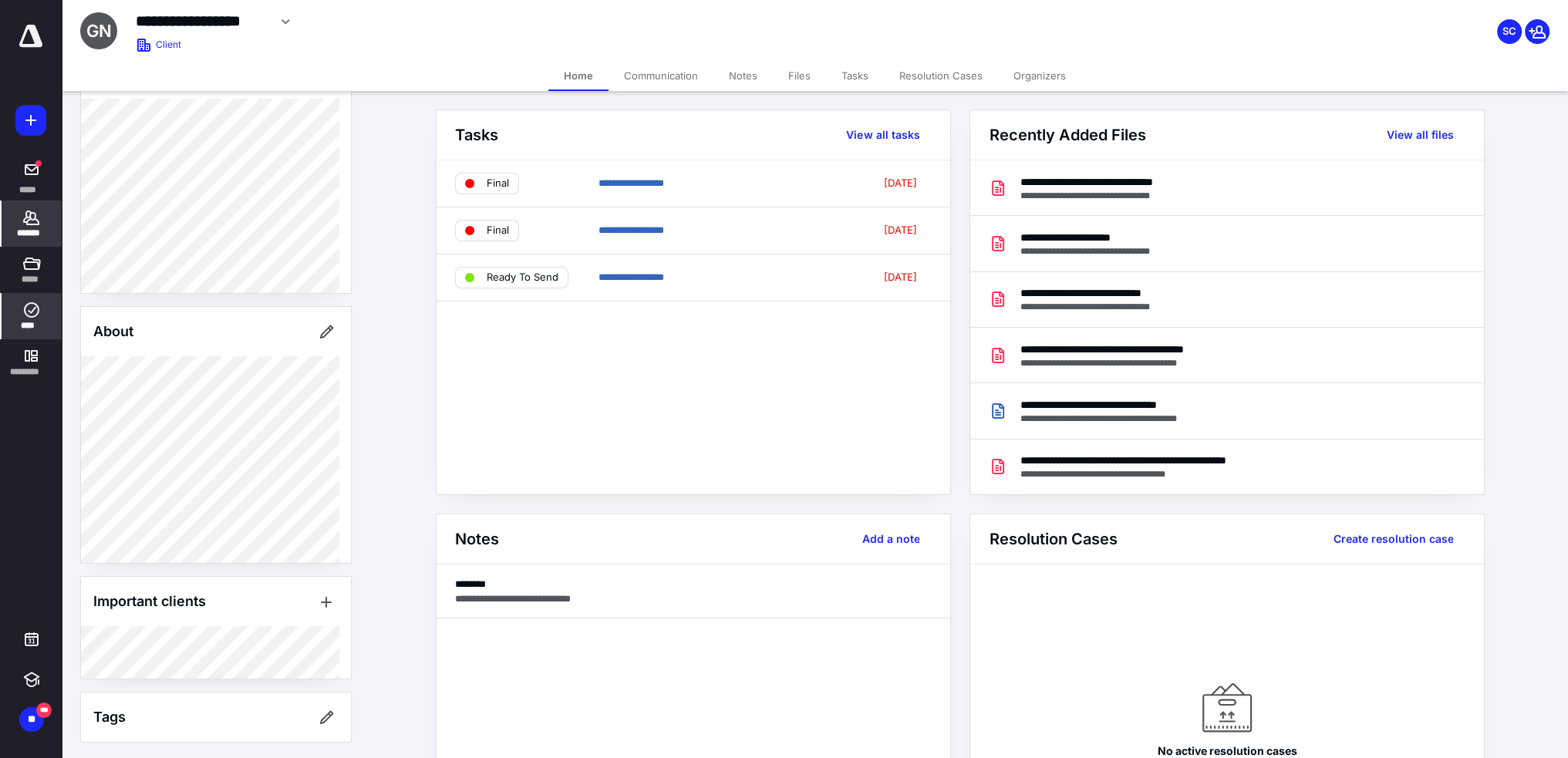 click on "****" at bounding box center [32, 316] 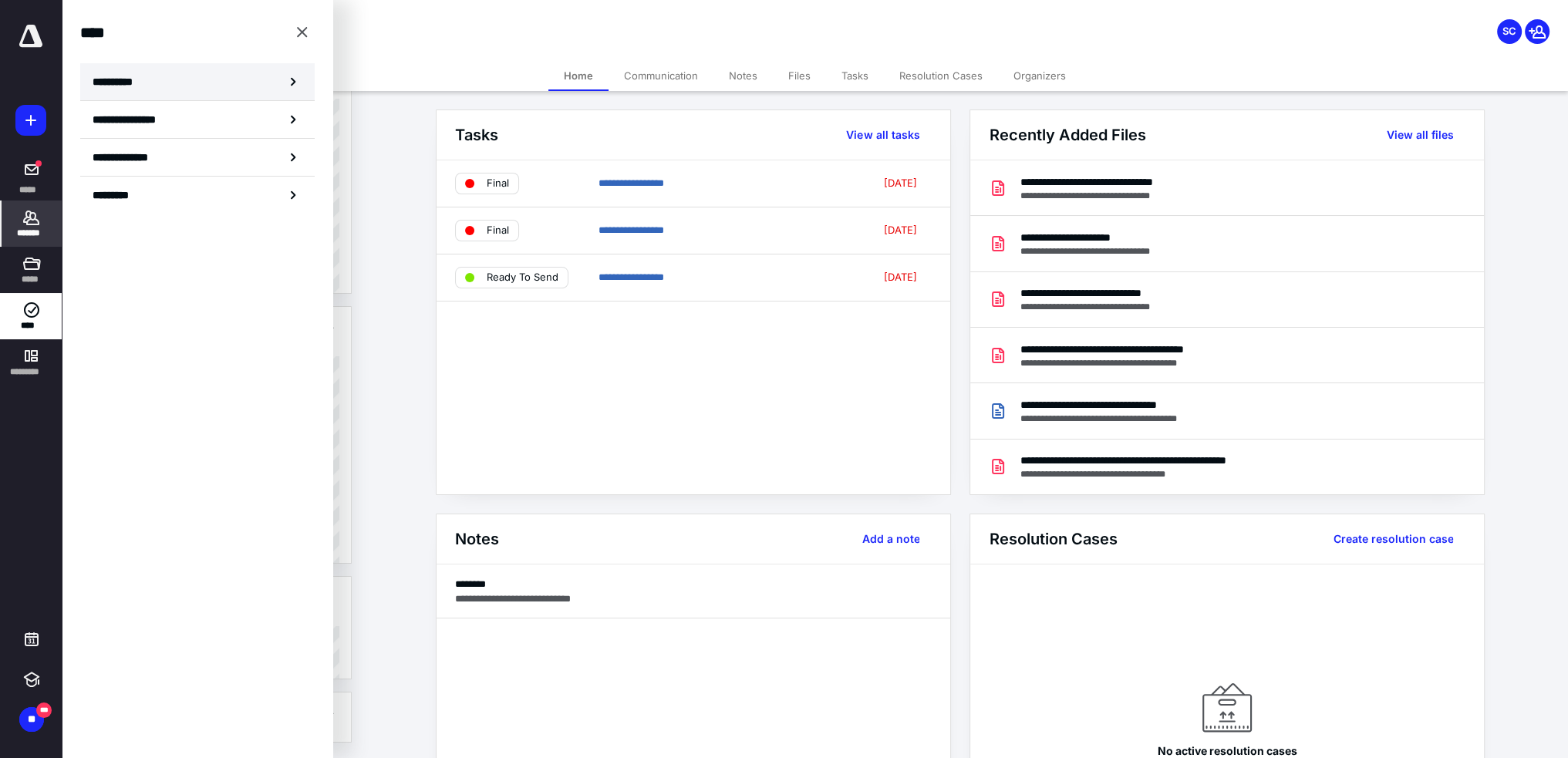 click on "**********" at bounding box center [197, 82] 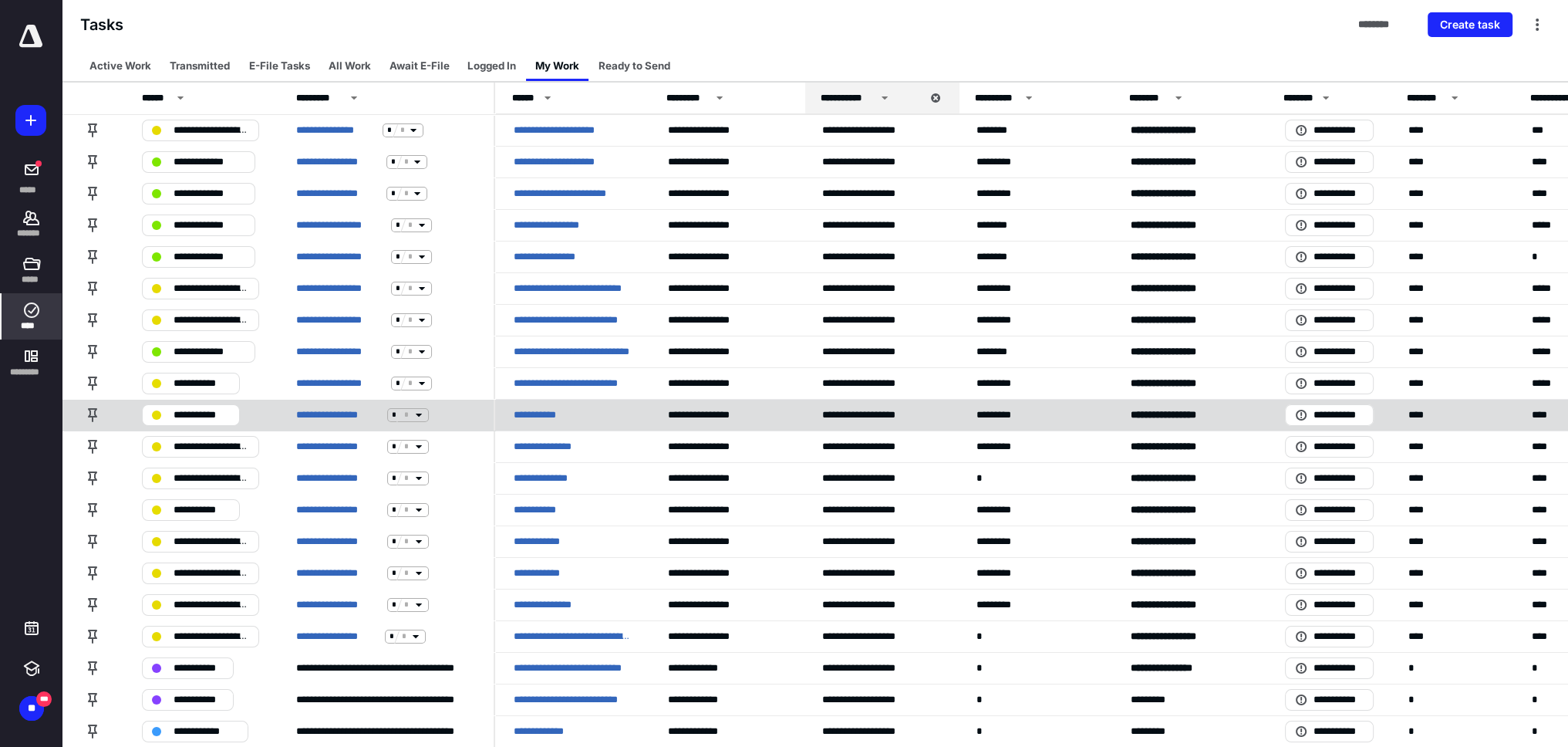 click on "**********" at bounding box center (201, 415) 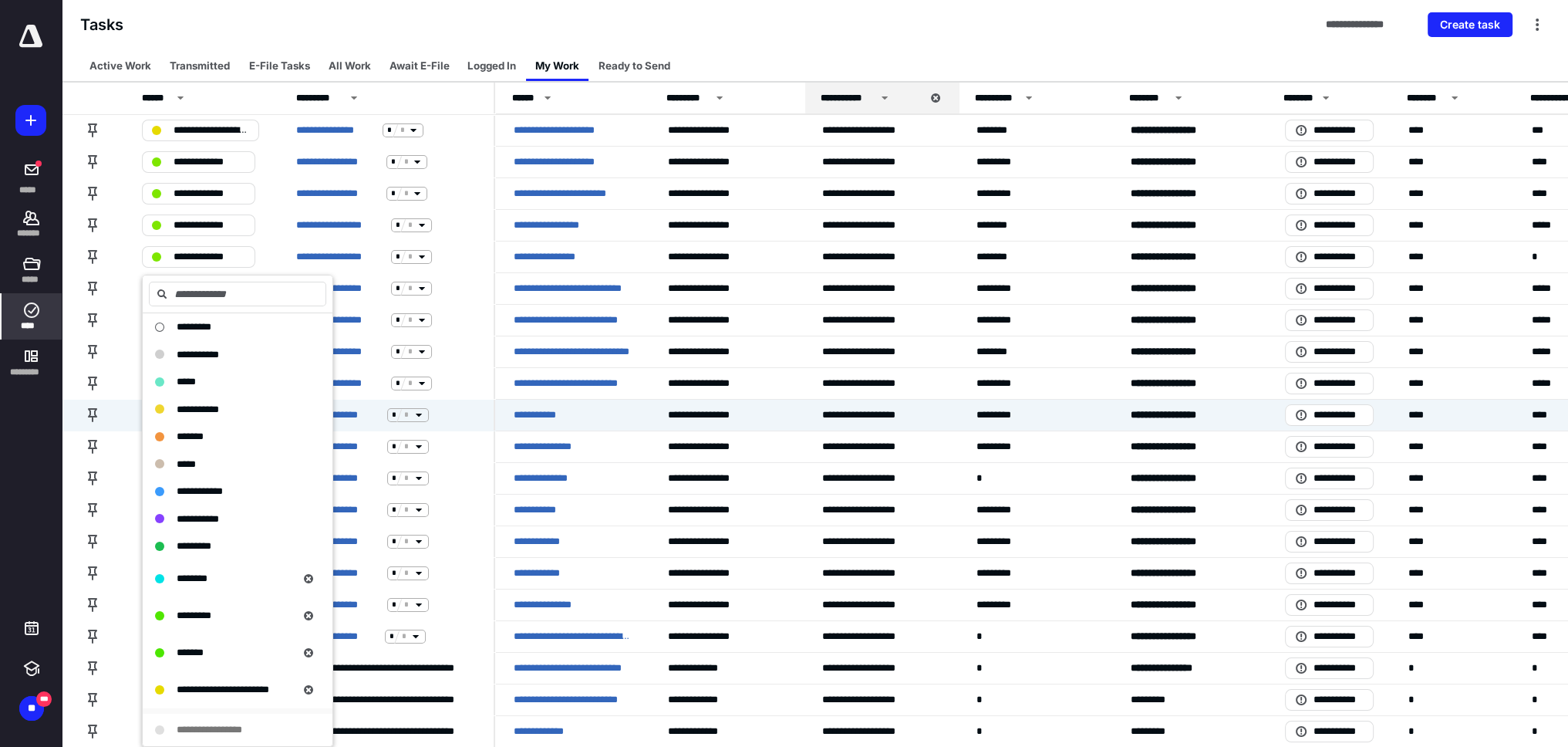 scroll, scrollTop: 232, scrollLeft: 0, axis: vertical 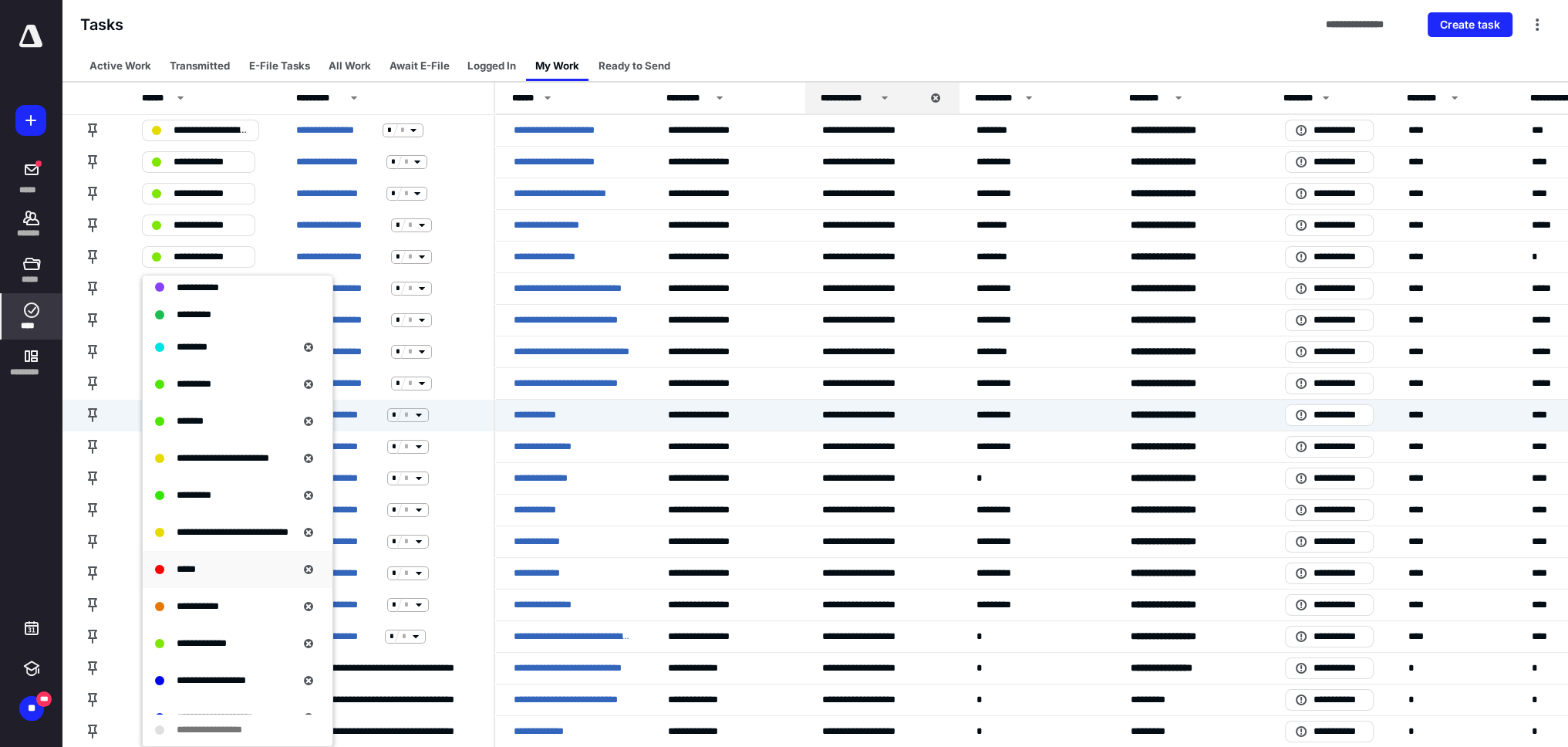 click on "*****" at bounding box center [226, 570] 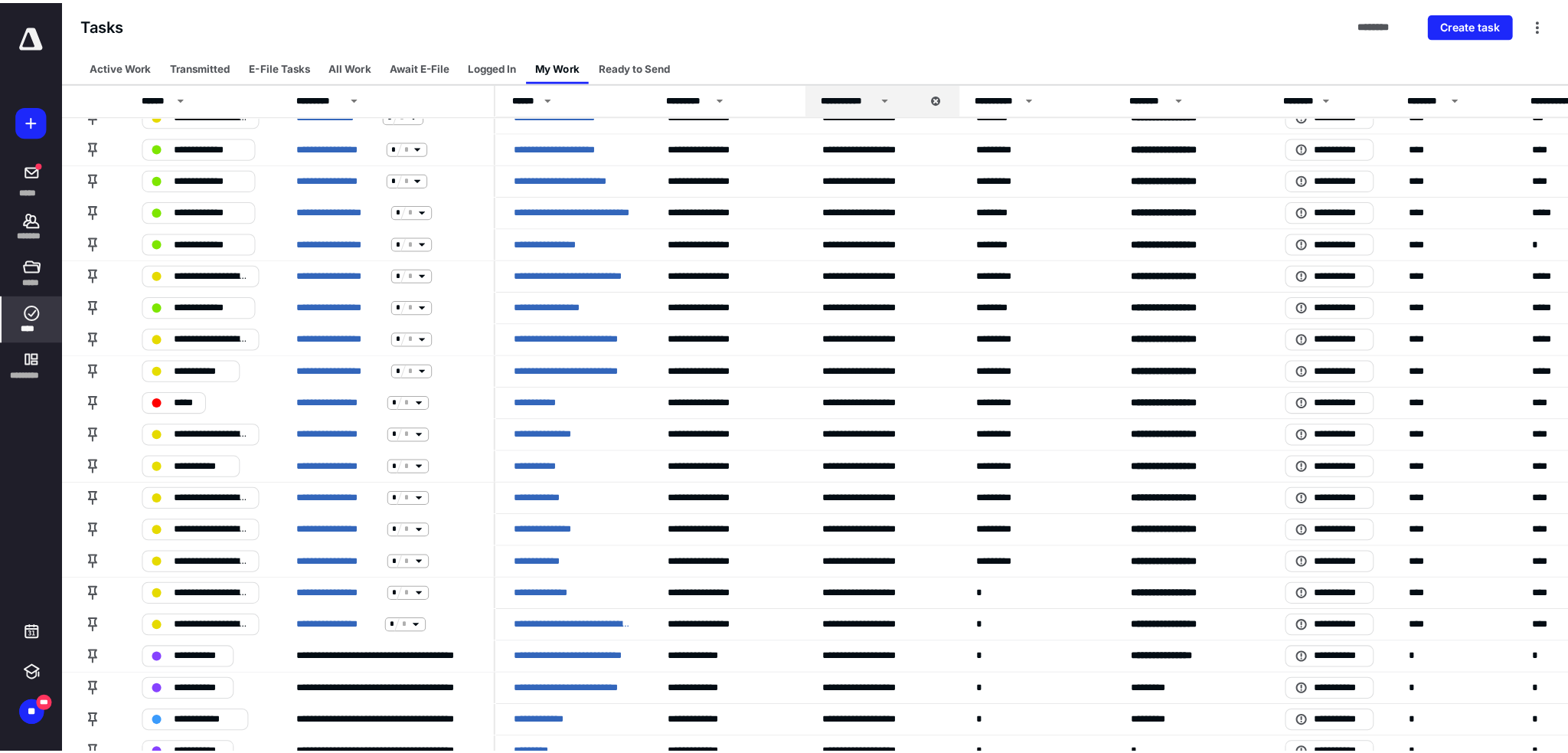 scroll, scrollTop: 0, scrollLeft: 0, axis: both 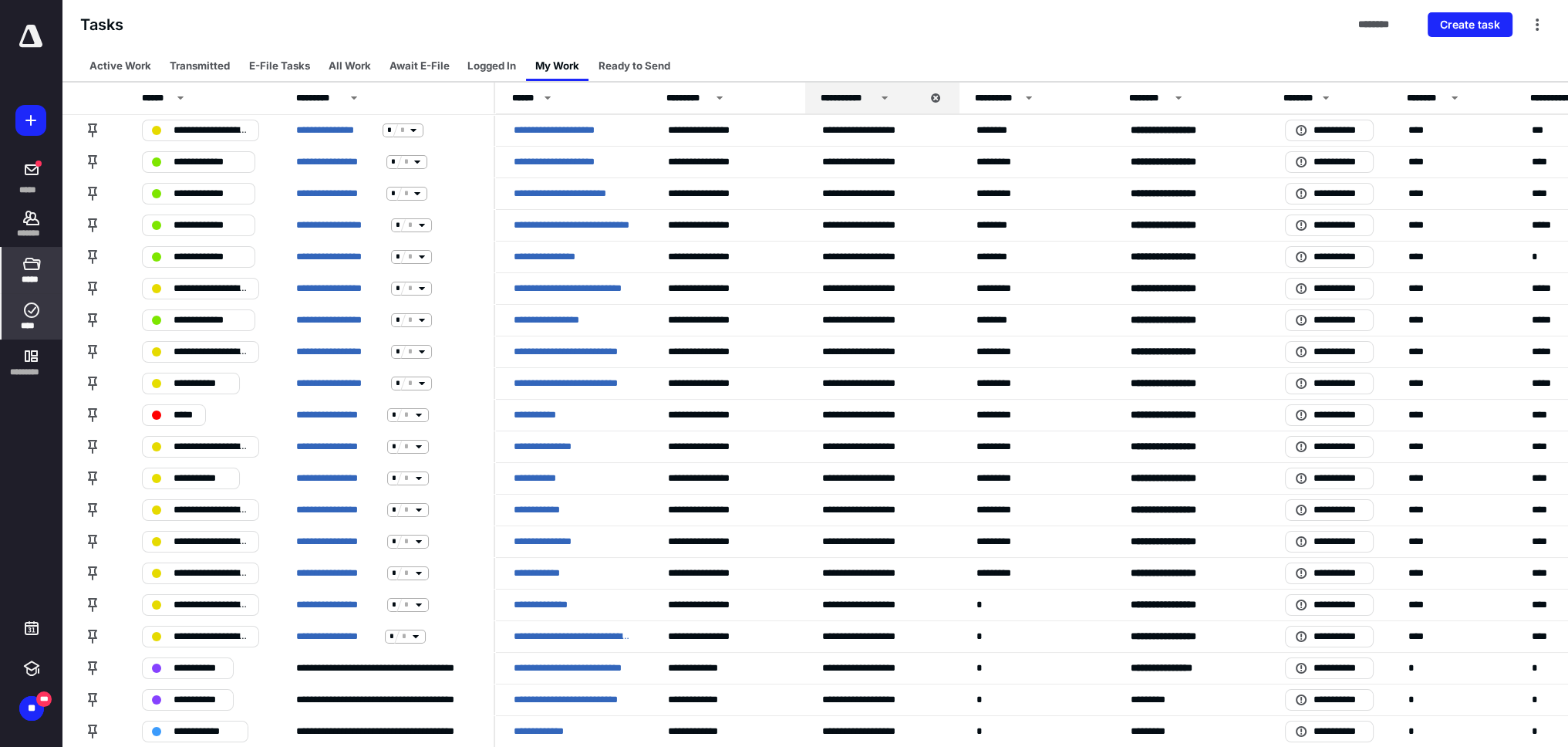 click 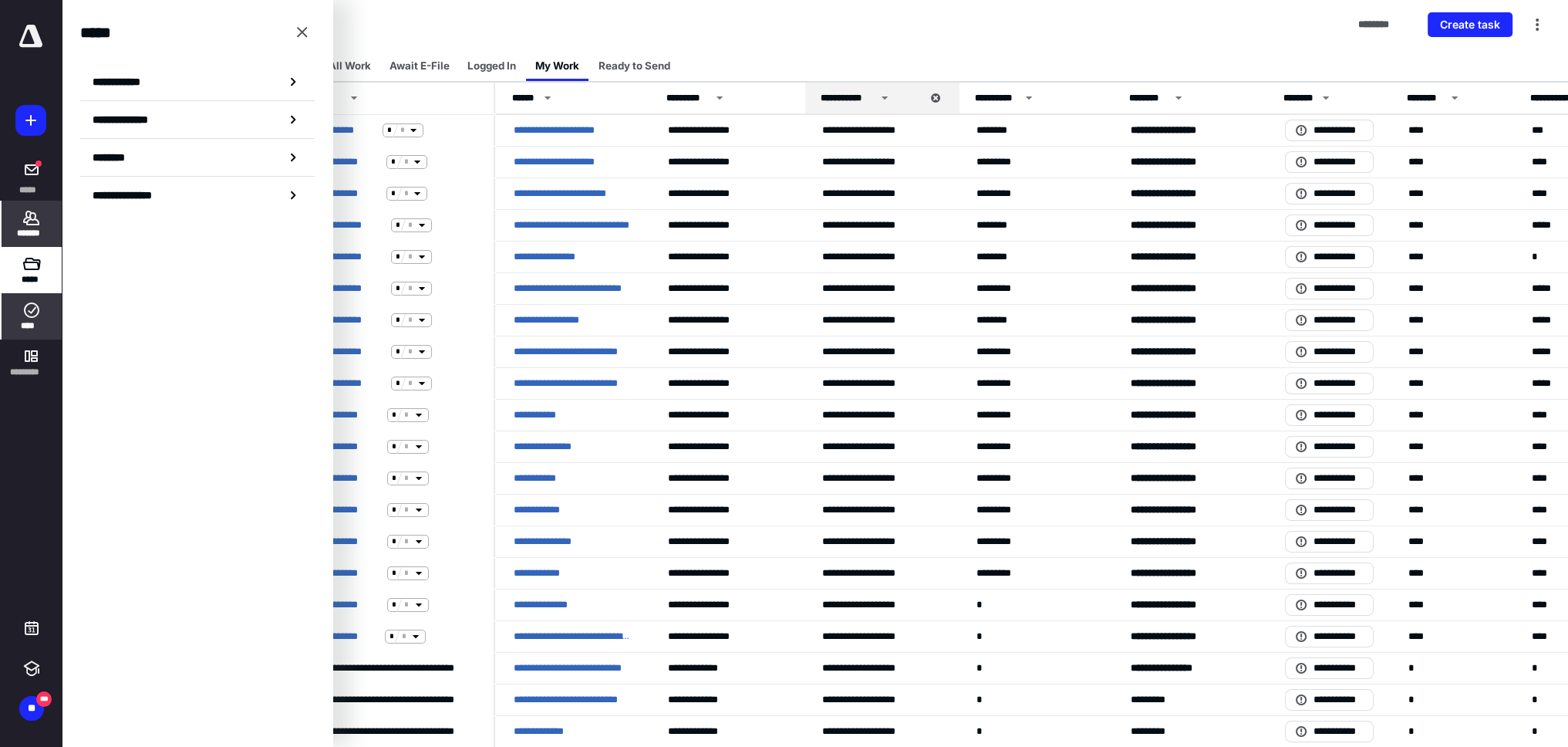 click on "*******" at bounding box center (32, 224) 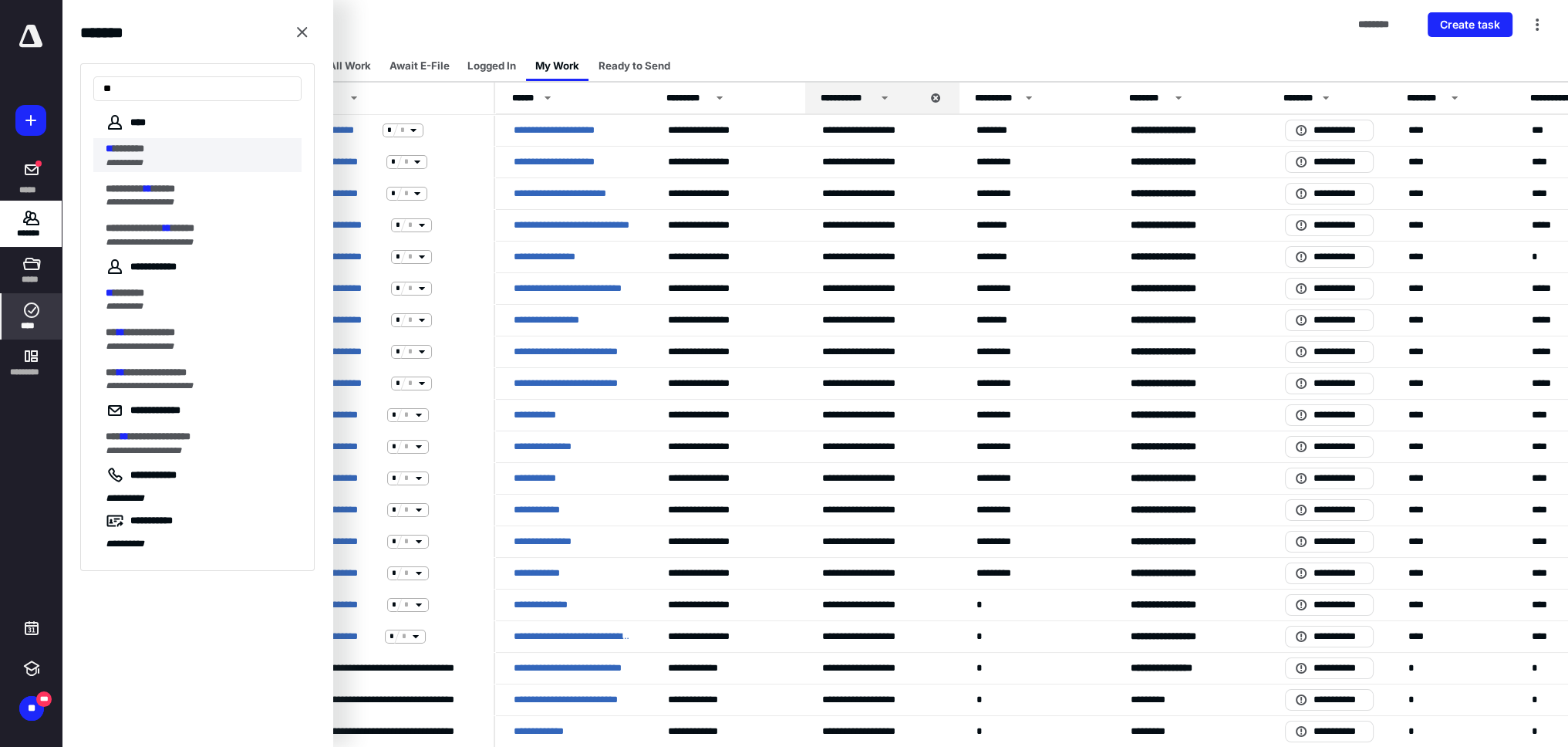 type on "**" 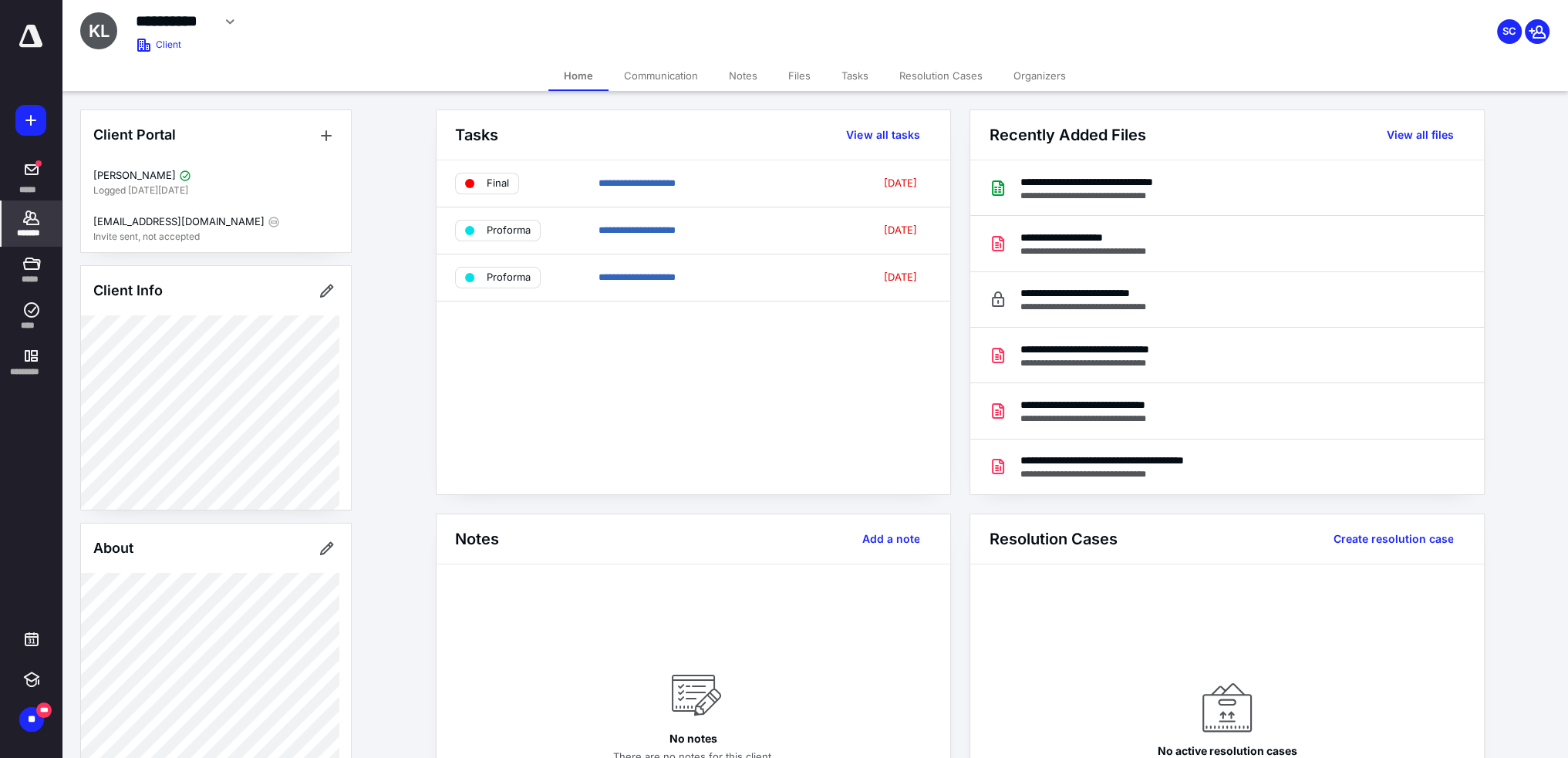 click on "Files" at bounding box center [799, 76] 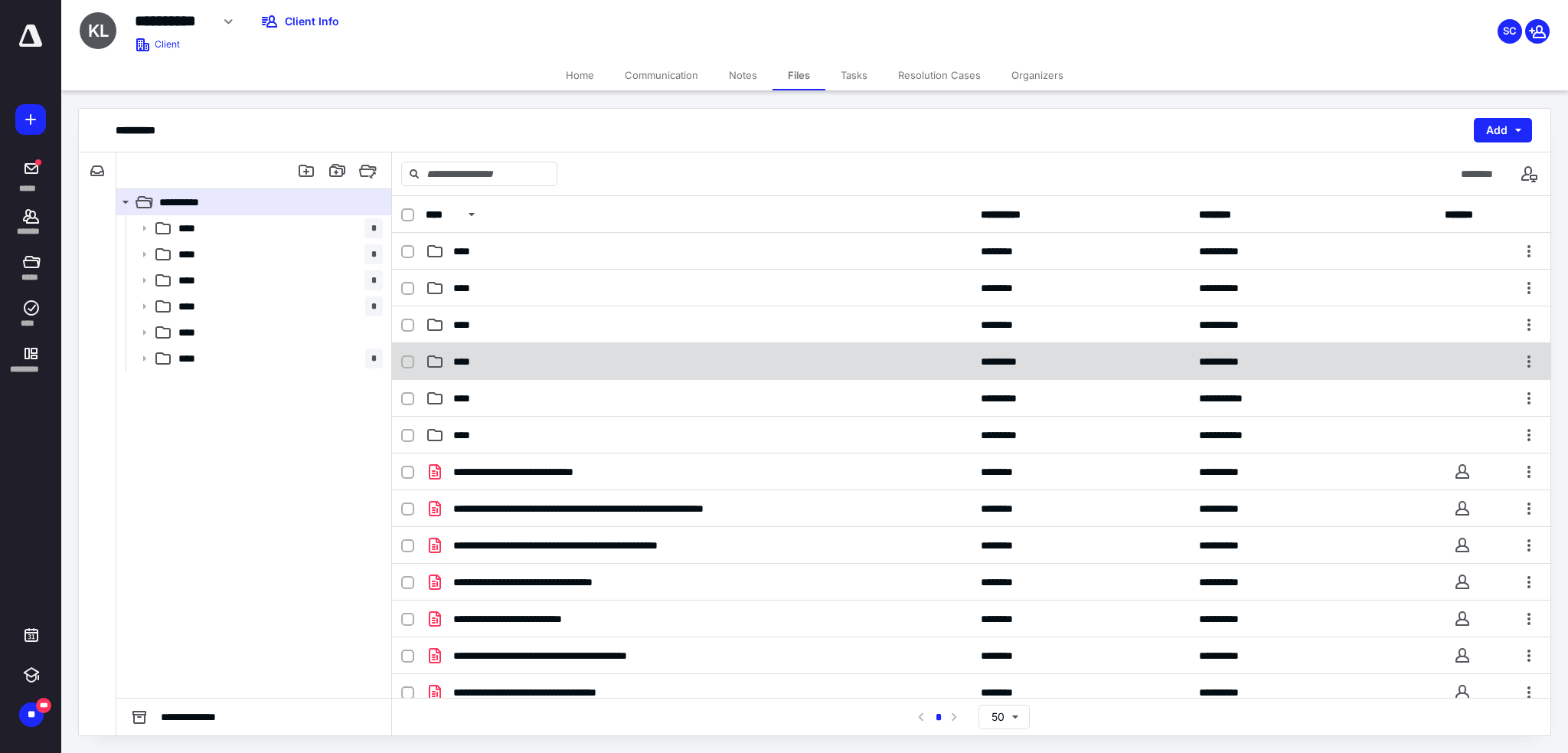 click on "**********" at bounding box center [971, 362] 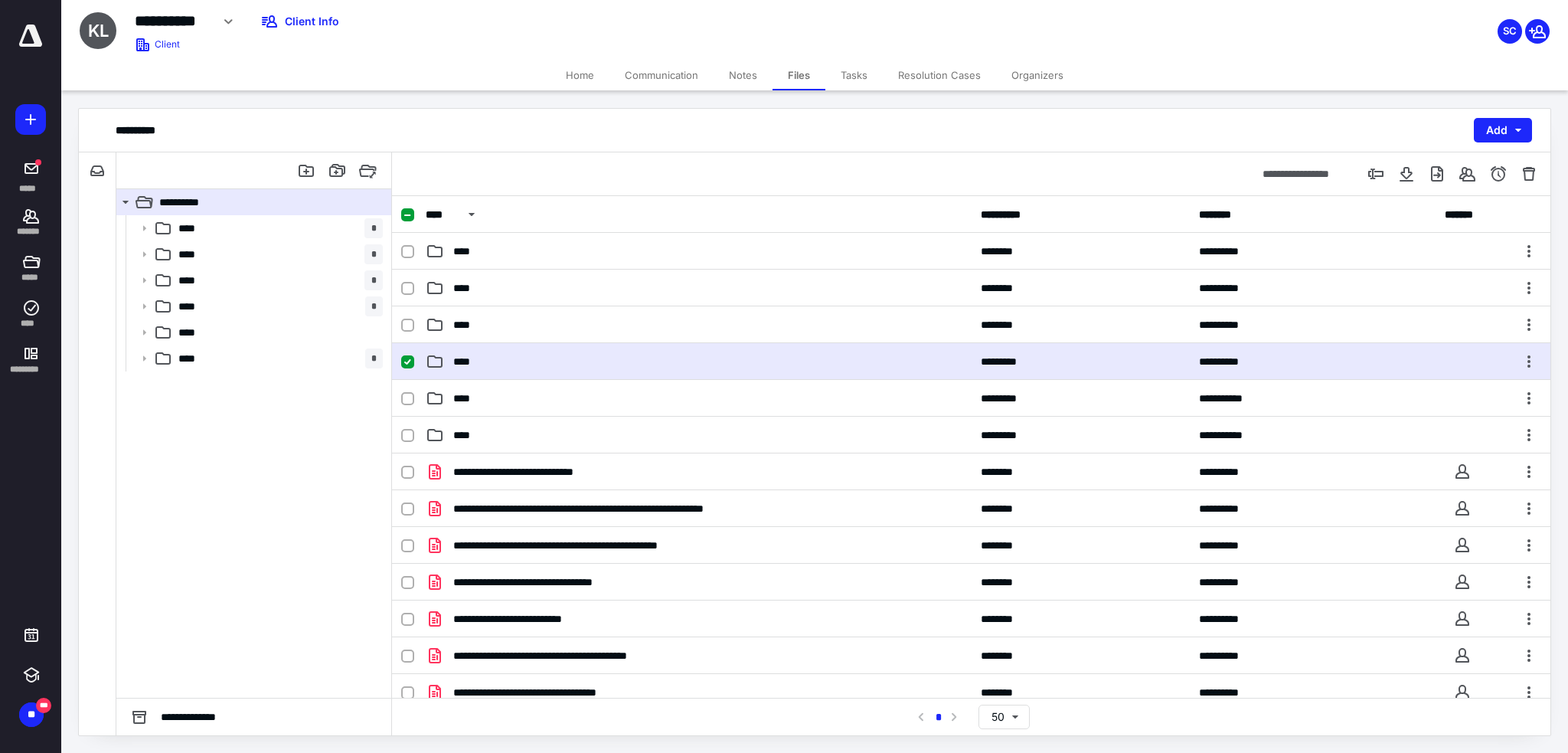 click on "**********" at bounding box center (971, 362) 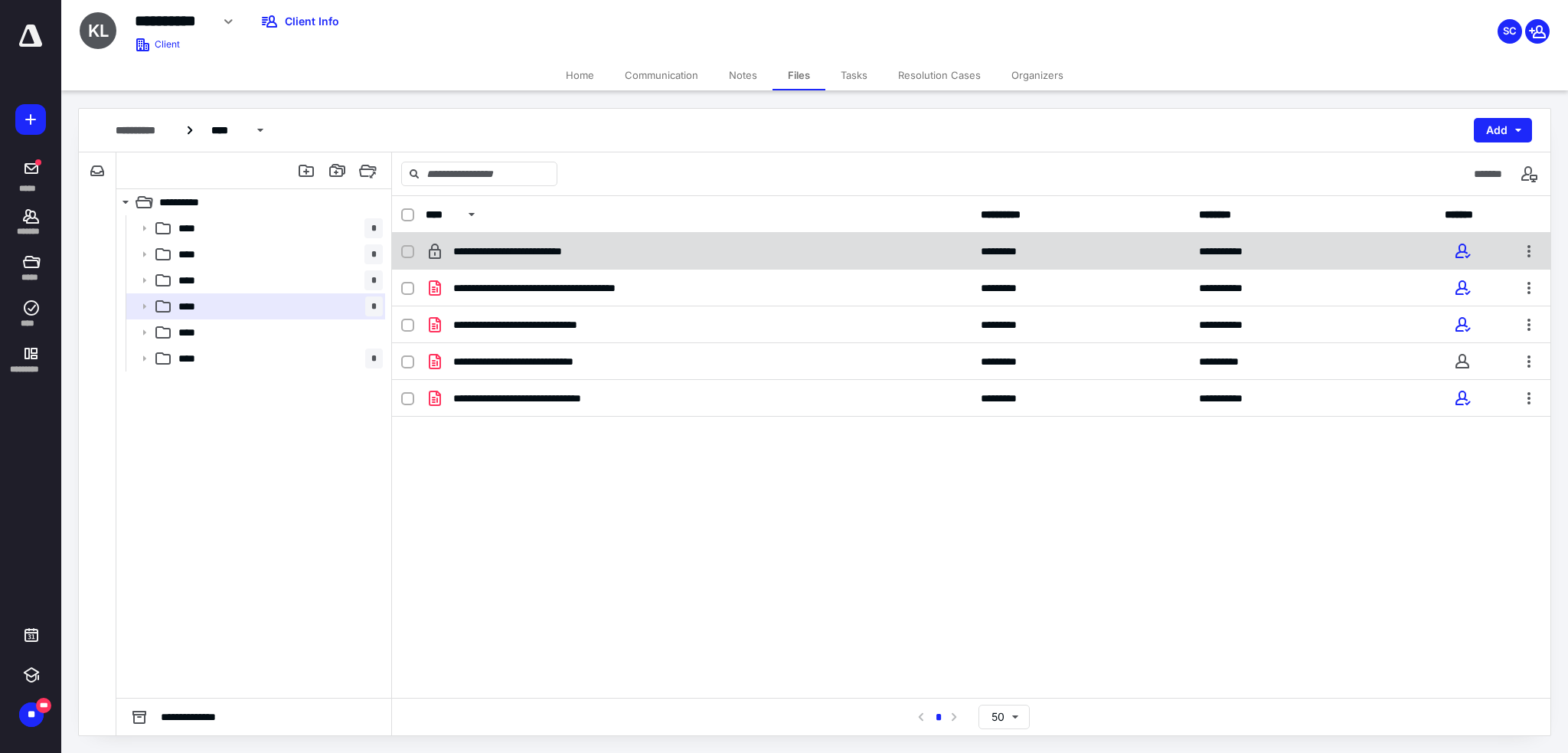 click on "**********" at bounding box center (698, 251) 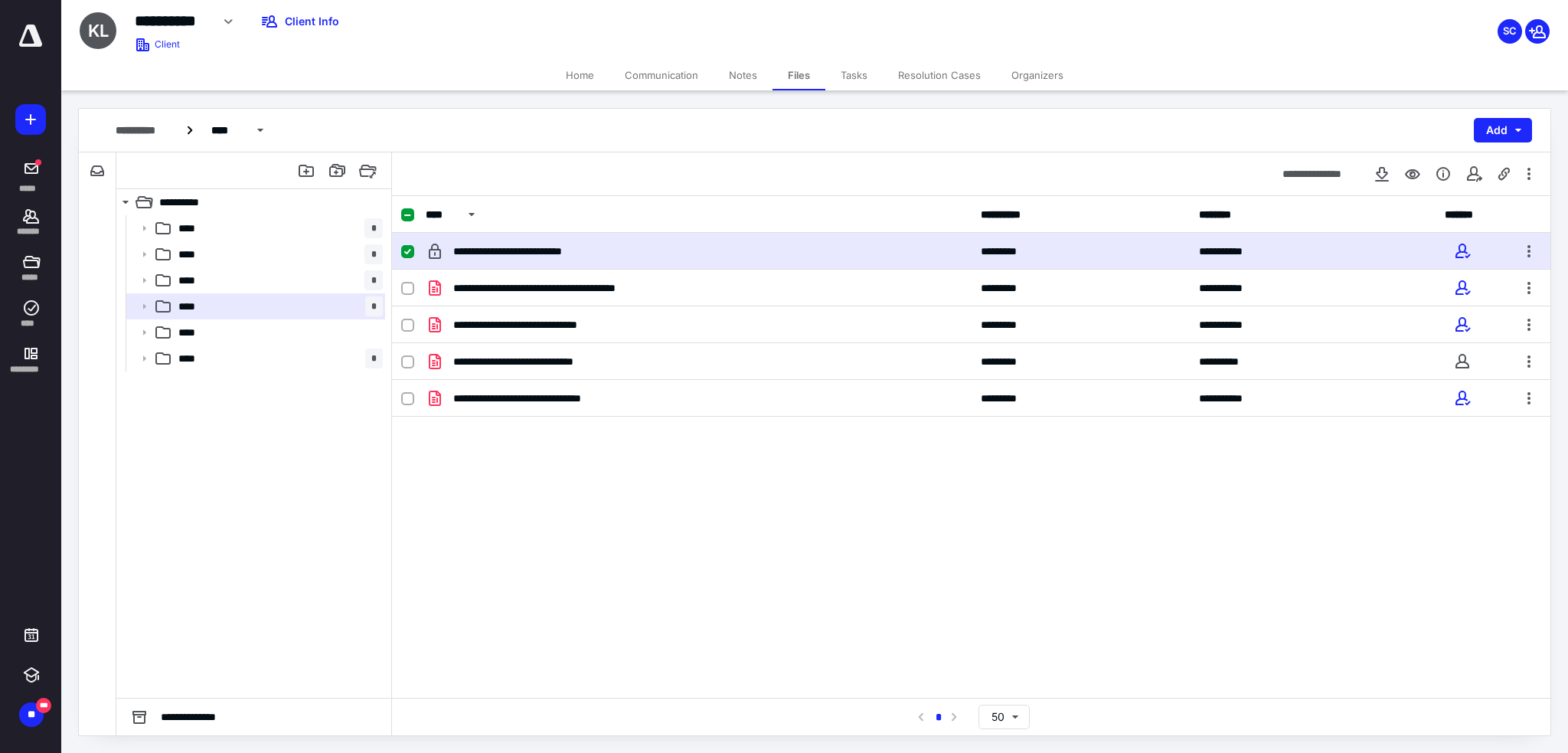 click on "**********" at bounding box center (698, 251) 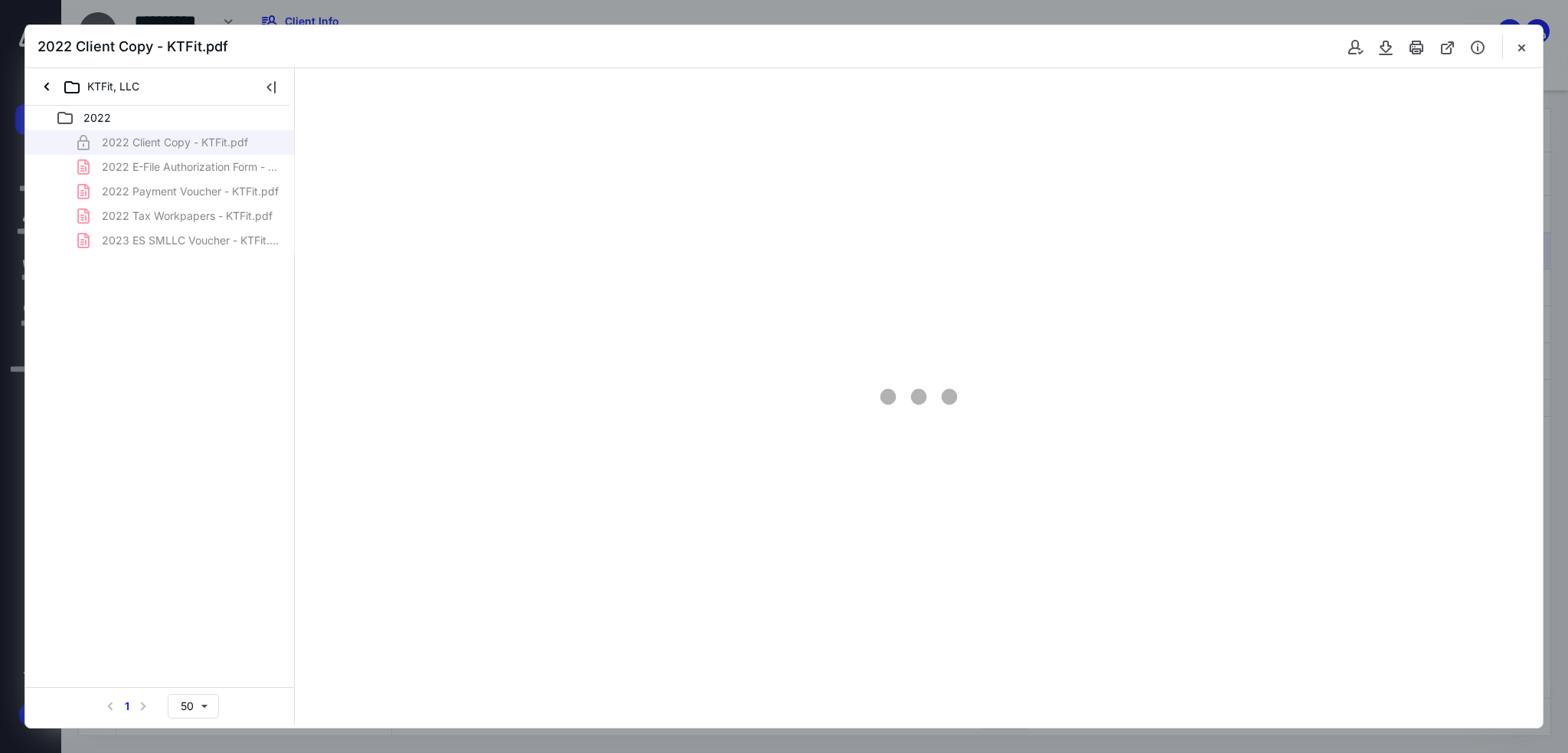 scroll, scrollTop: 0, scrollLeft: 0, axis: both 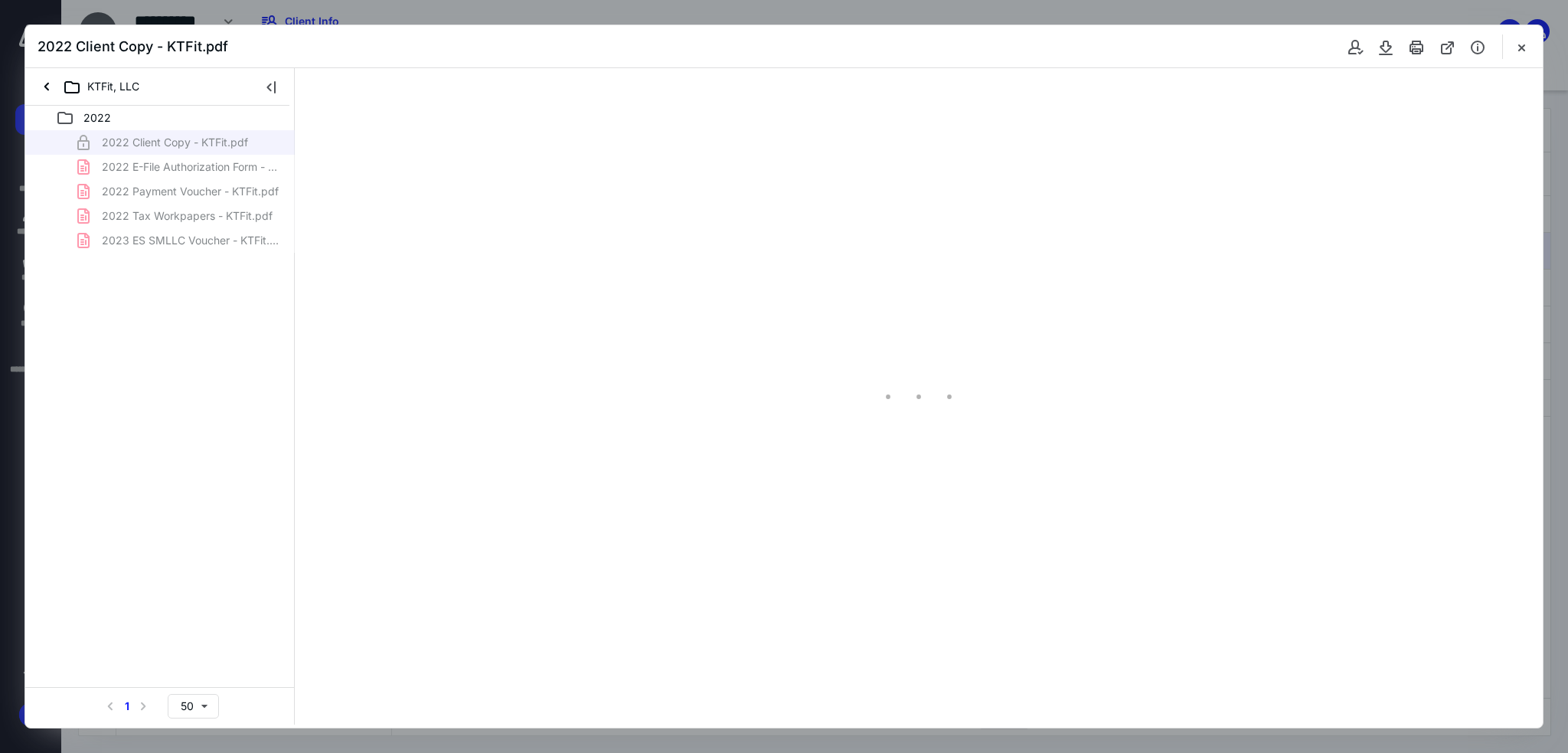 type on "103" 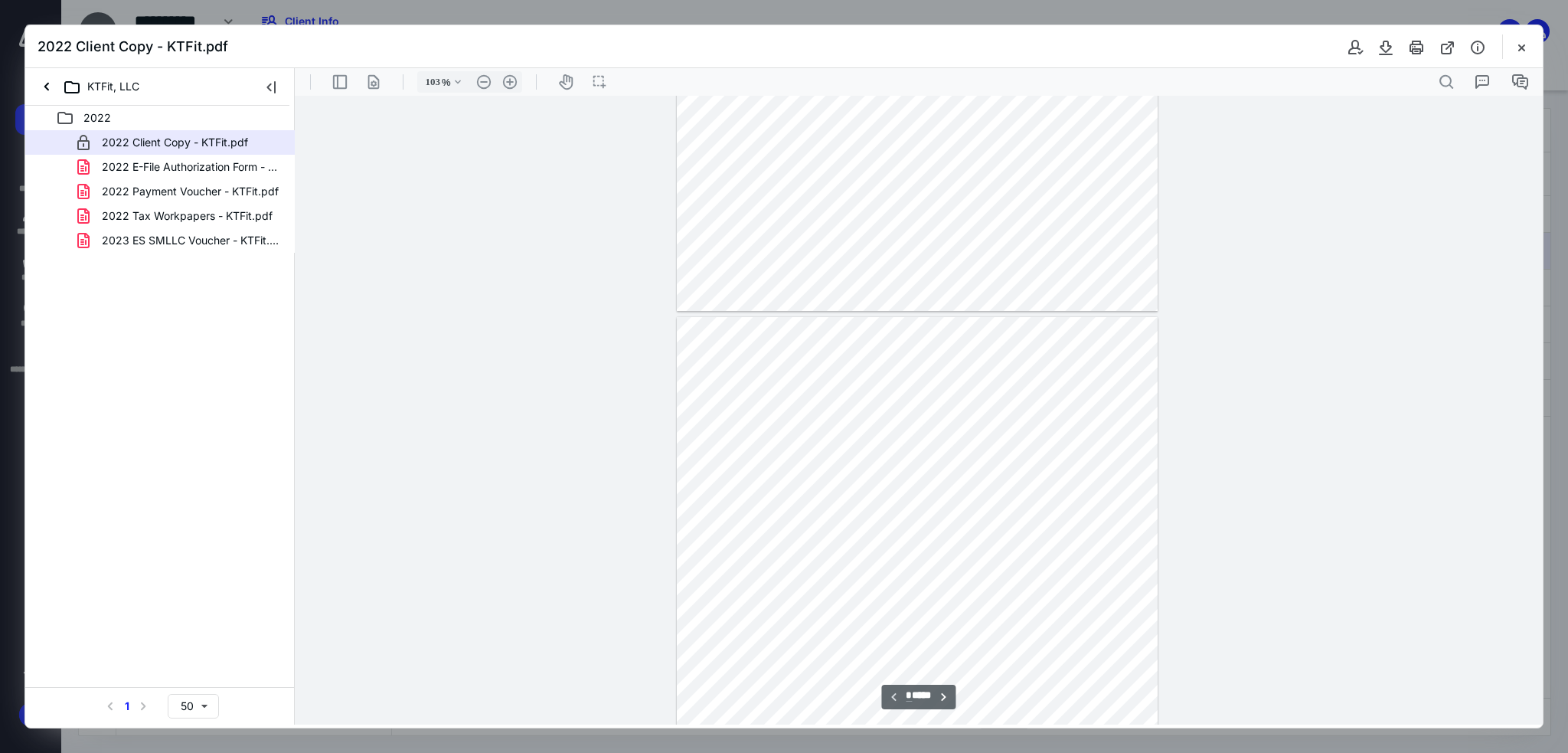 scroll, scrollTop: 414, scrollLeft: 0, axis: vertical 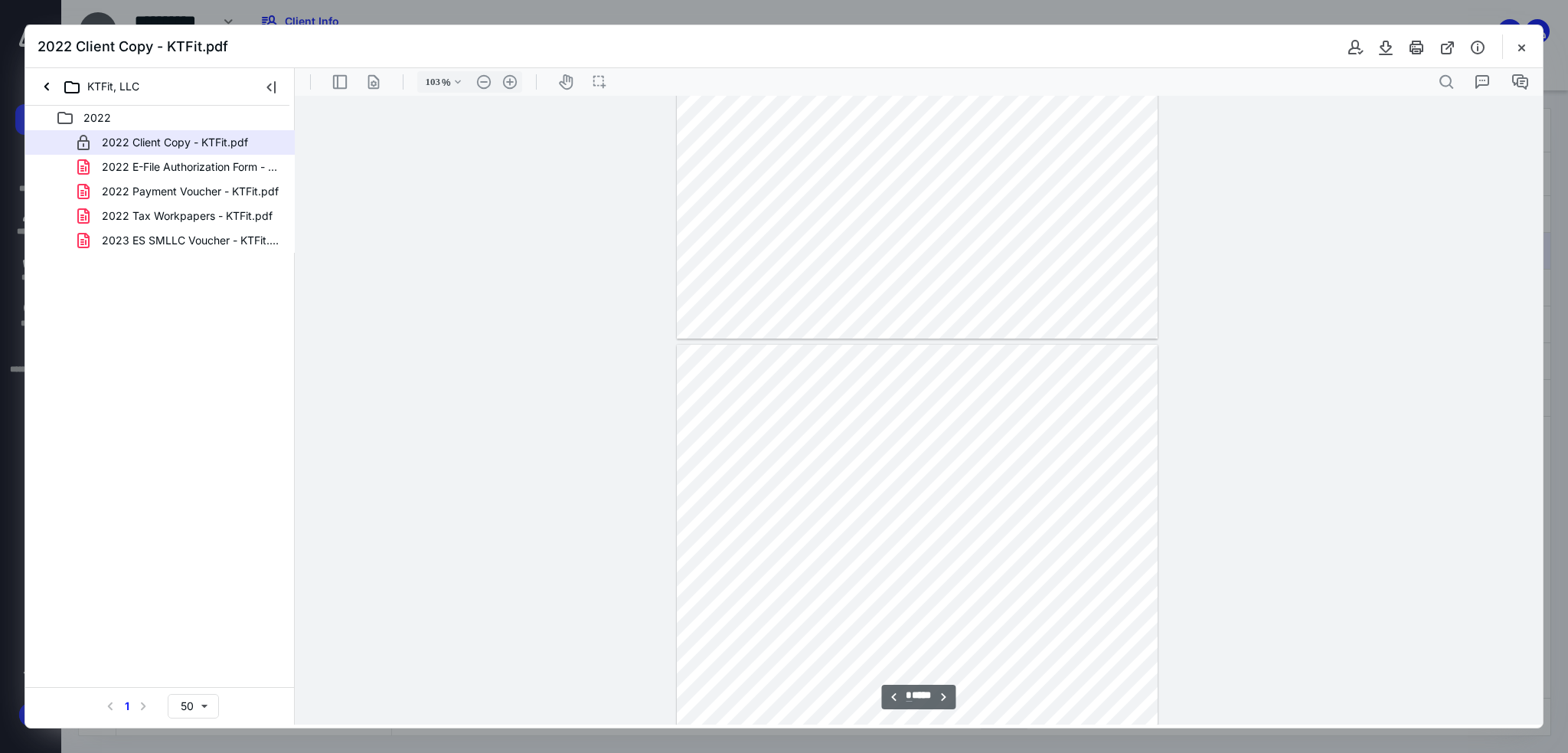 type on "*" 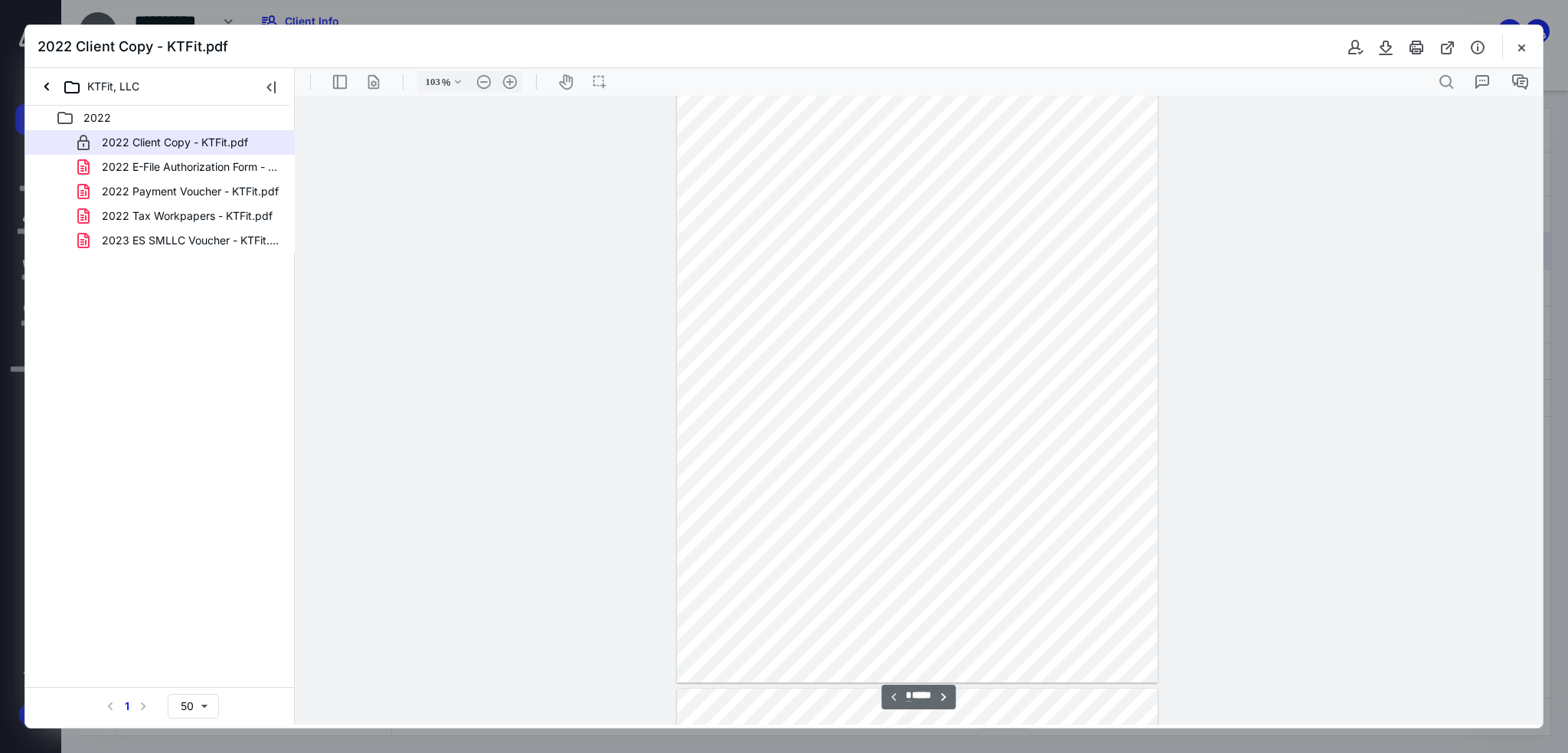 scroll, scrollTop: 0, scrollLeft: 0, axis: both 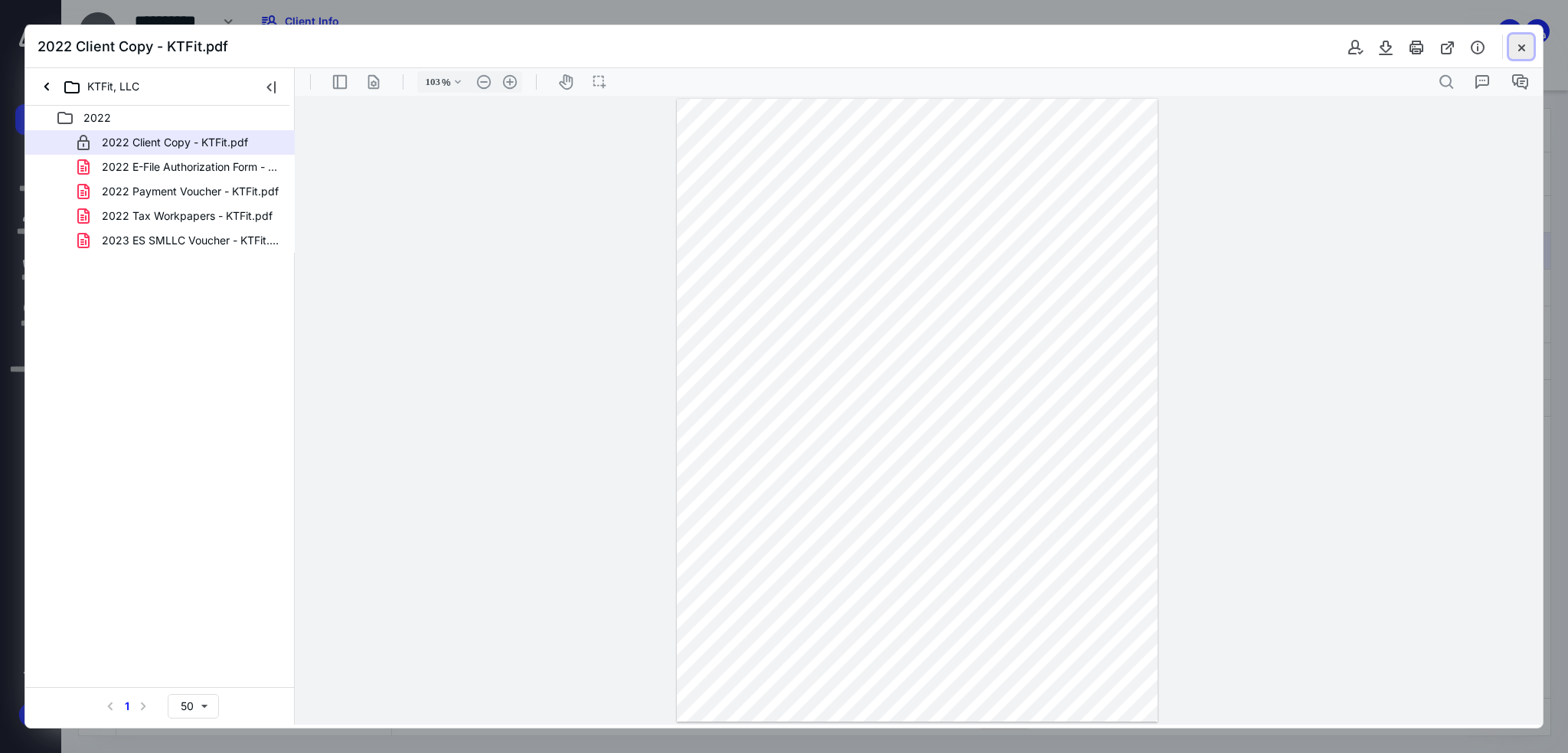 click at bounding box center (1521, 47) 